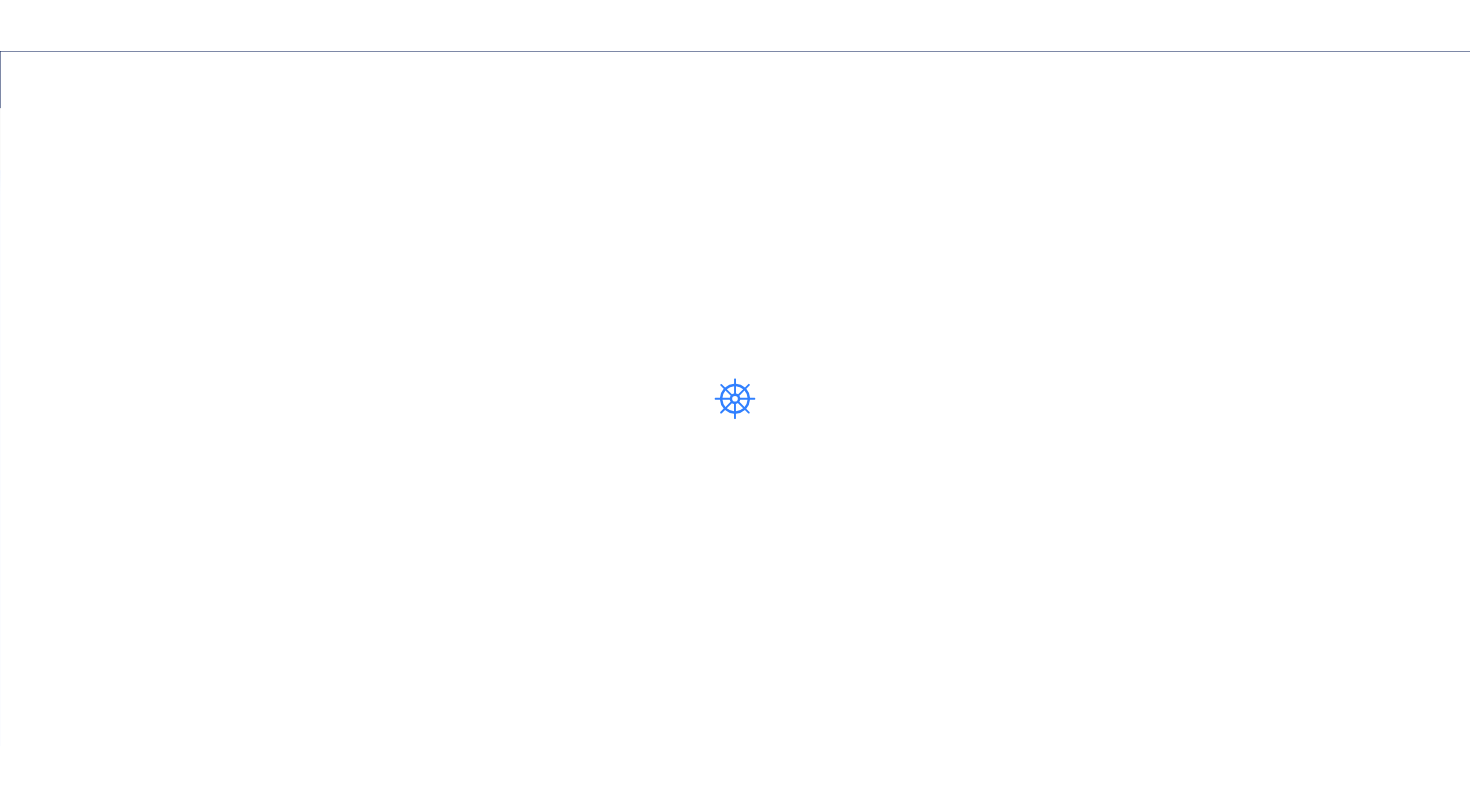 scroll, scrollTop: 0, scrollLeft: 0, axis: both 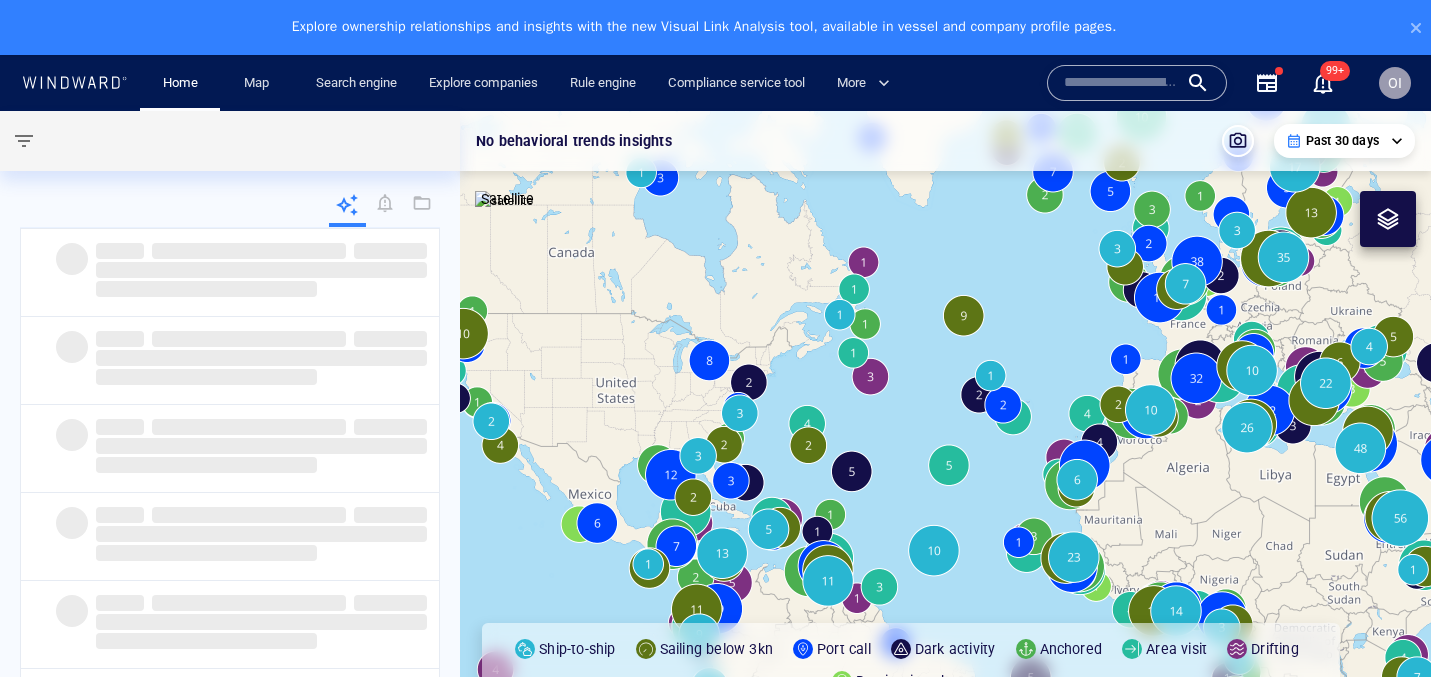click at bounding box center [1121, 83] 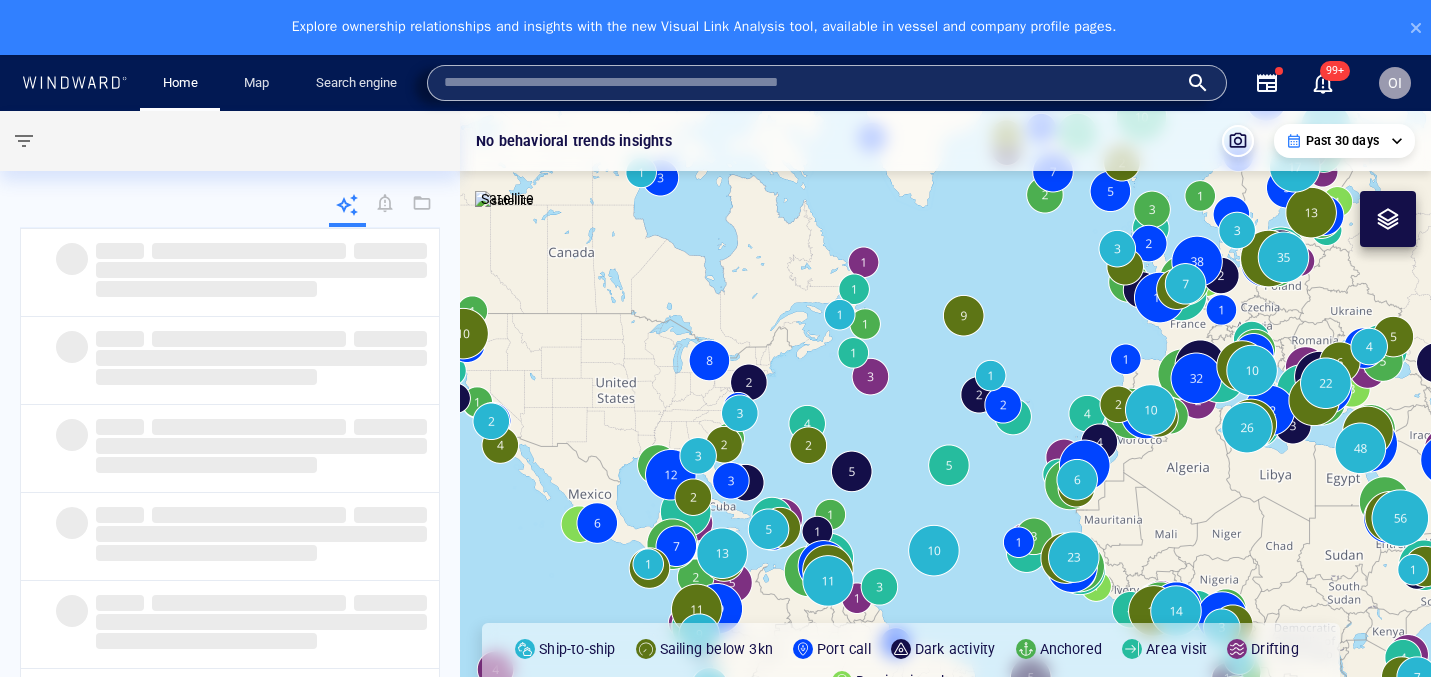 paste on "*******" 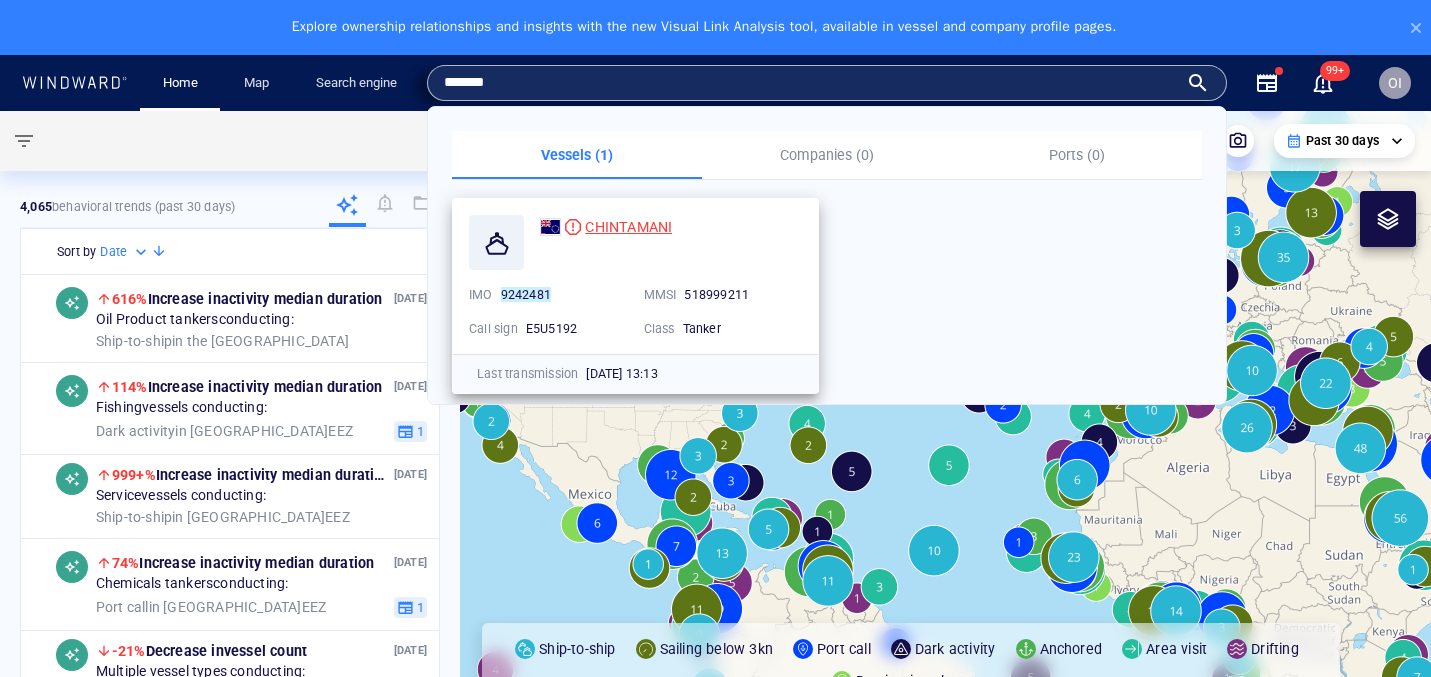 type on "*******" 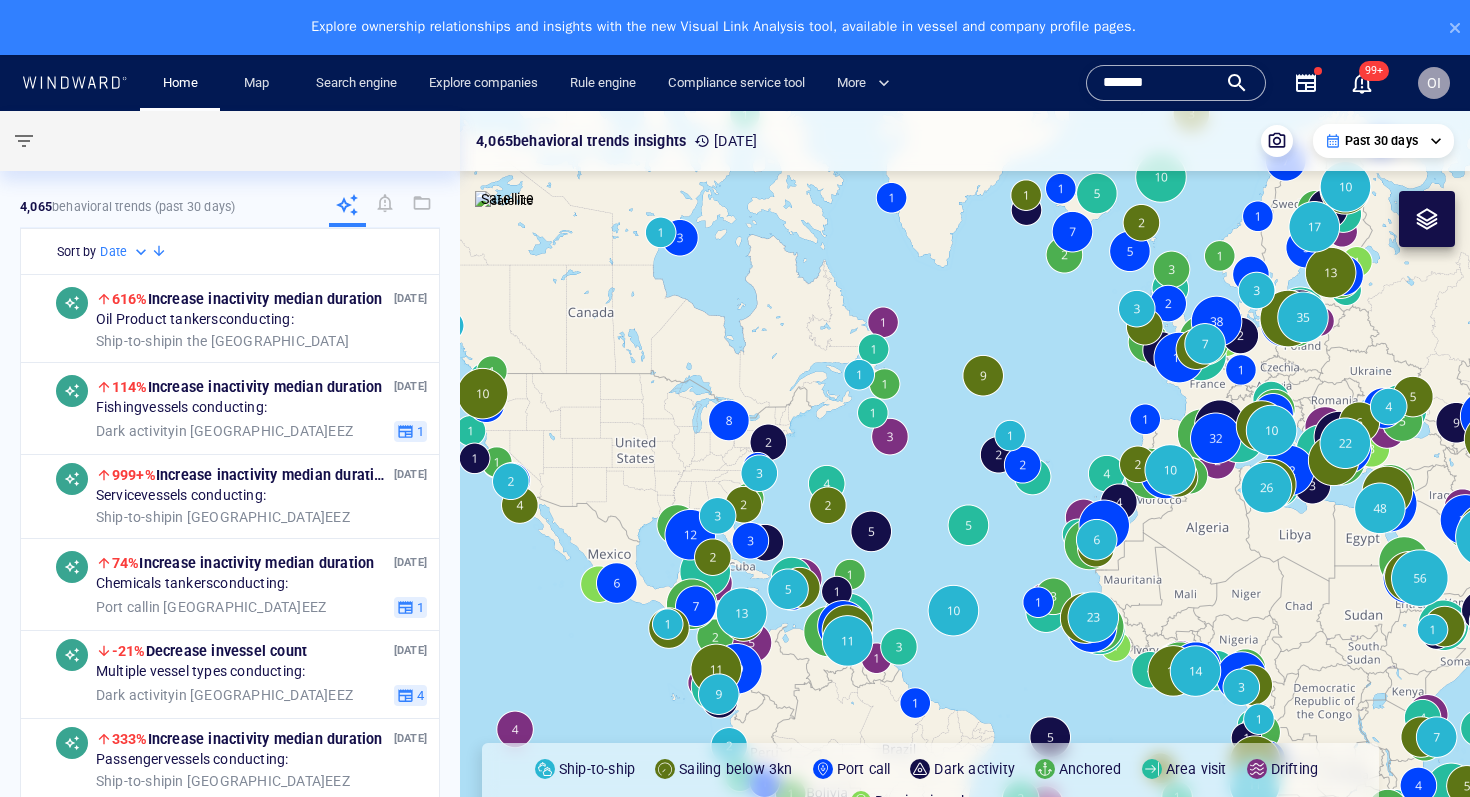 click on "*******" at bounding box center [1160, 83] 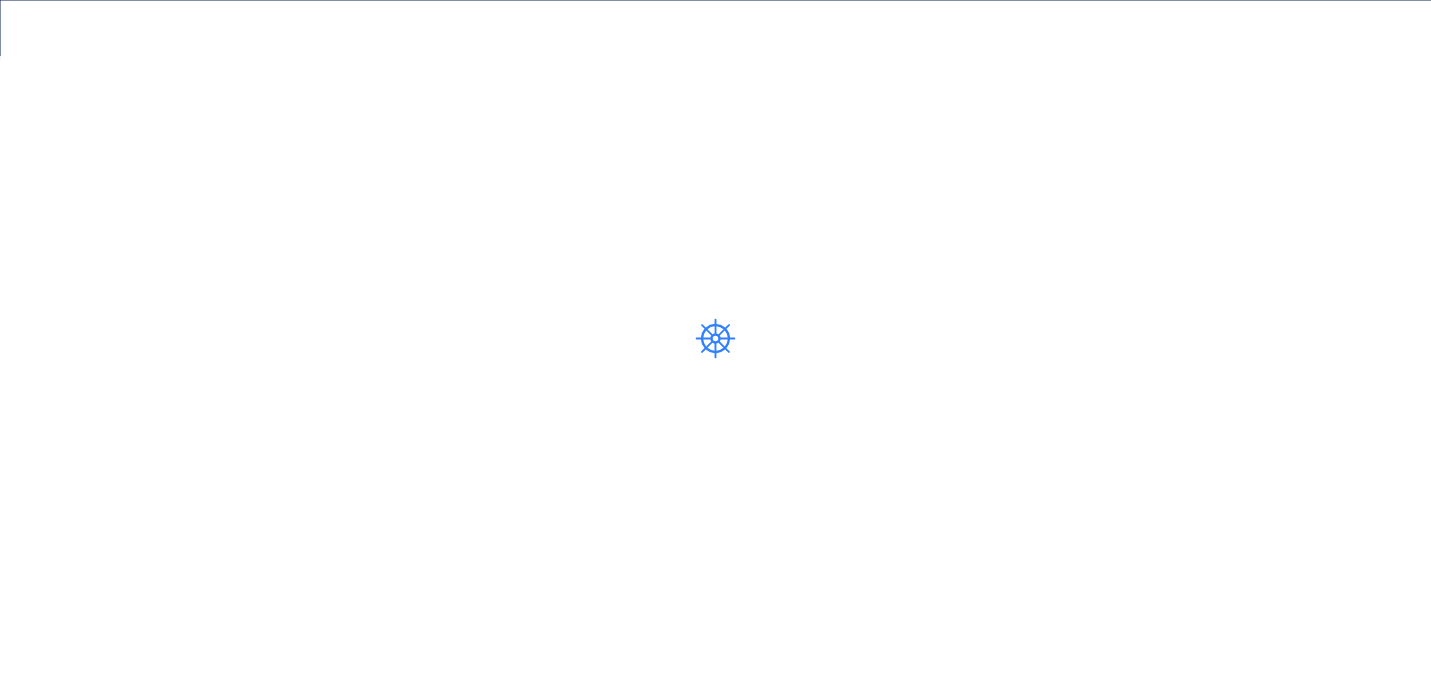 scroll, scrollTop: 0, scrollLeft: 0, axis: both 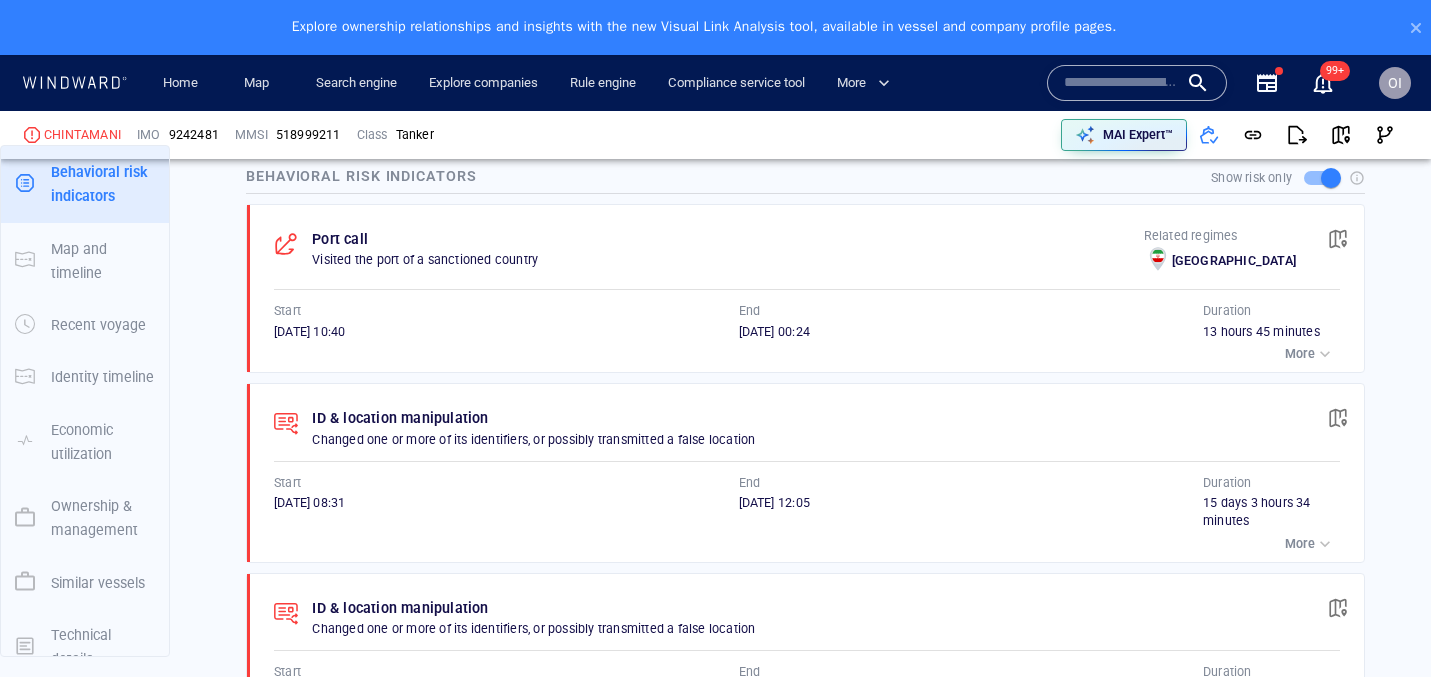 click on "More" at bounding box center (1300, 354) 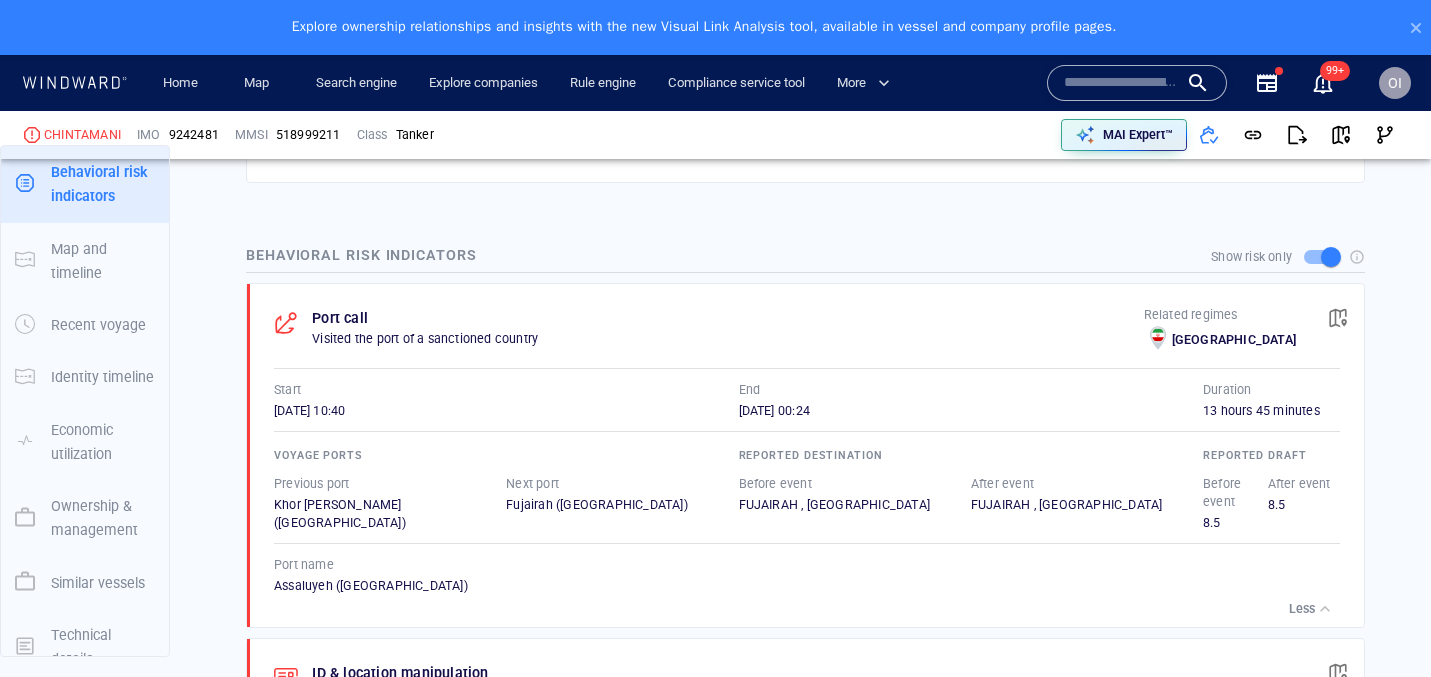 scroll, scrollTop: 458, scrollLeft: 0, axis: vertical 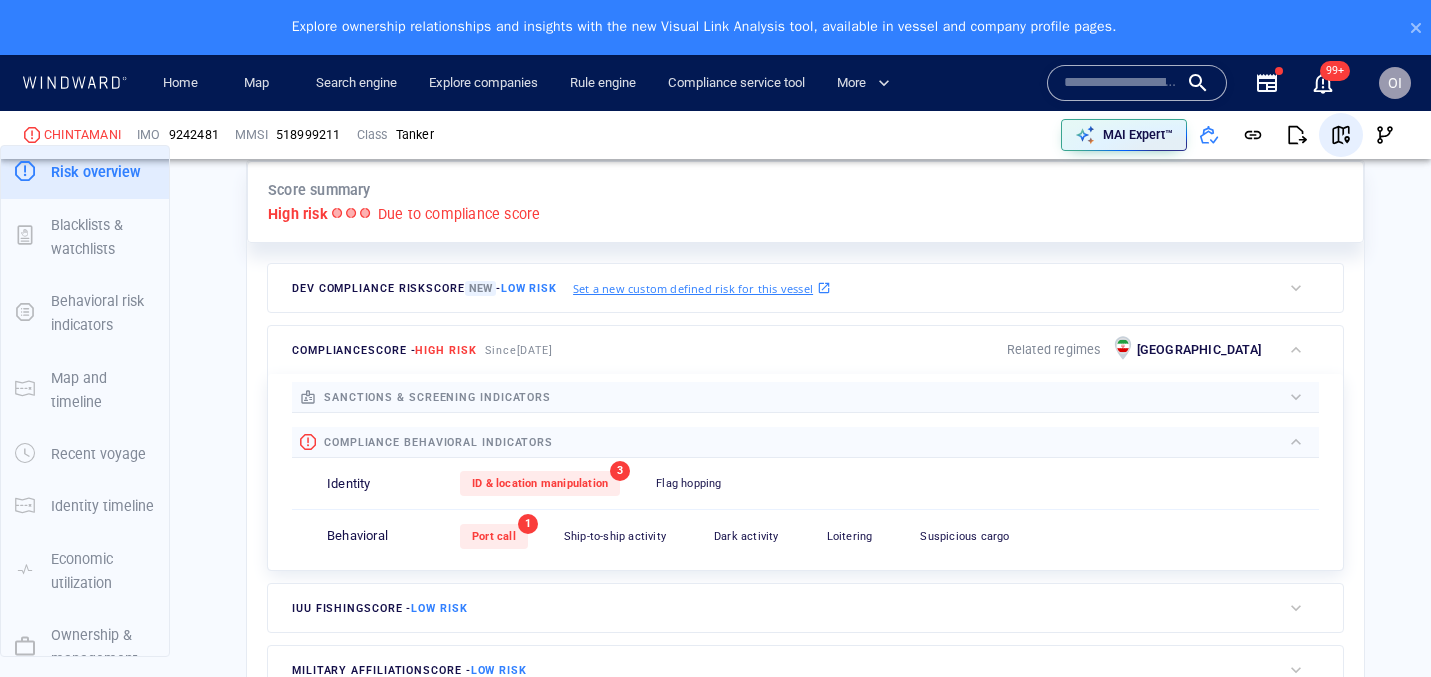 click at bounding box center [1341, 135] 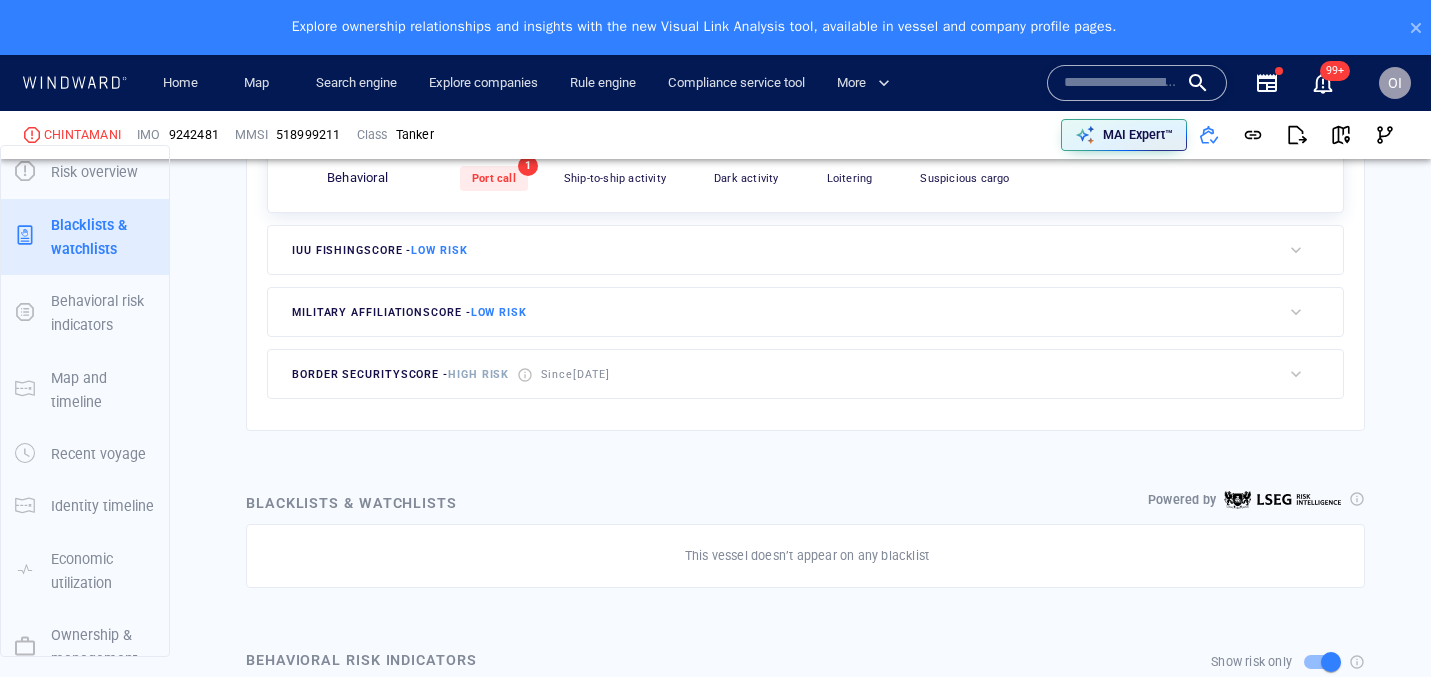 scroll, scrollTop: 957, scrollLeft: 0, axis: vertical 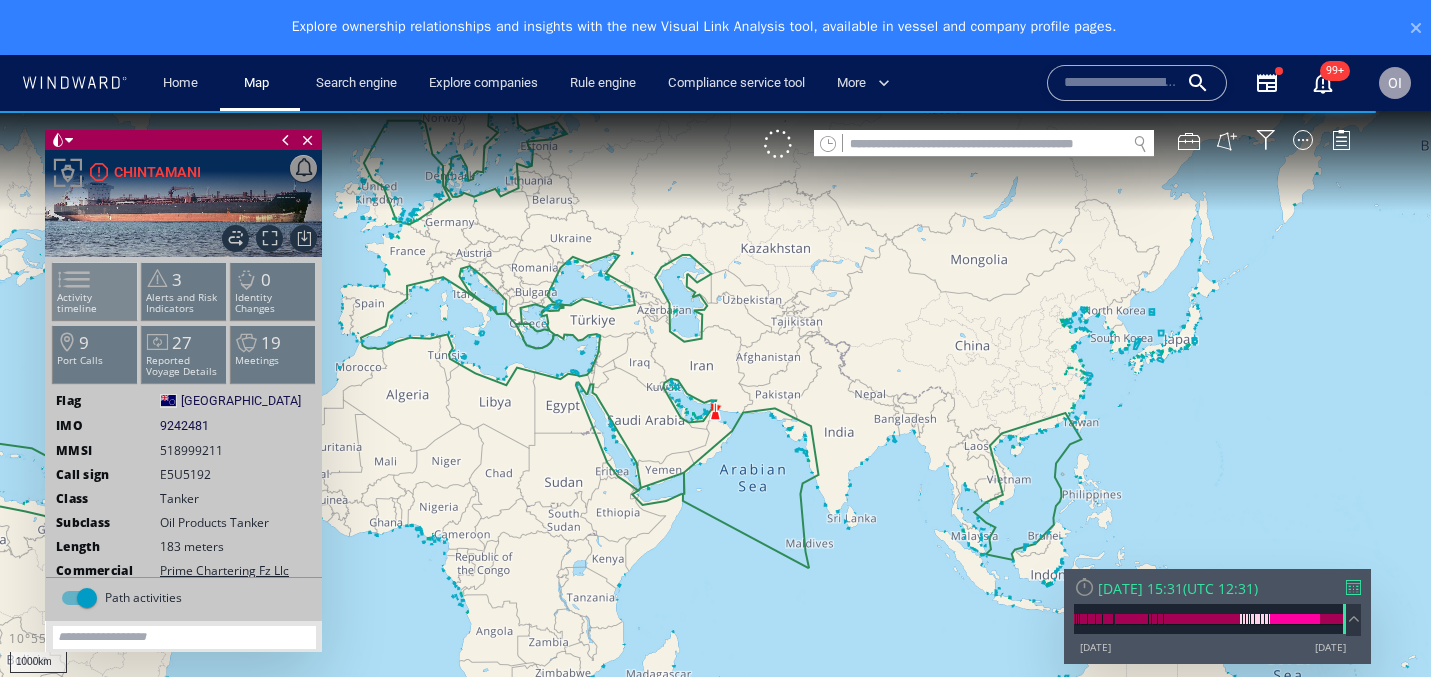 click at bounding box center (62, 279) 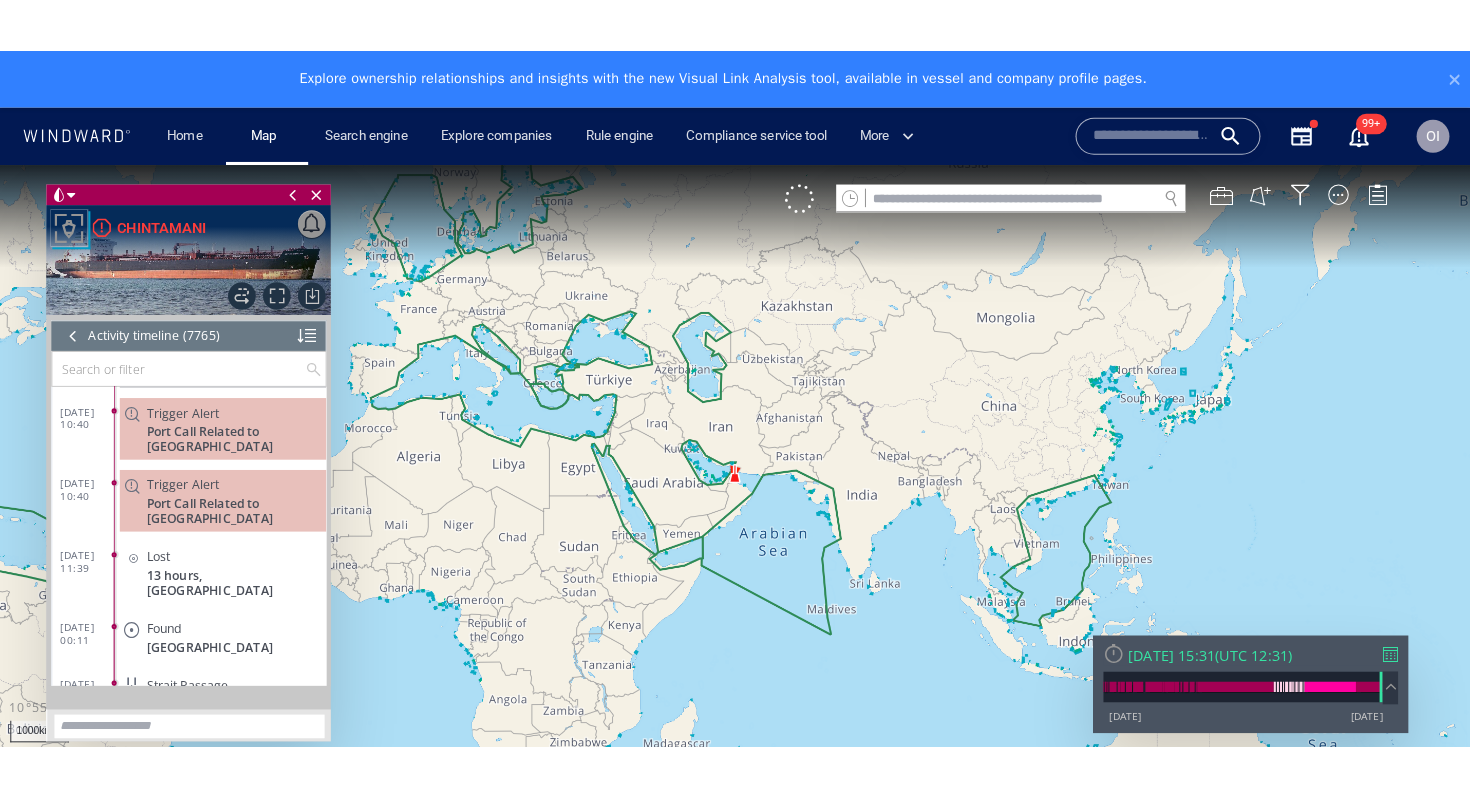 scroll, scrollTop: 425384, scrollLeft: 0, axis: vertical 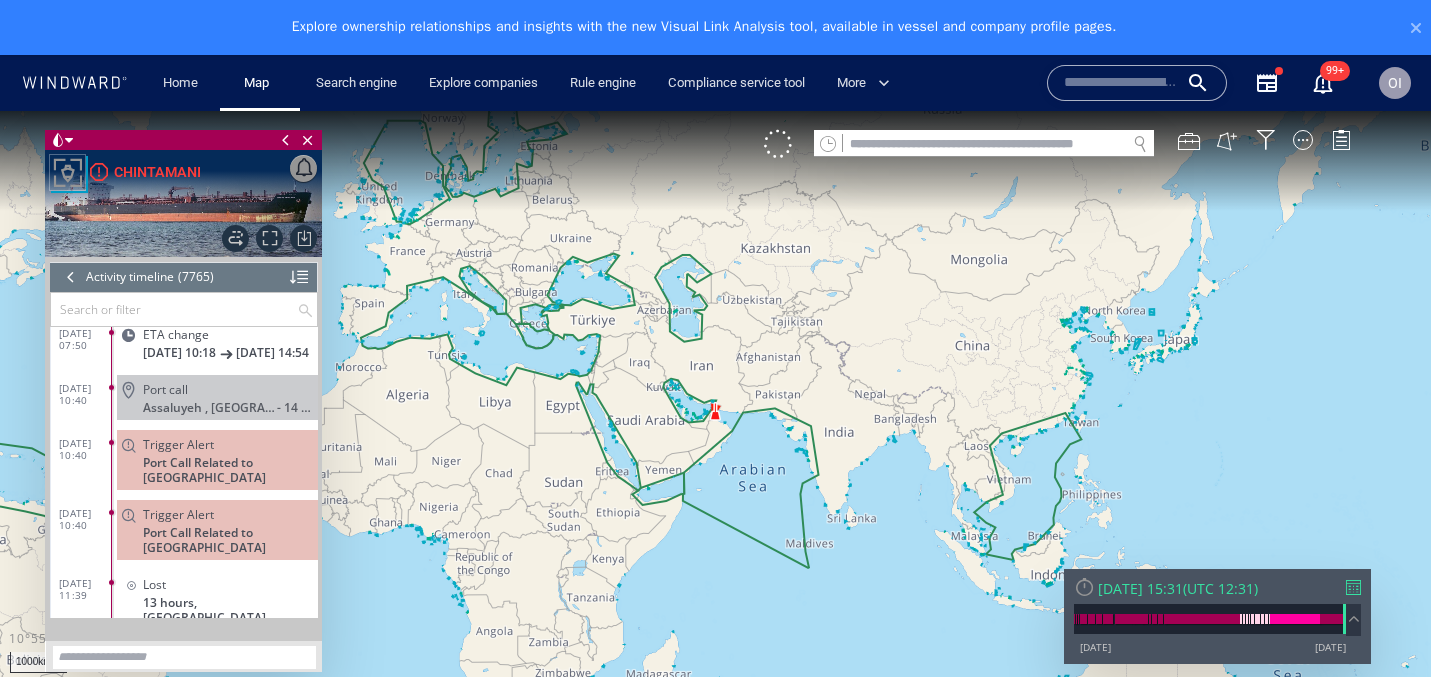 click on "Port call" 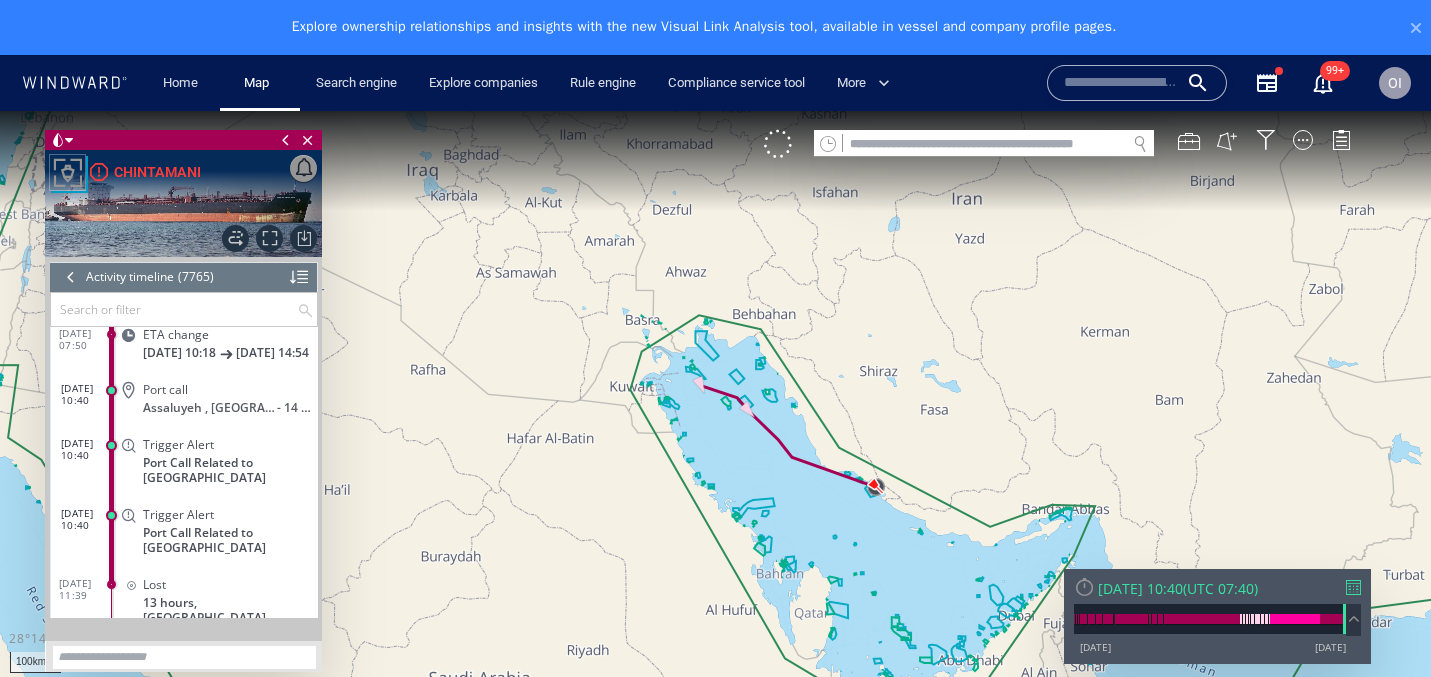 drag, startPoint x: 929, startPoint y: 554, endPoint x: 862, endPoint y: 430, distance: 140.94325 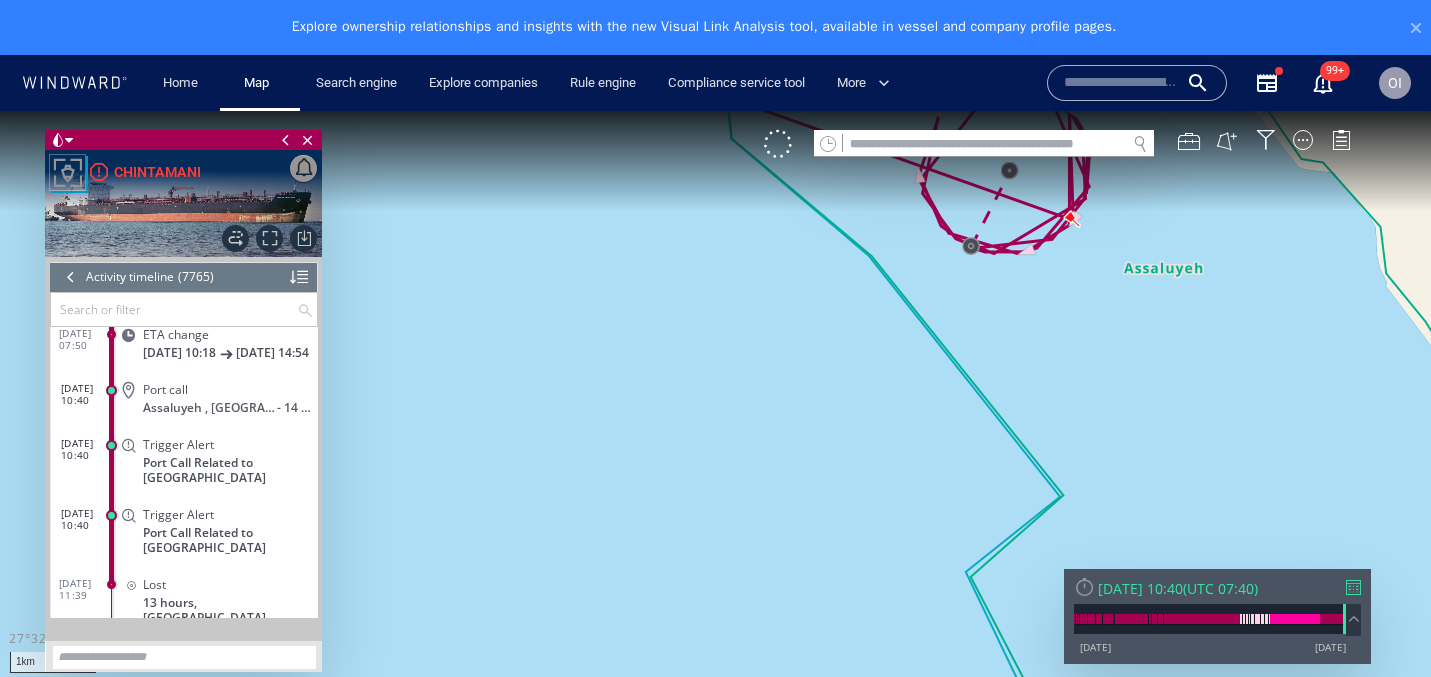 drag, startPoint x: 984, startPoint y: 311, endPoint x: 926, endPoint y: 522, distance: 218.82642 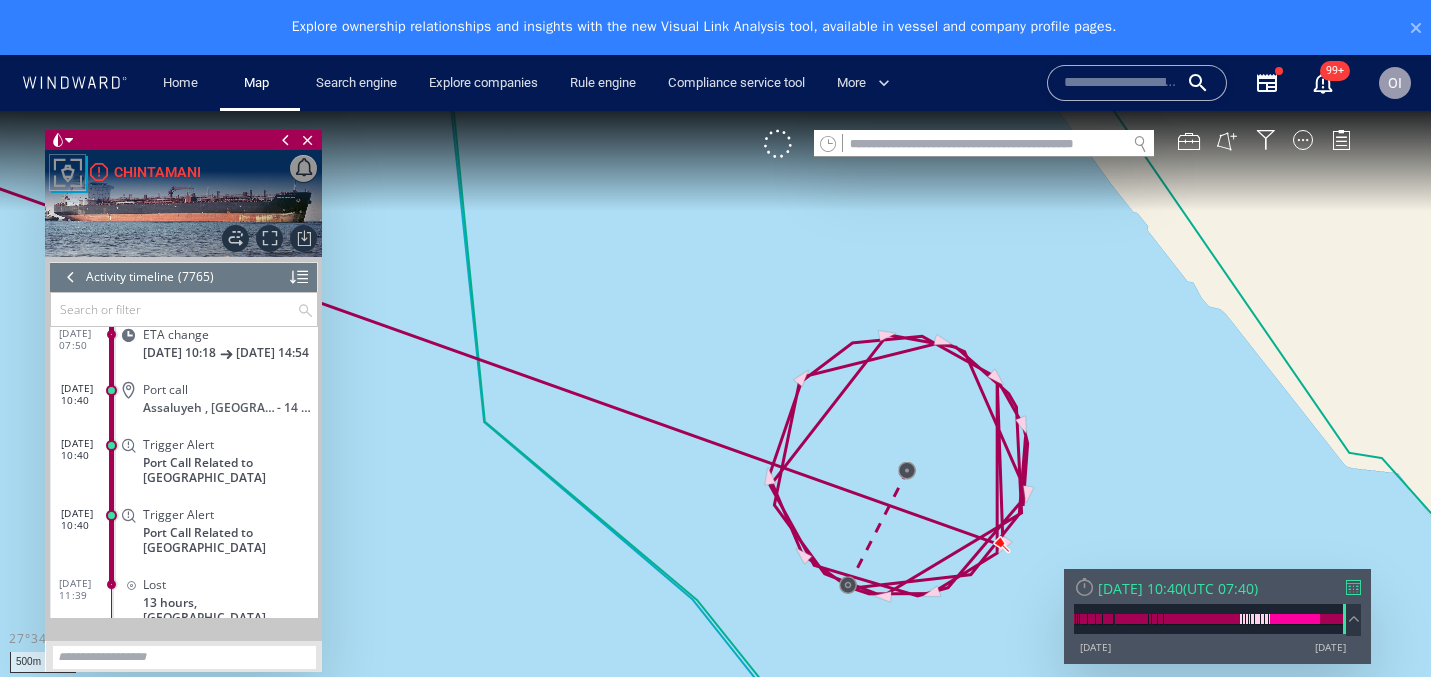 drag, startPoint x: 764, startPoint y: 309, endPoint x: 767, endPoint y: 244, distance: 65.06919 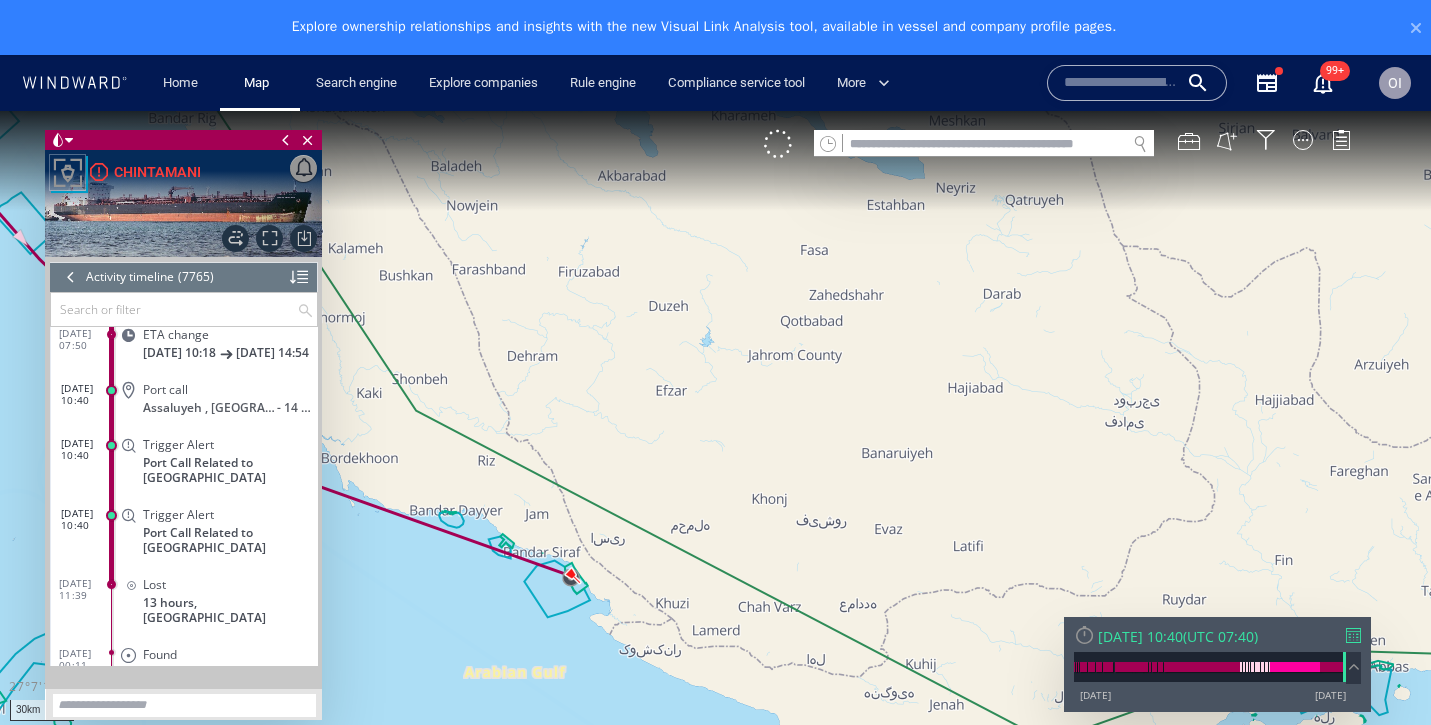 click at bounding box center (715, 435) 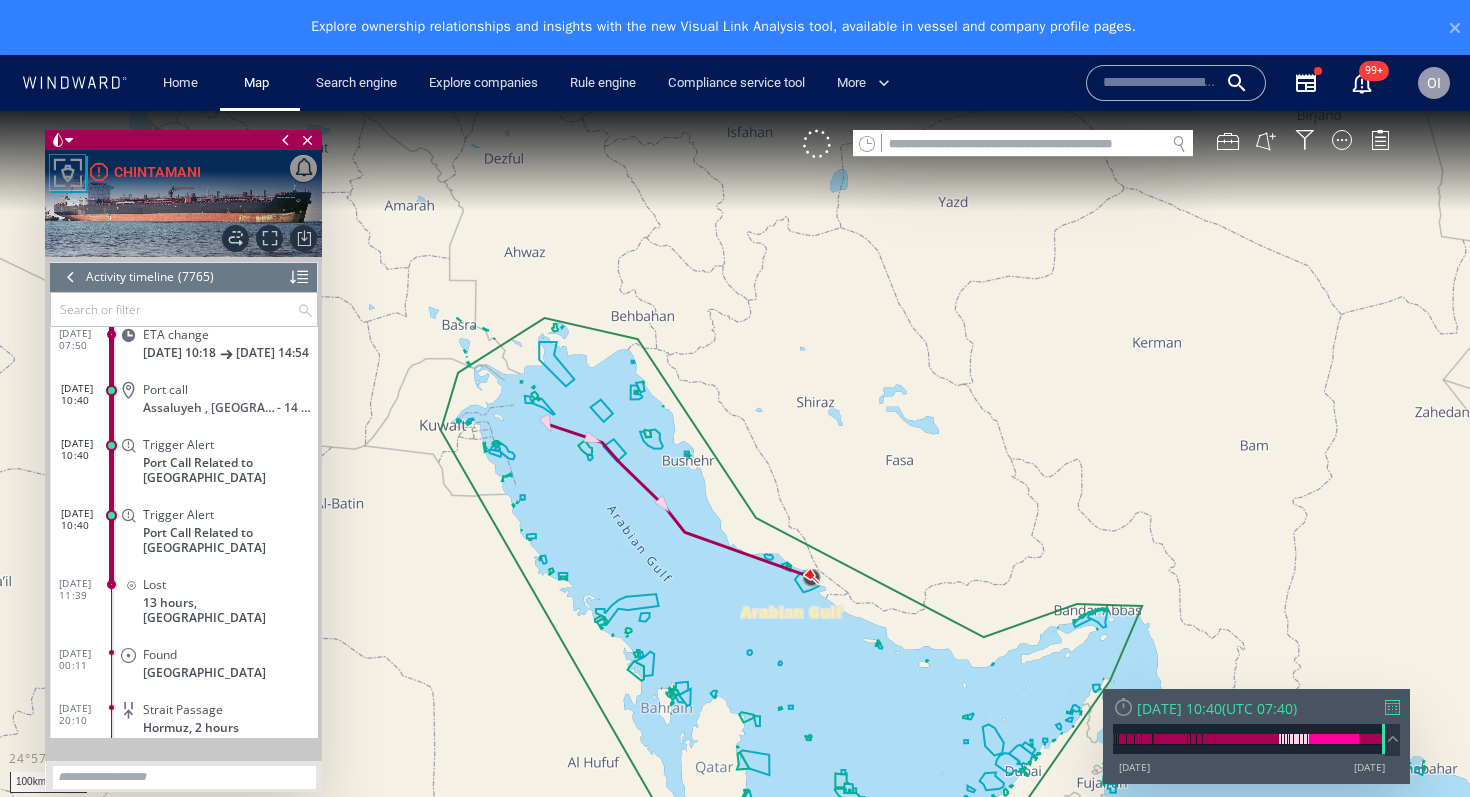click at bounding box center [184, 755] 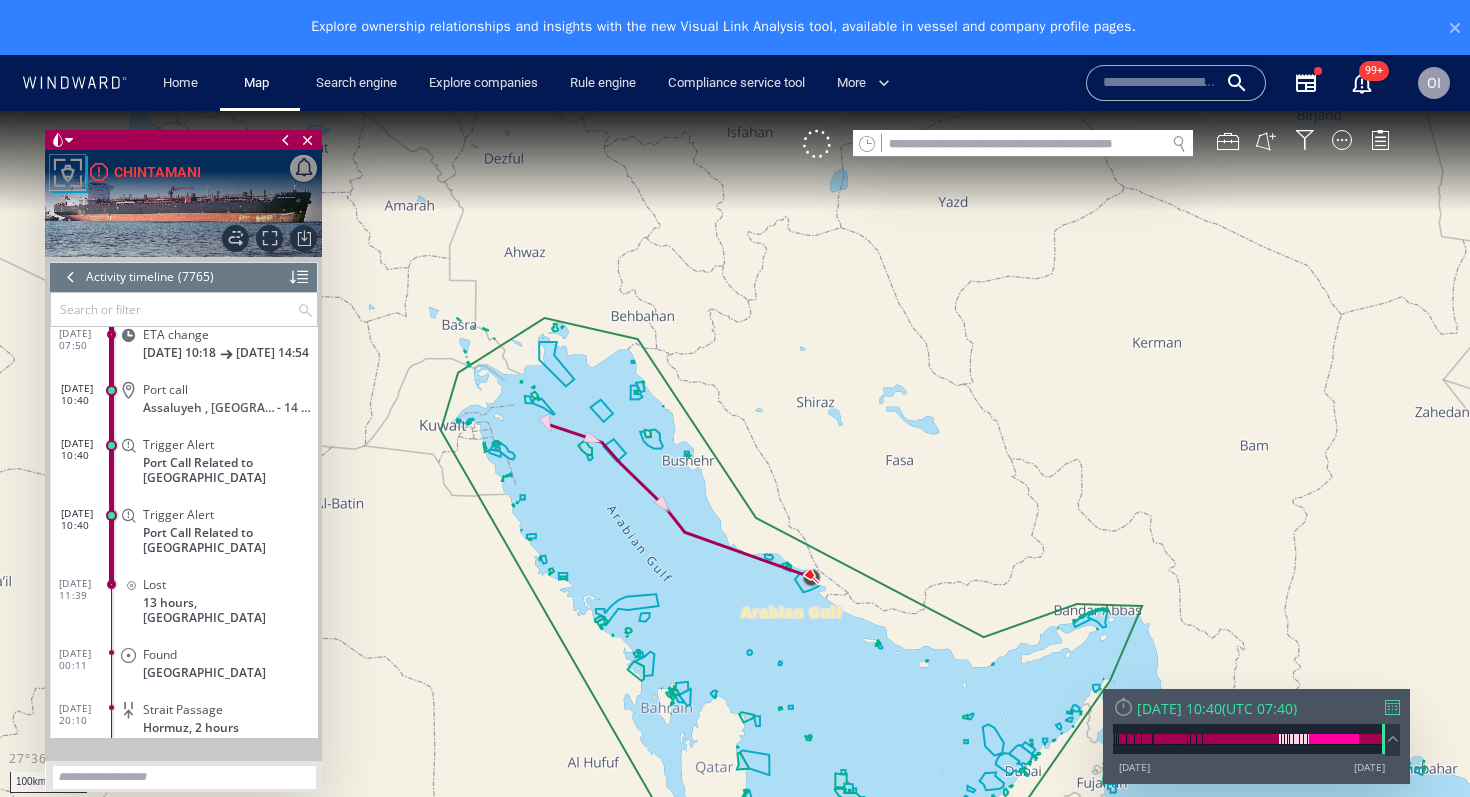 click at bounding box center [735, 471] 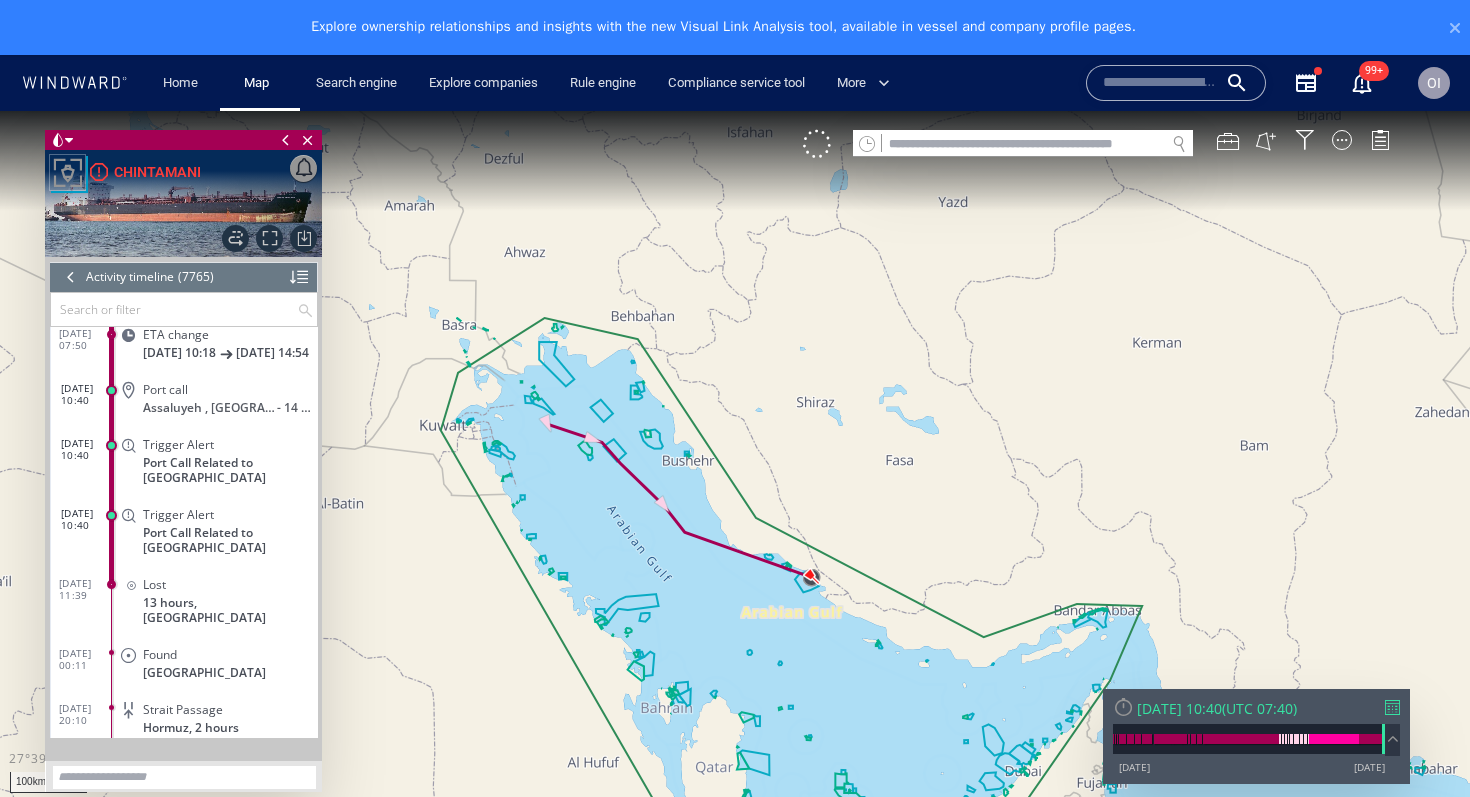 click at bounding box center [735, 471] 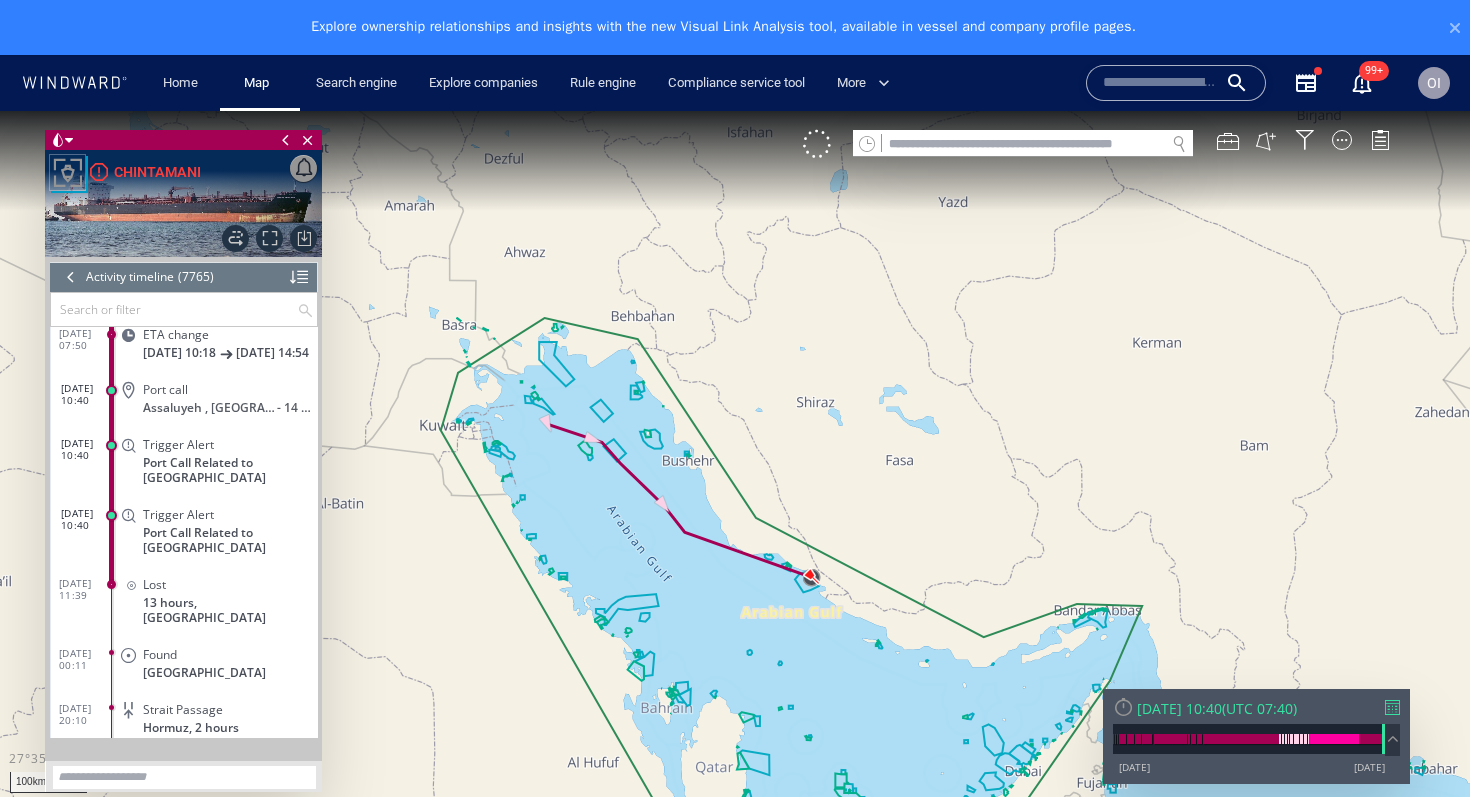 click at bounding box center (735, 471) 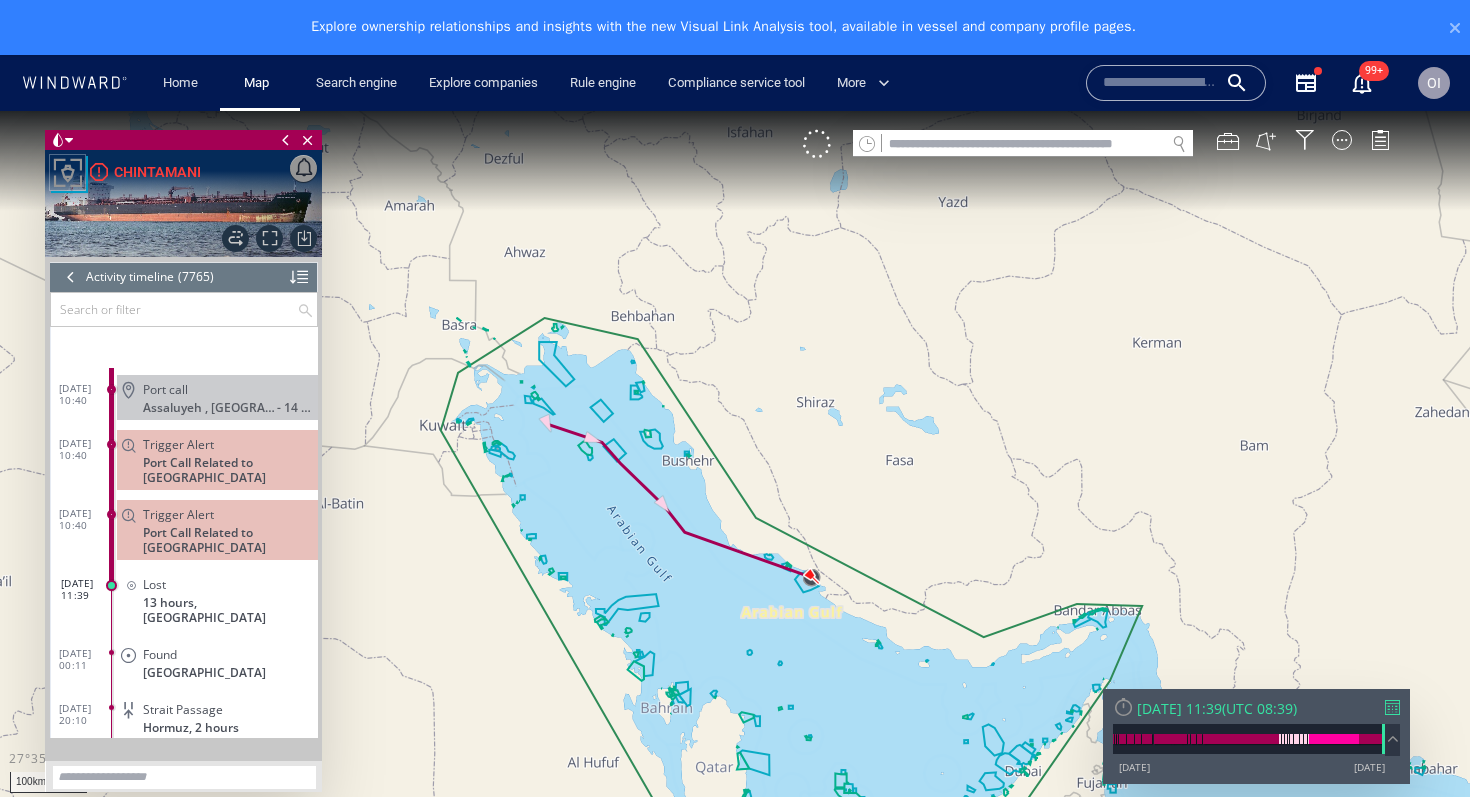 scroll, scrollTop: 425590, scrollLeft: 0, axis: vertical 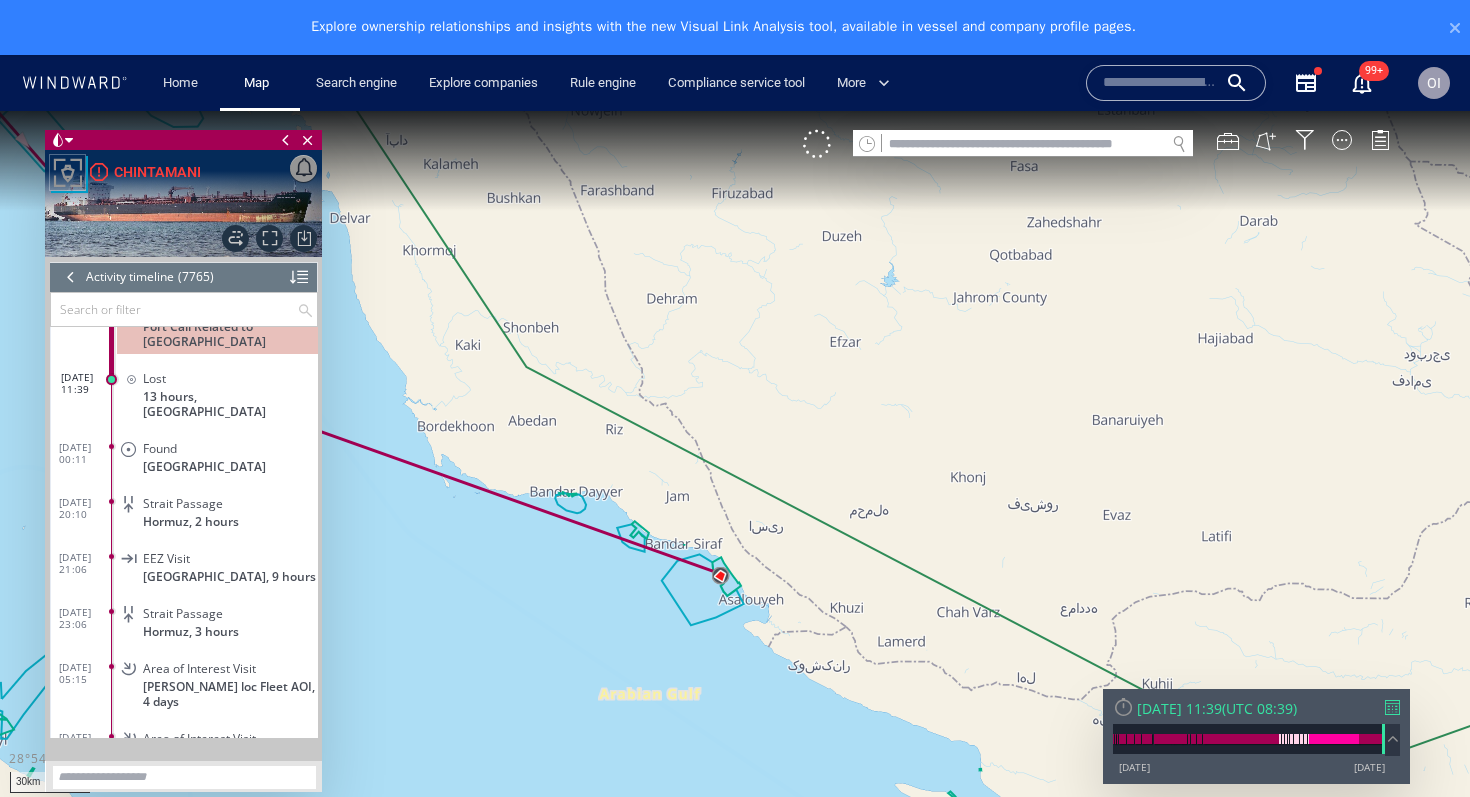 click 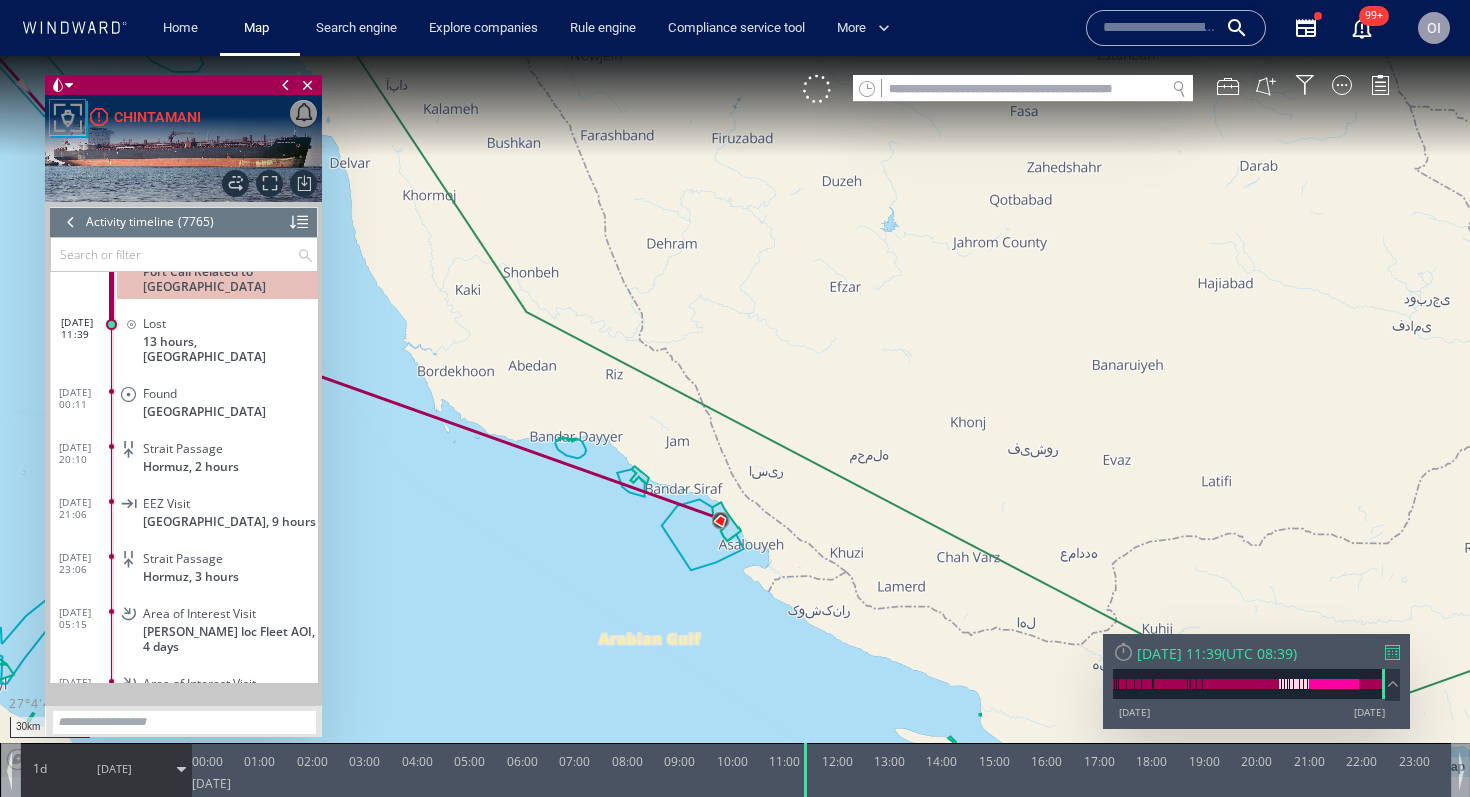 click on "[DATE]" at bounding box center [114, 769] 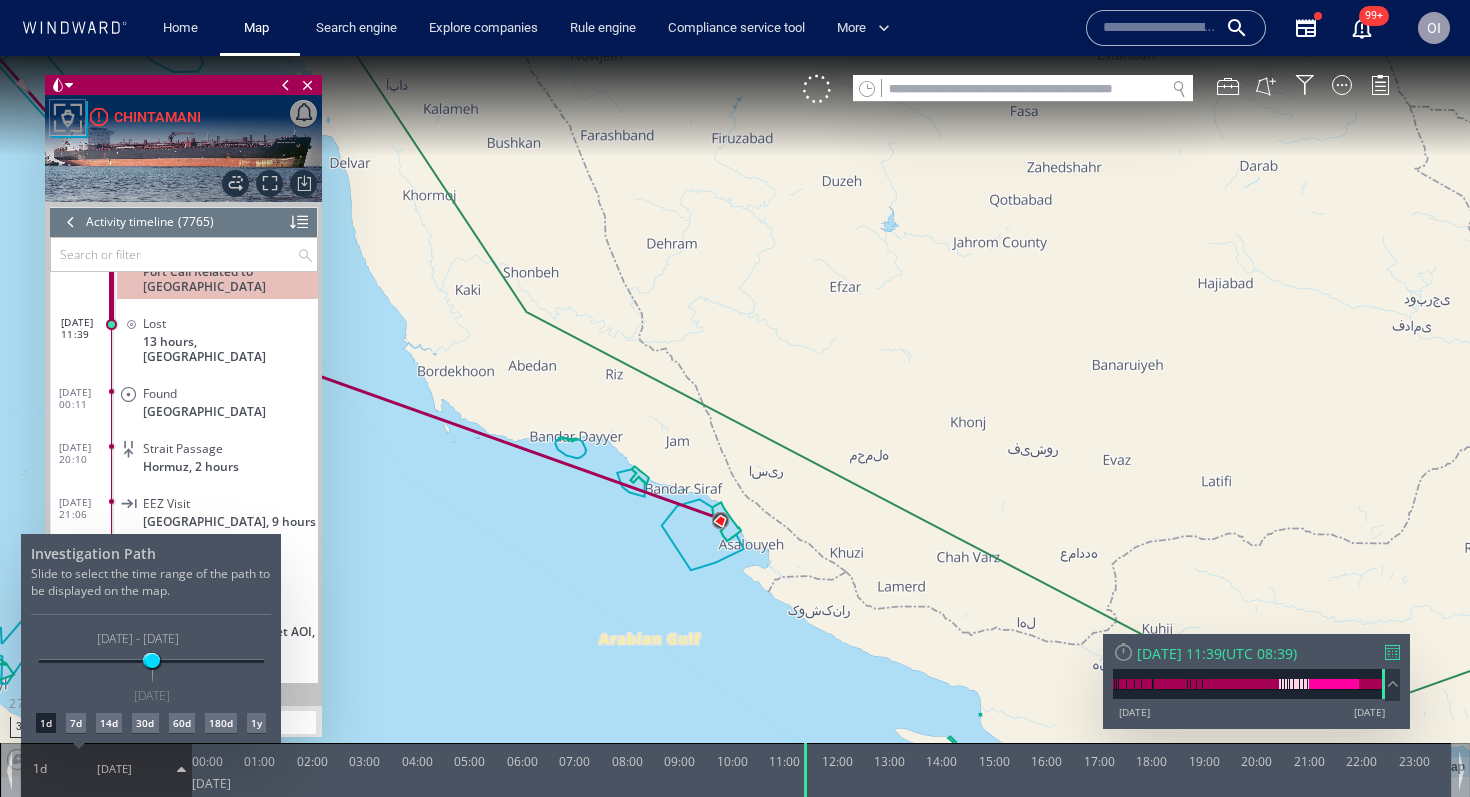 click on "7d" at bounding box center [76, 723] 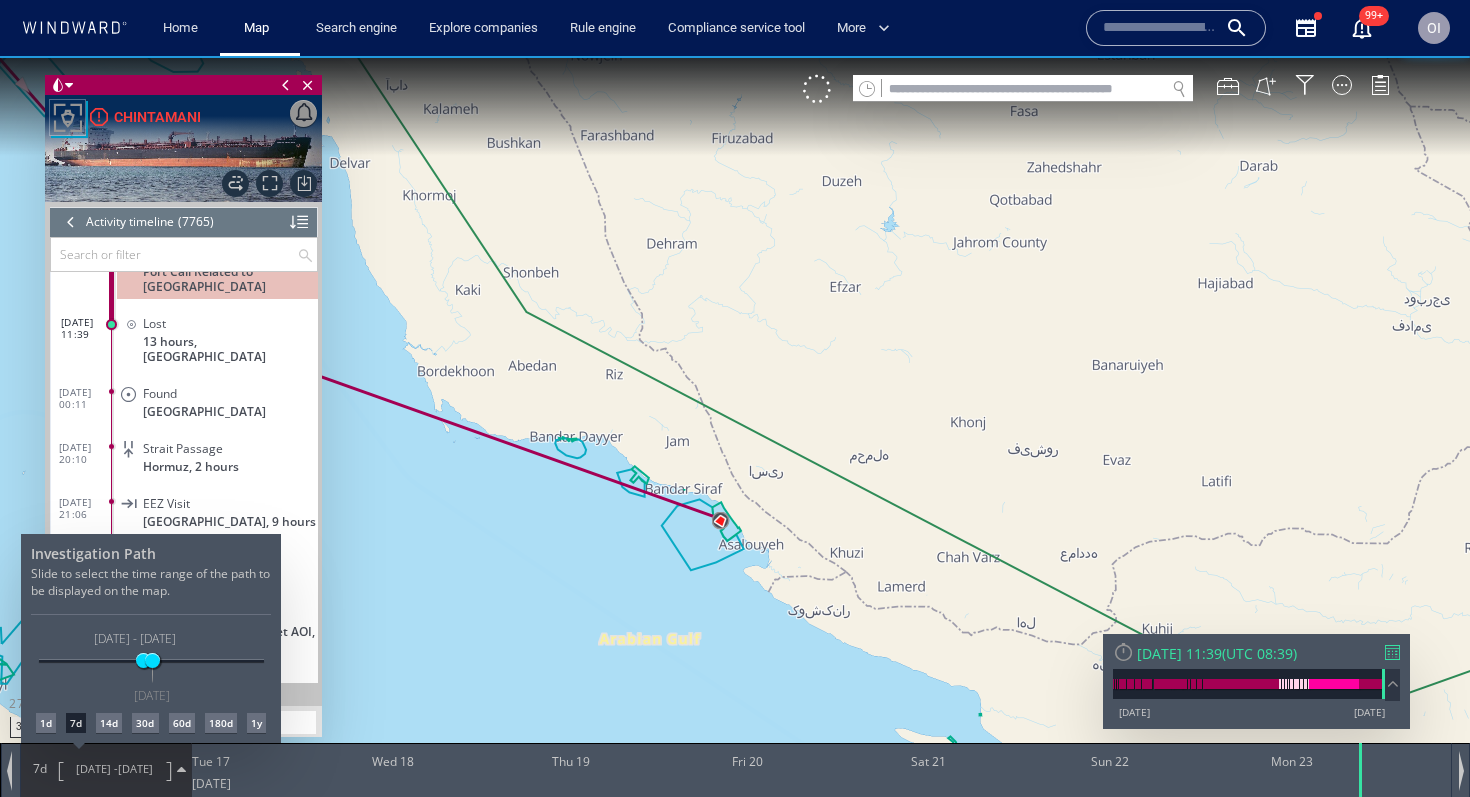 drag, startPoint x: 498, startPoint y: 588, endPoint x: 732, endPoint y: 596, distance: 234.13672 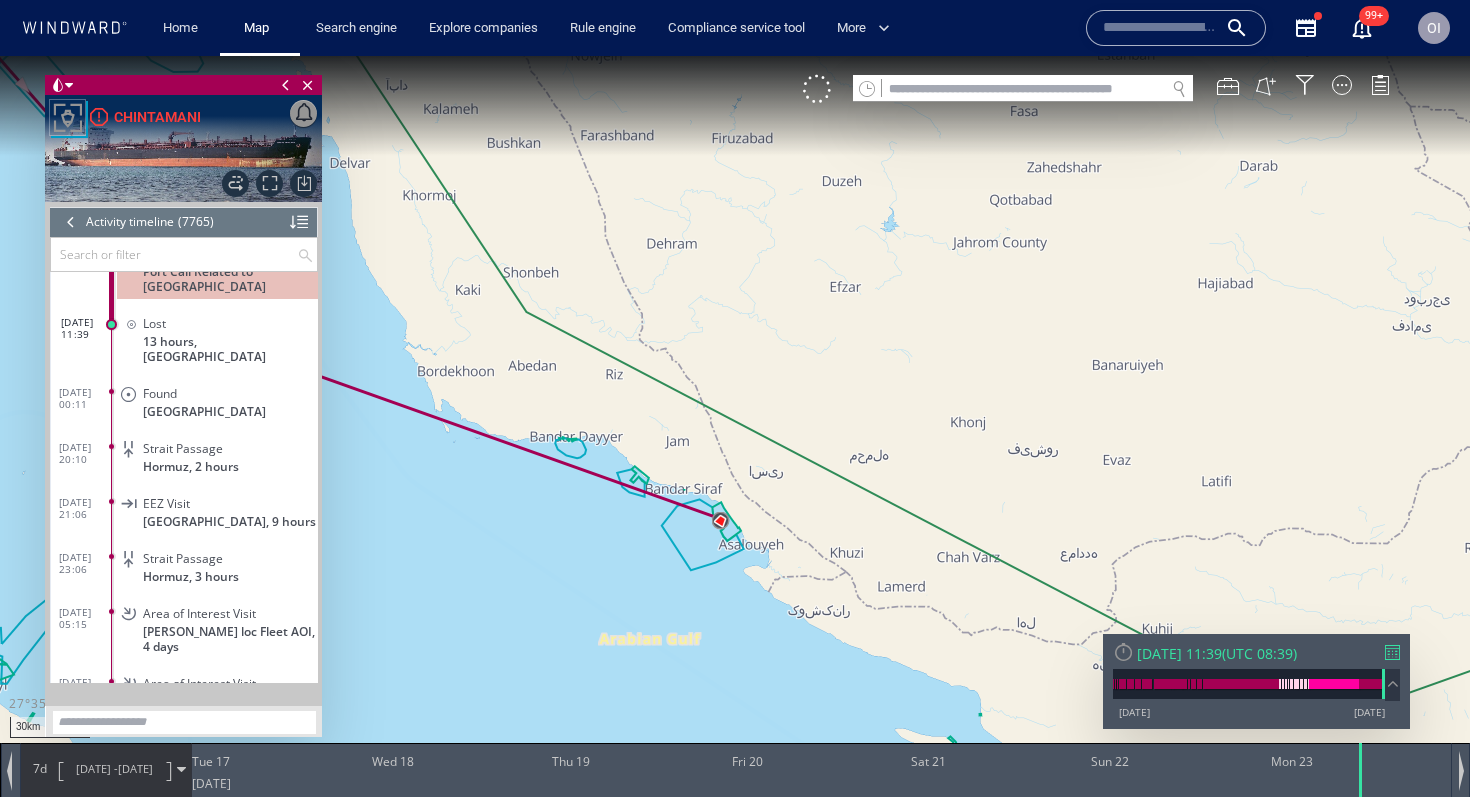 drag, startPoint x: 596, startPoint y: 508, endPoint x: 817, endPoint y: 511, distance: 221.02036 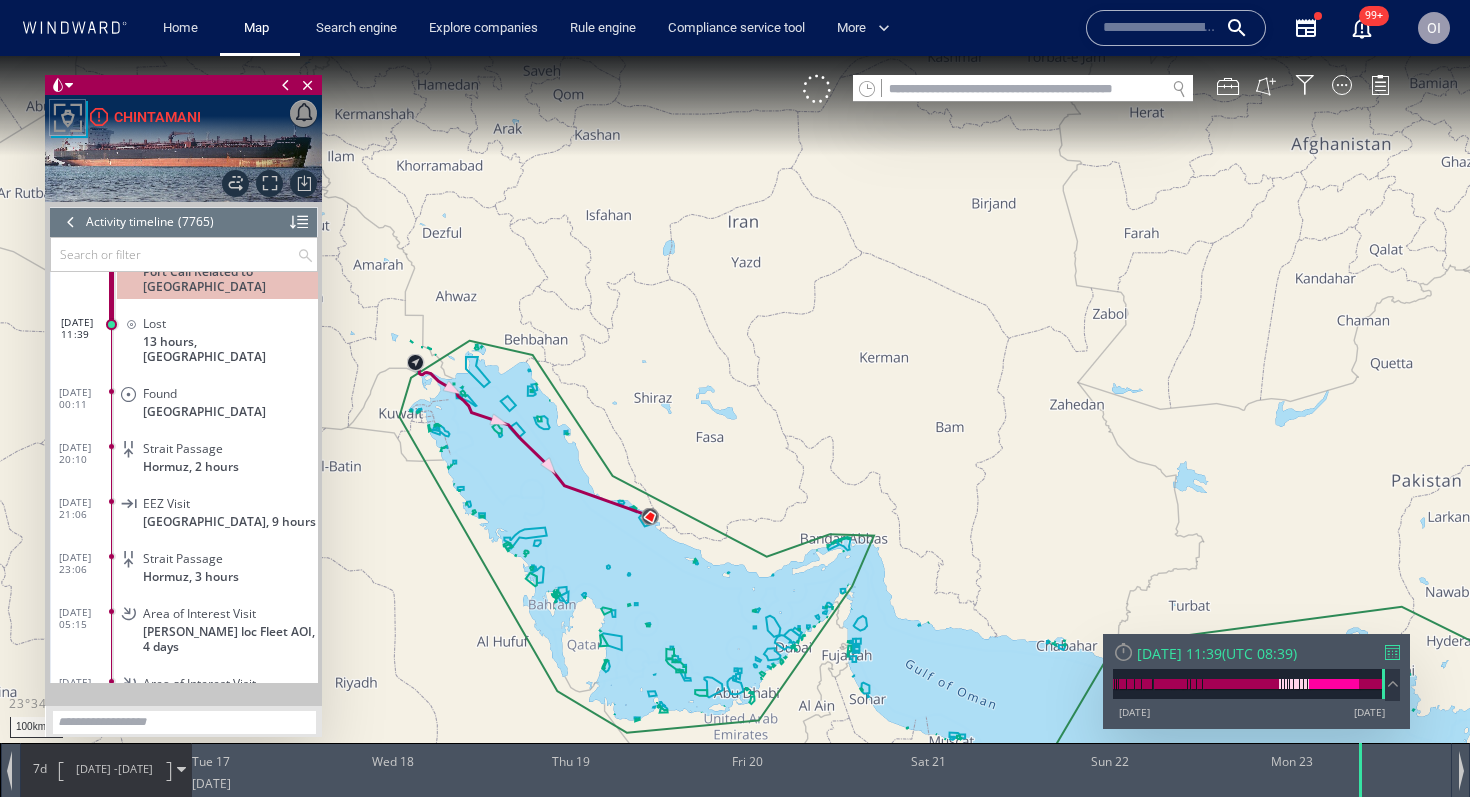 click on "16/06/25 -" at bounding box center (97, 768) 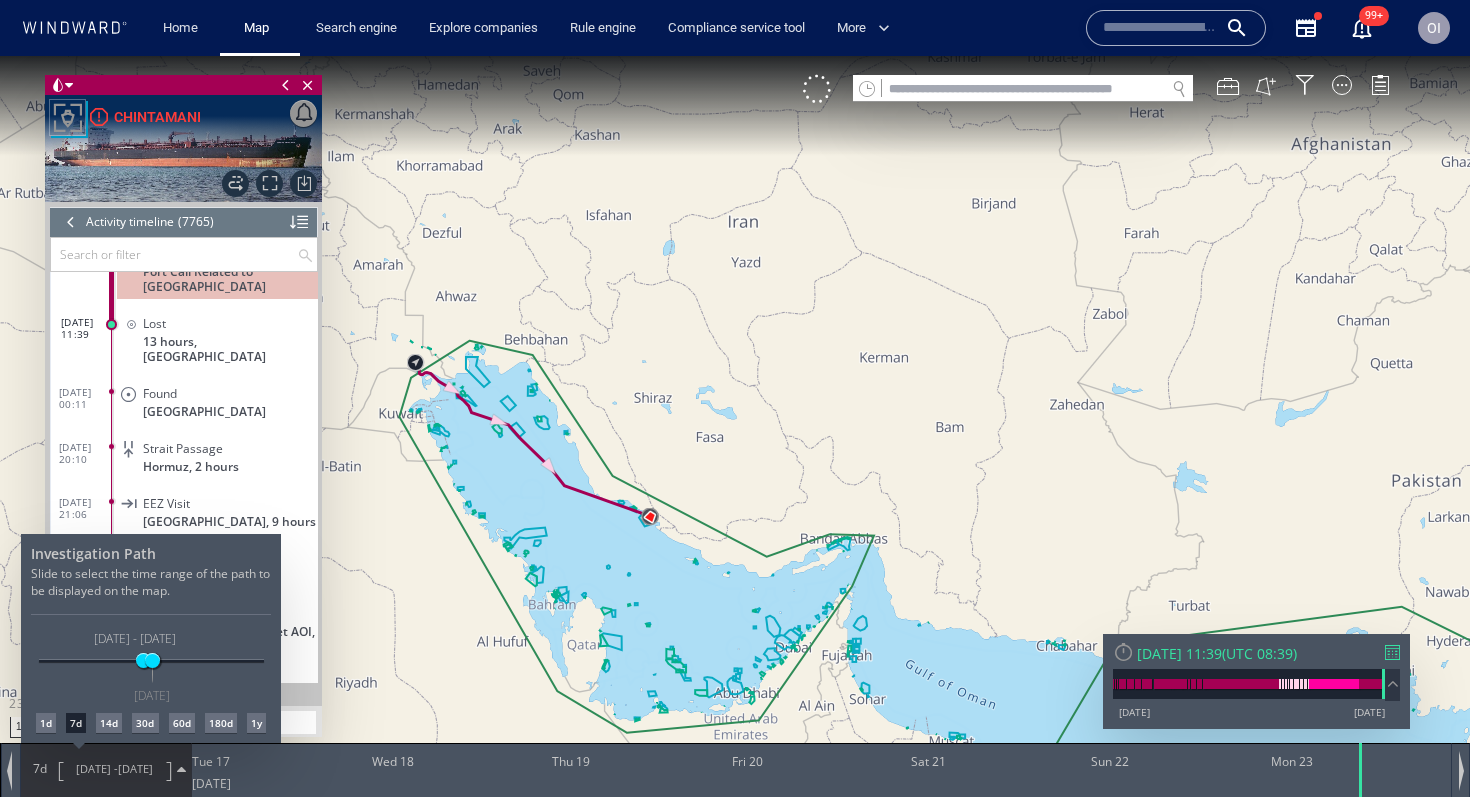 click on "14d" at bounding box center [109, 723] 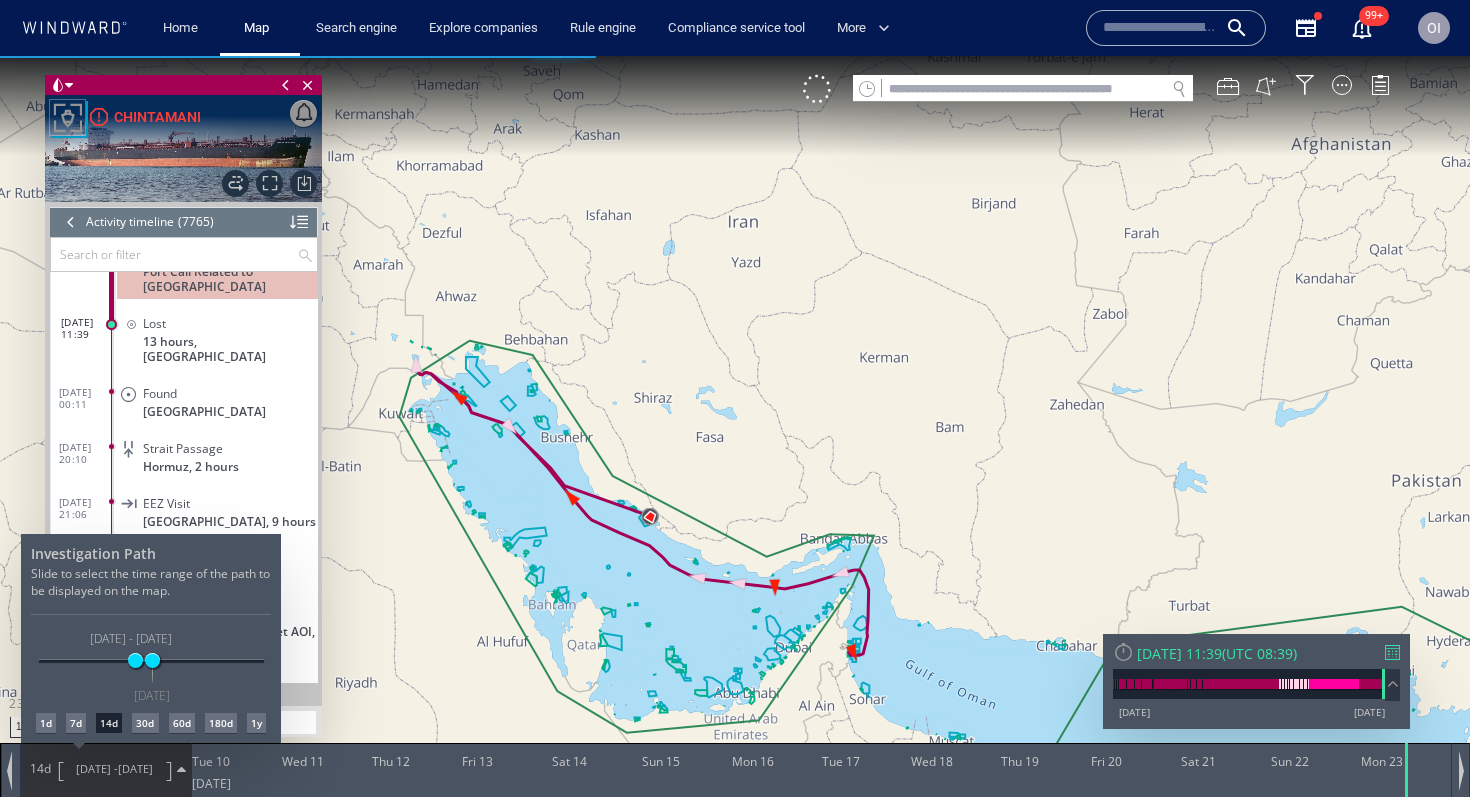 click at bounding box center (735, 426) 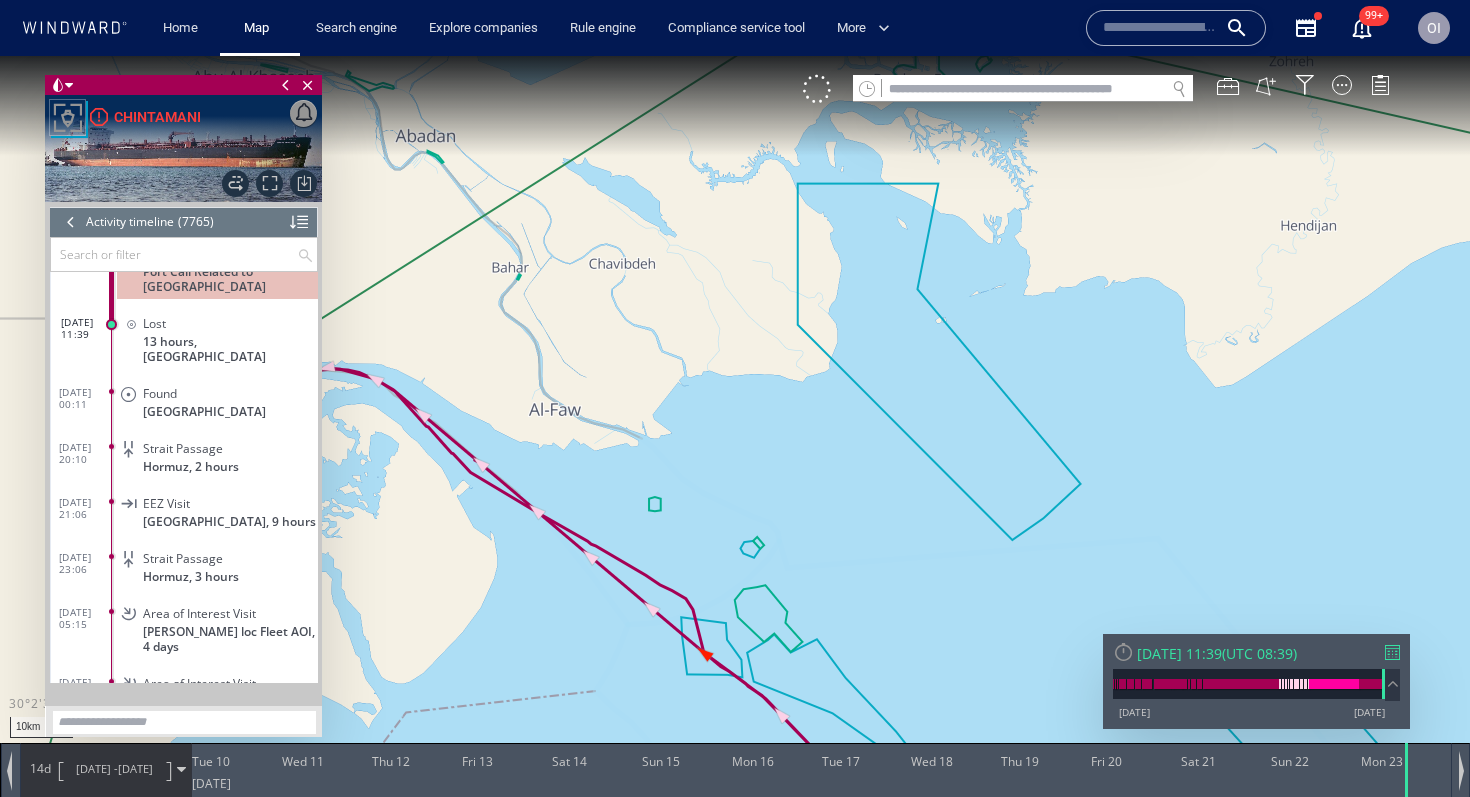 drag, startPoint x: 420, startPoint y: 362, endPoint x: 732, endPoint y: 367, distance: 312.04007 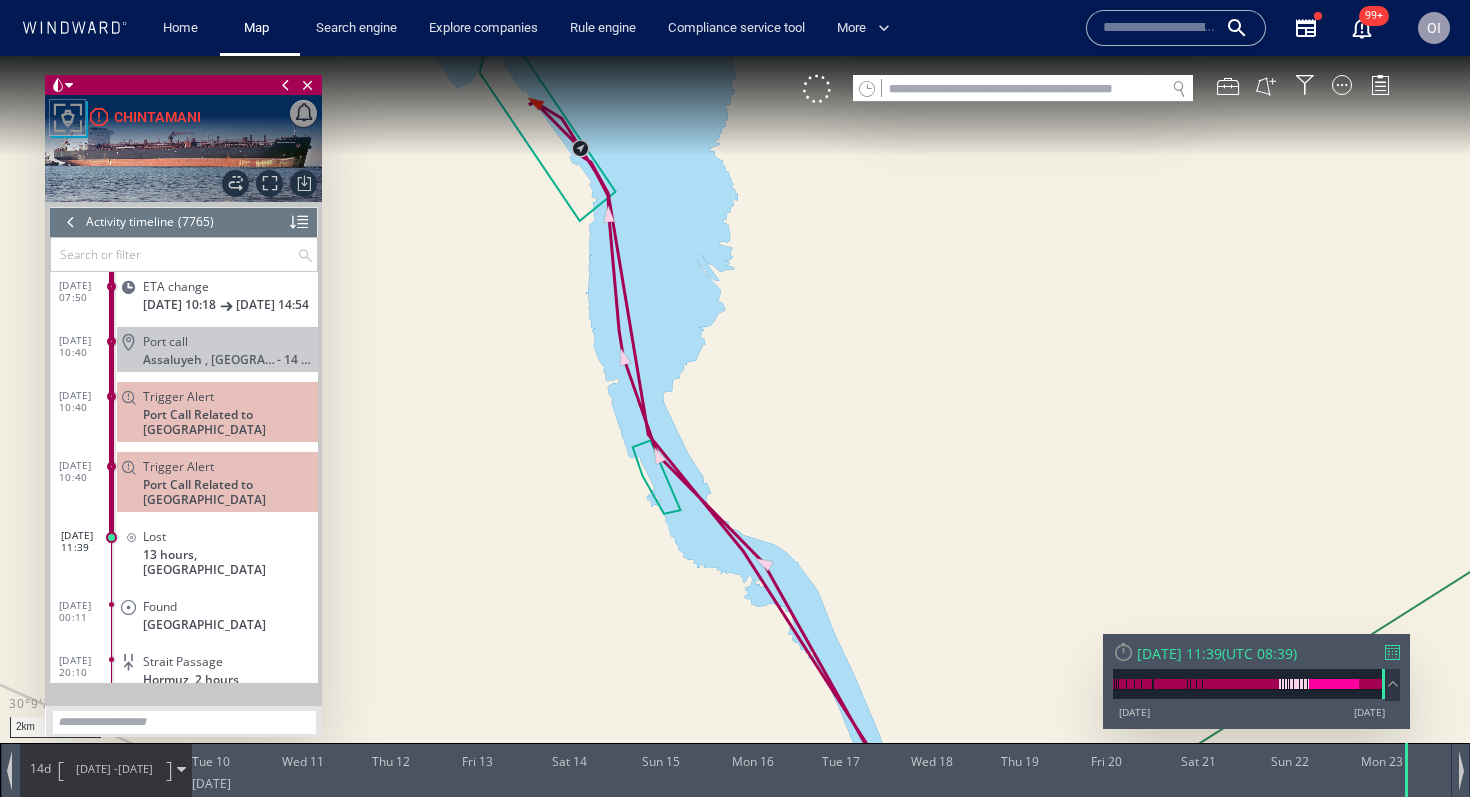 scroll, scrollTop: 425375, scrollLeft: 0, axis: vertical 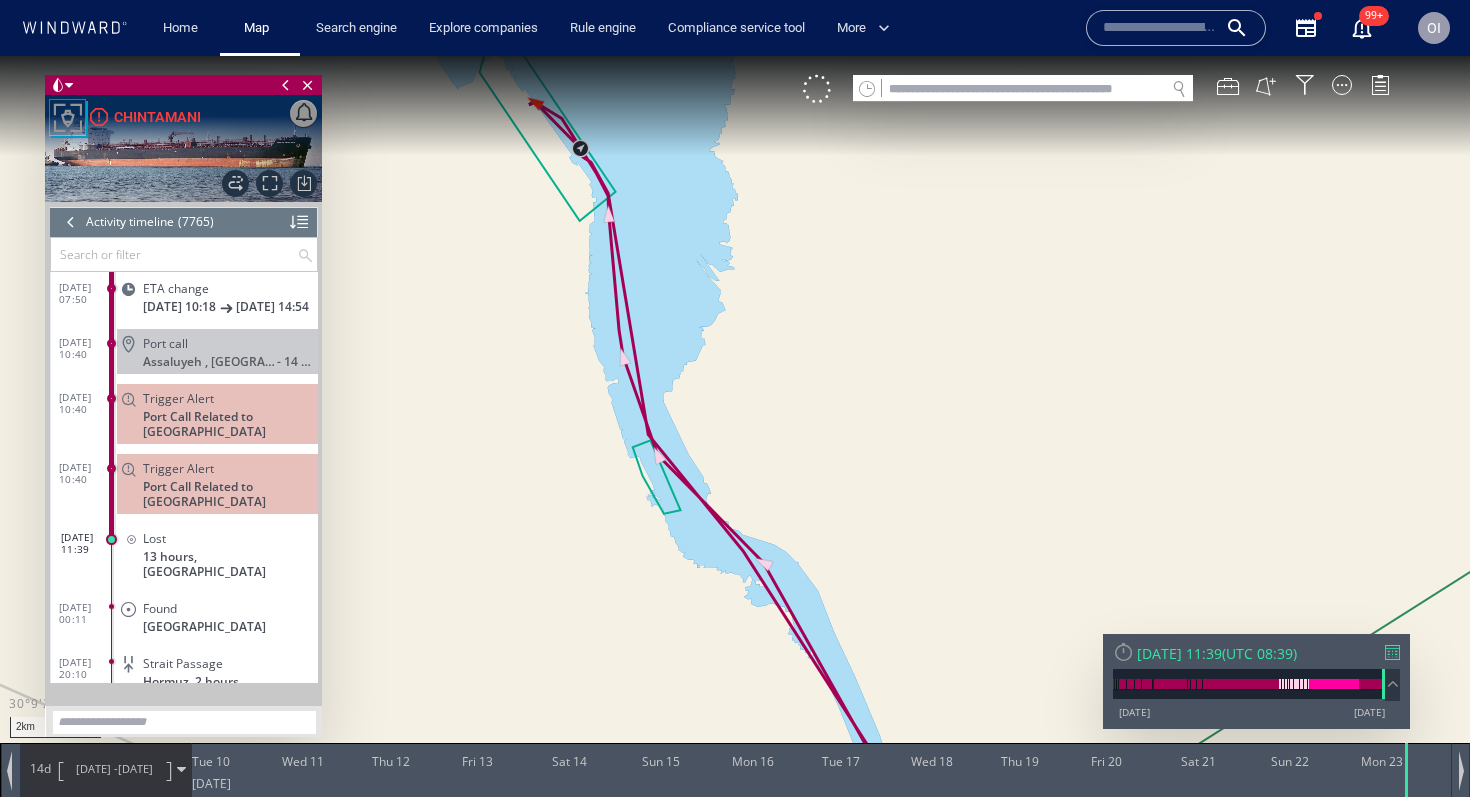 click on "Port Call Related to Iran" 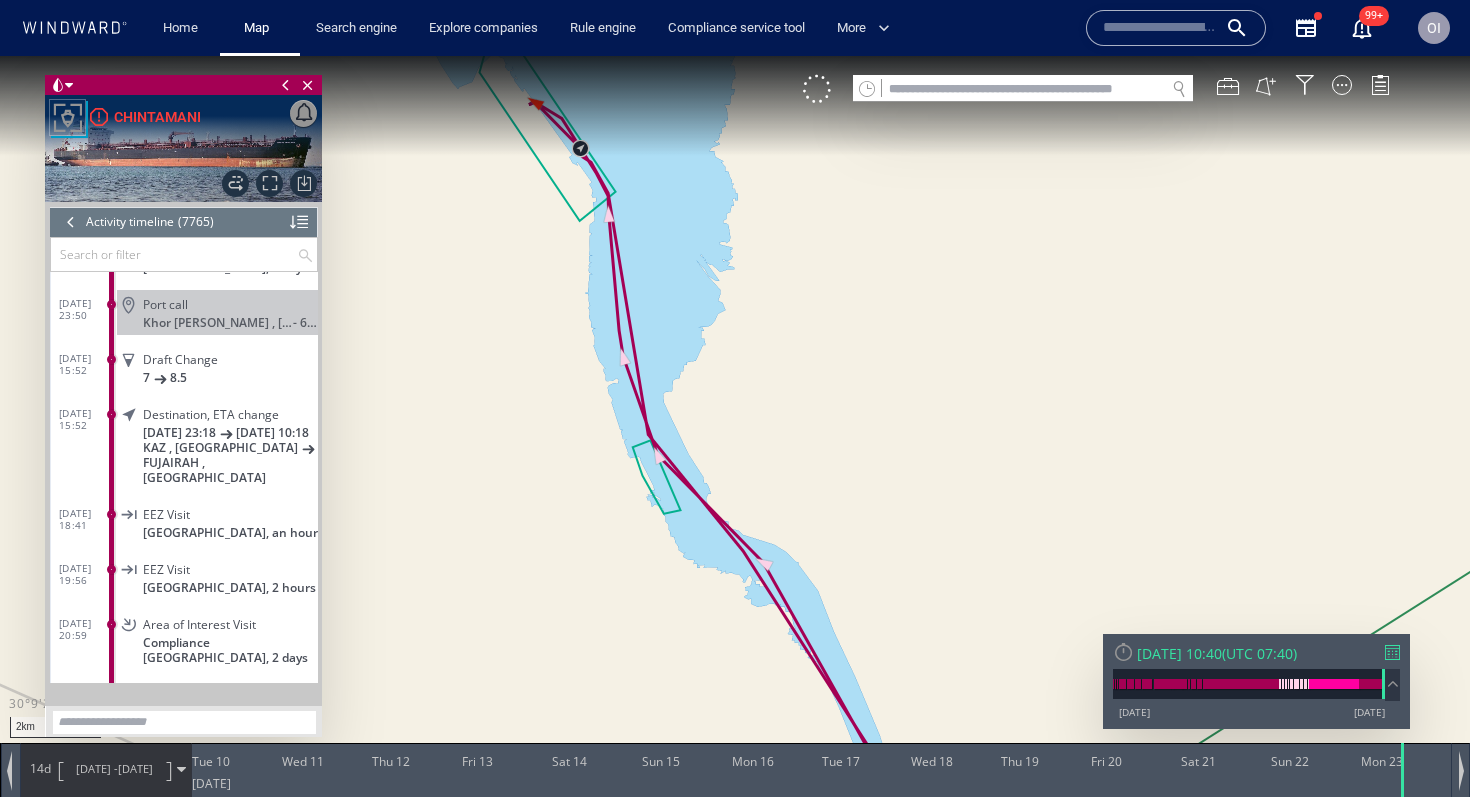 scroll, scrollTop: 424863, scrollLeft: 0, axis: vertical 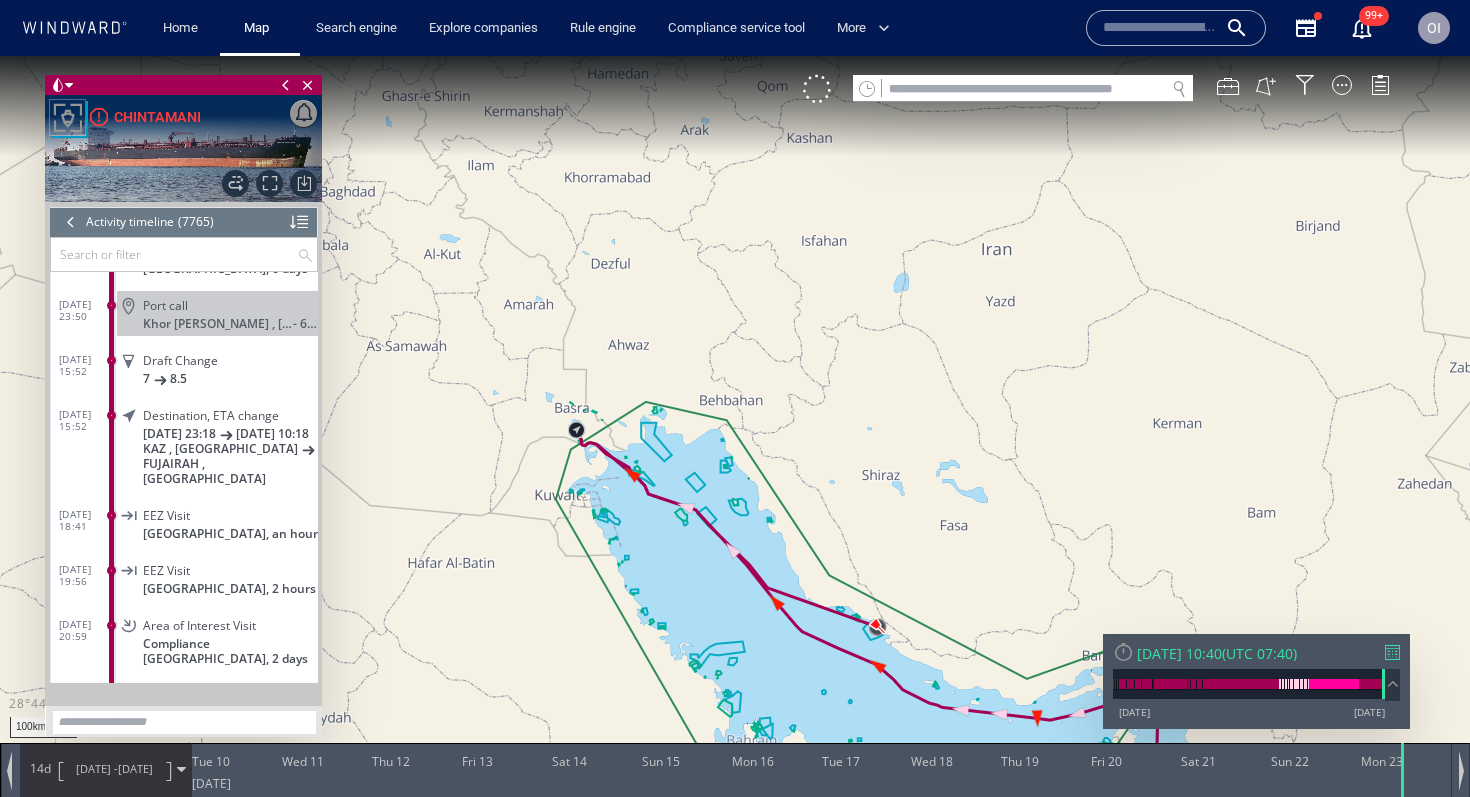 drag, startPoint x: 835, startPoint y: 542, endPoint x: 789, endPoint y: 358, distance: 189.66286 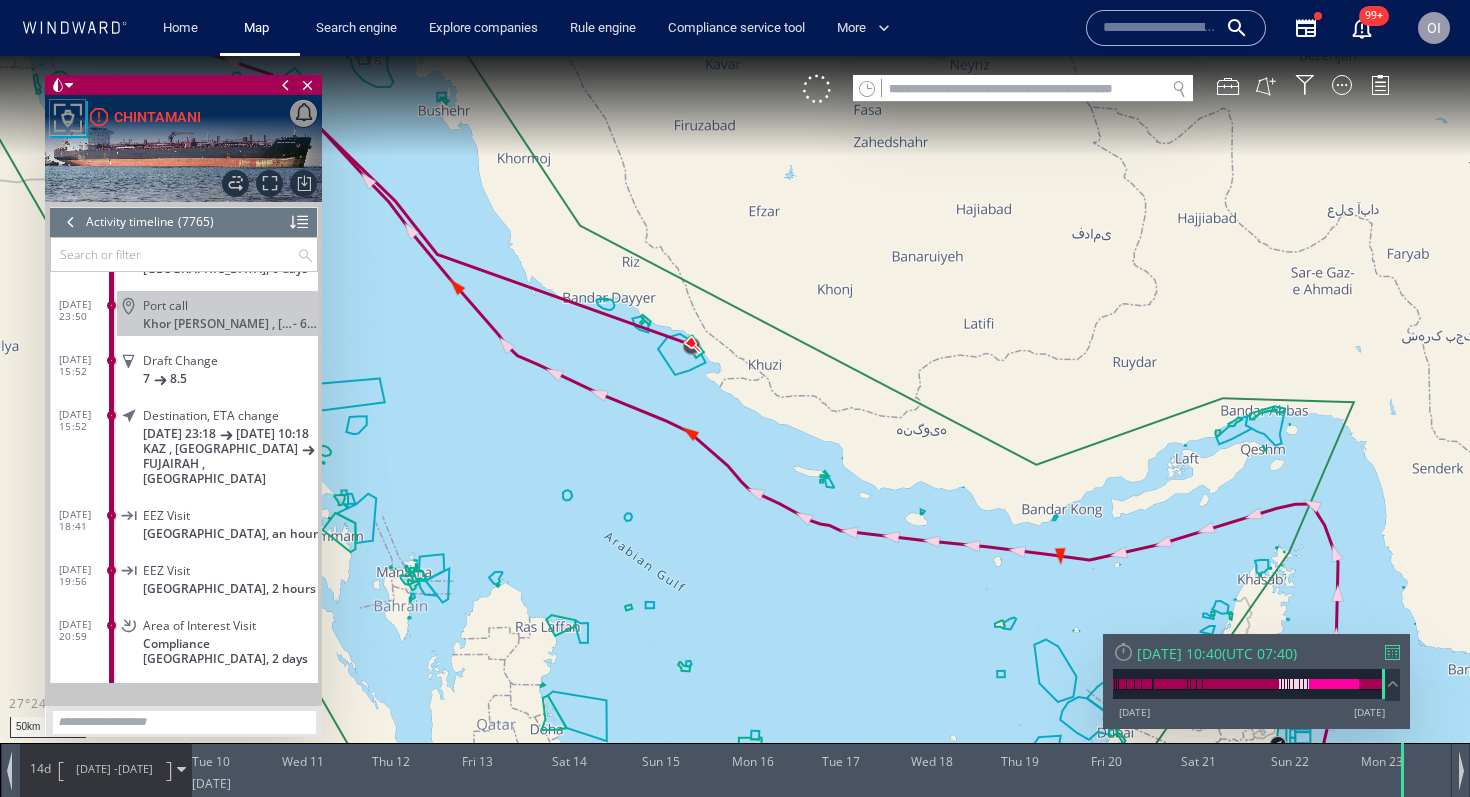 drag, startPoint x: 703, startPoint y: 370, endPoint x: 733, endPoint y: 411, distance: 50.803543 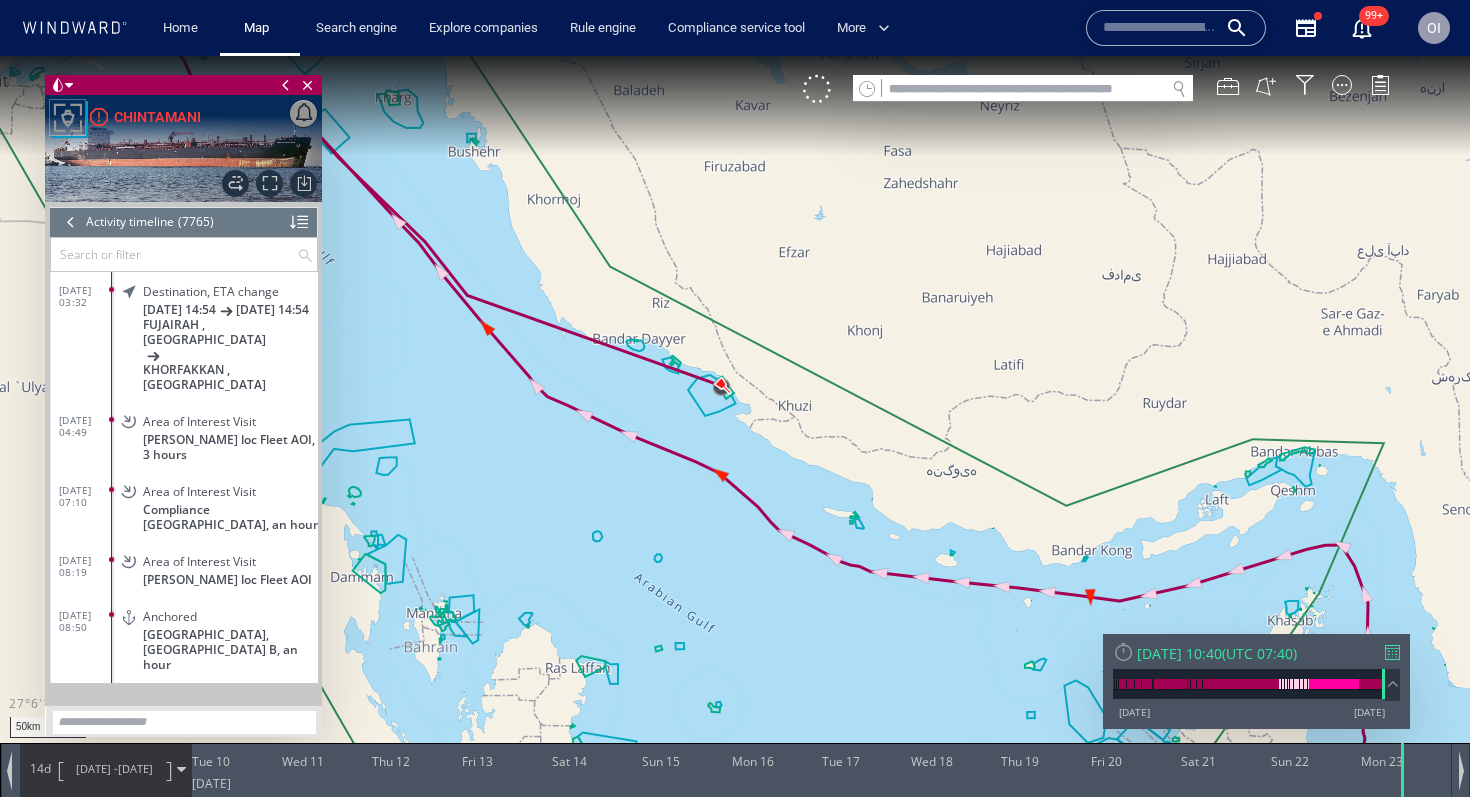 scroll, scrollTop: 426909, scrollLeft: 0, axis: vertical 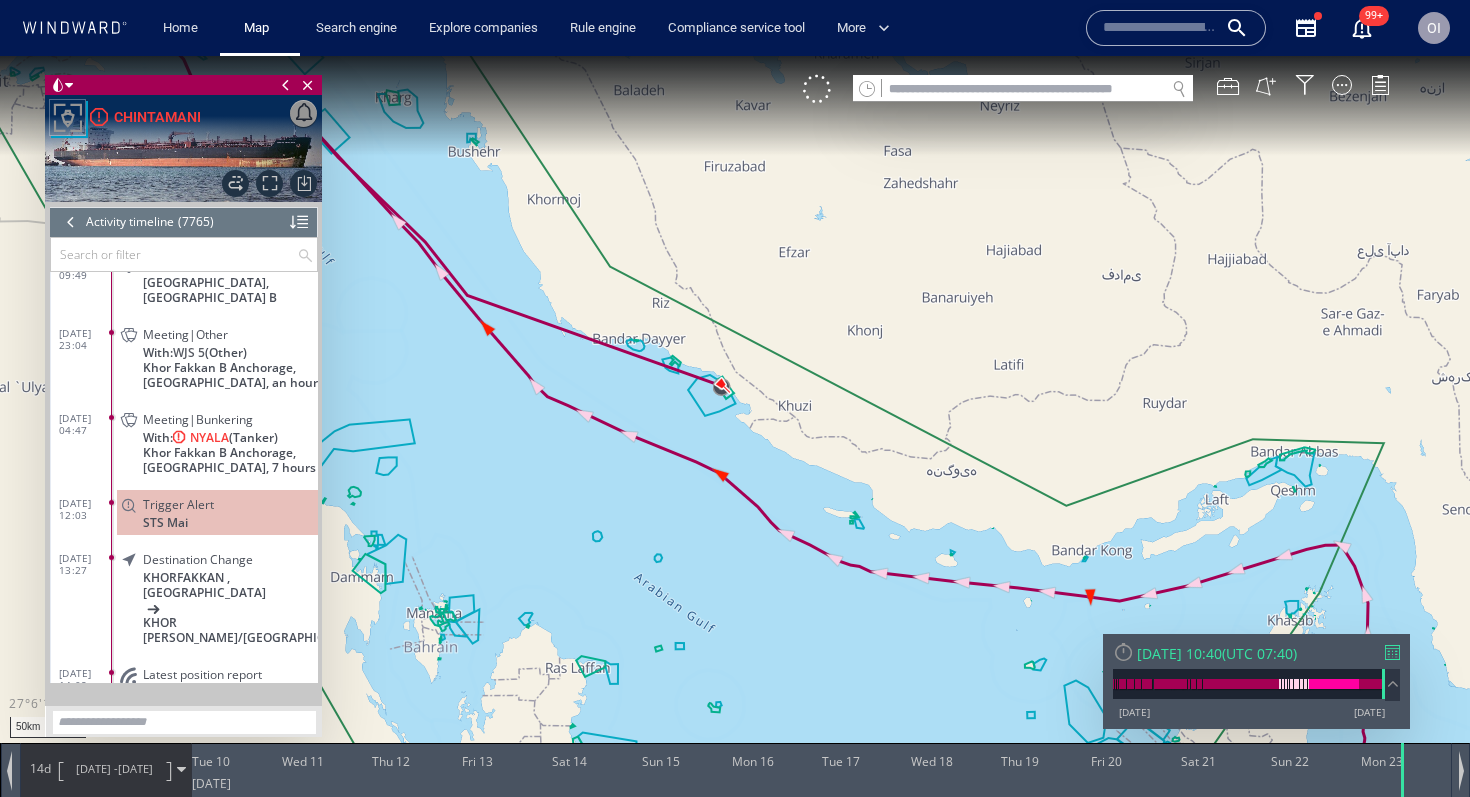 click on "Meeting|Bunkering" 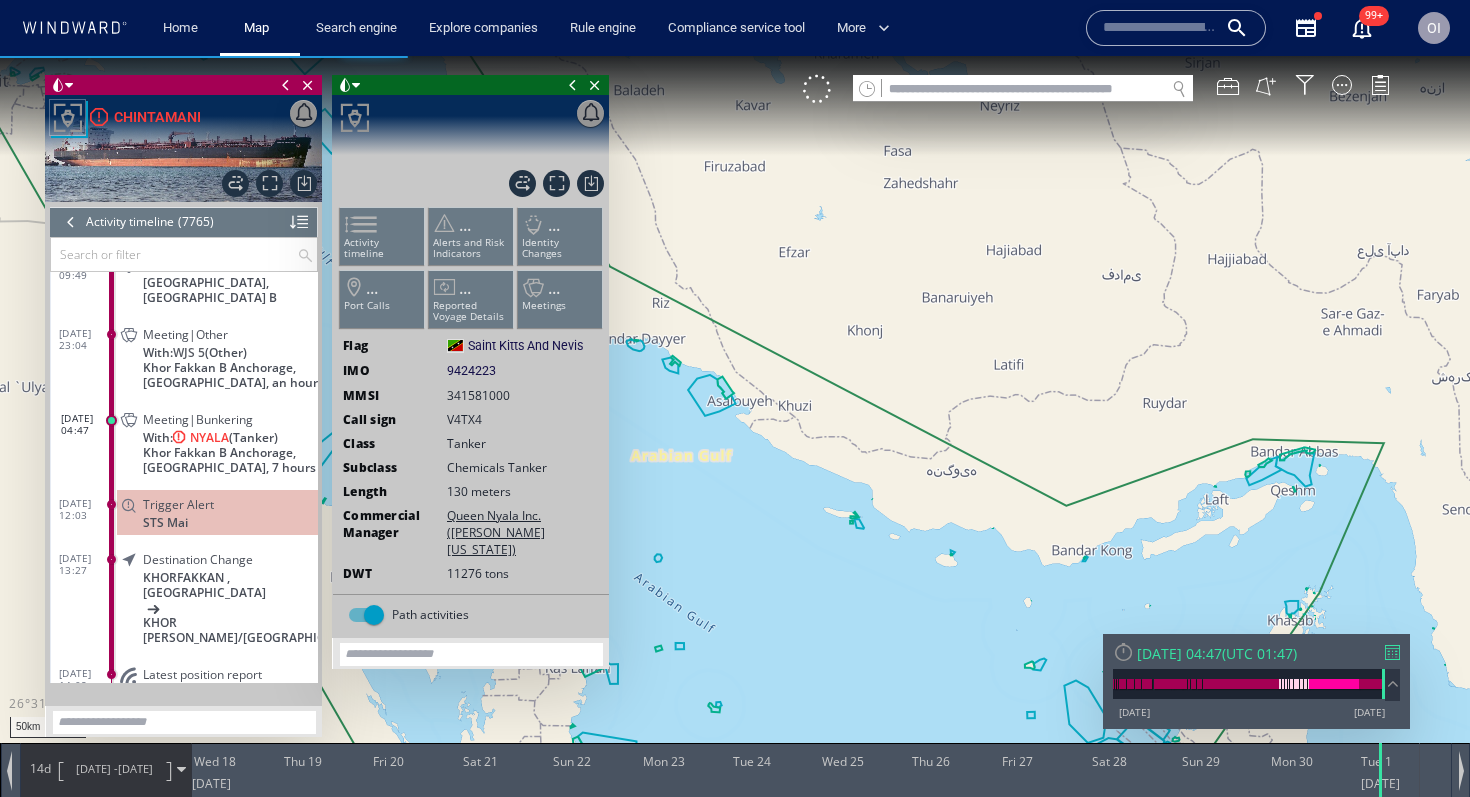 scroll, scrollTop: 426855, scrollLeft: 0, axis: vertical 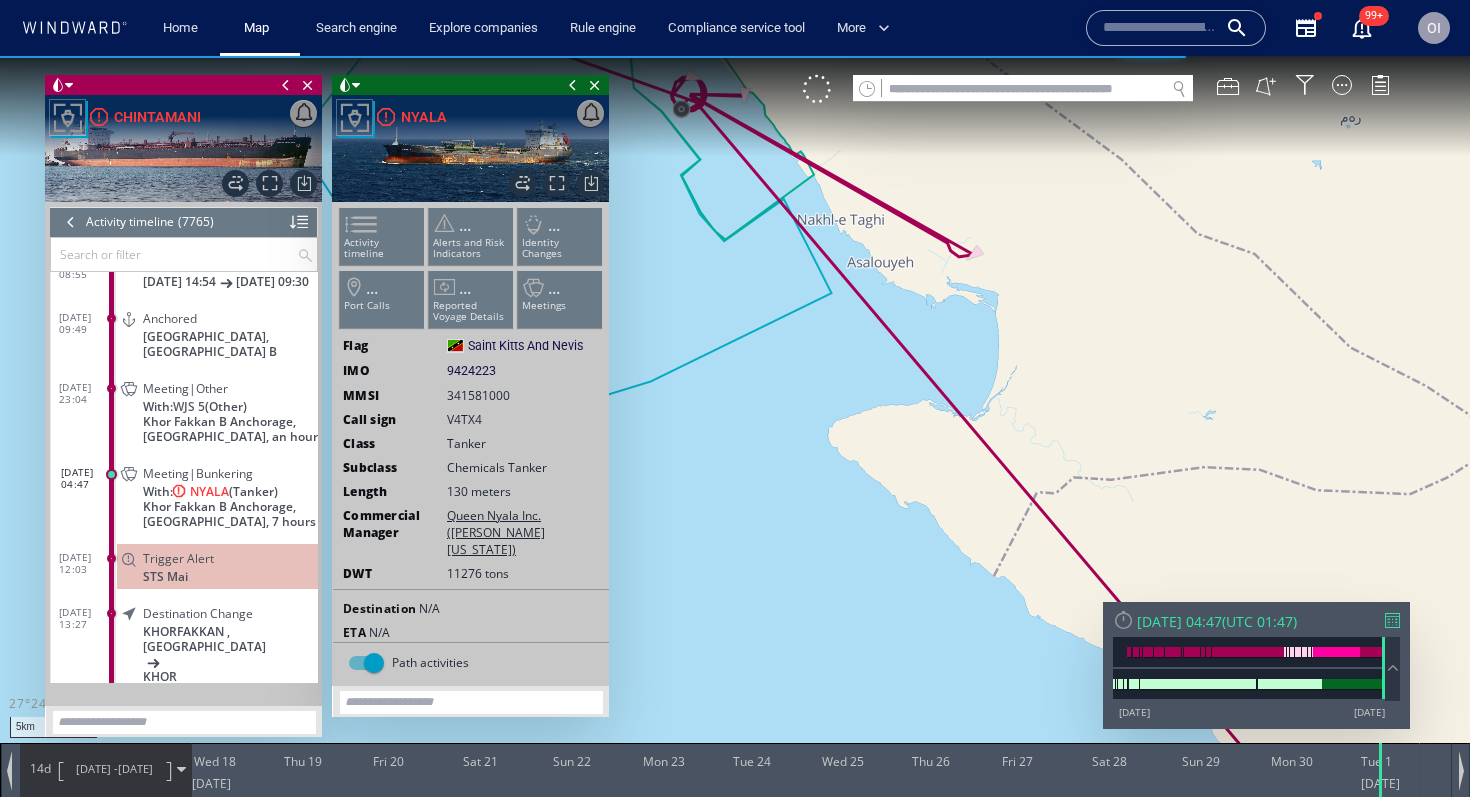 drag, startPoint x: 767, startPoint y: 390, endPoint x: 825, endPoint y: 519, distance: 141.43903 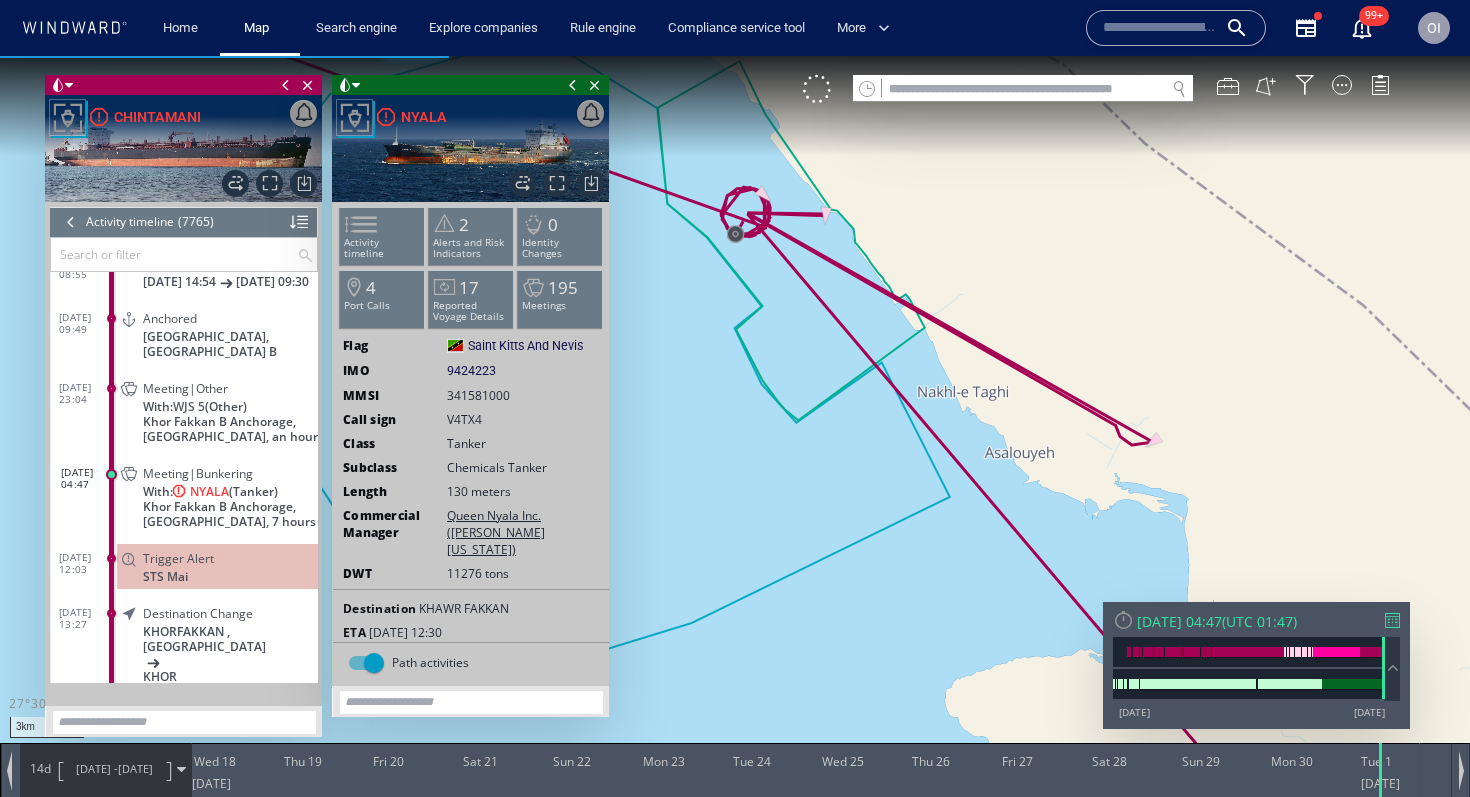 drag, startPoint x: 780, startPoint y: 373, endPoint x: 940, endPoint y: 387, distance: 160.61133 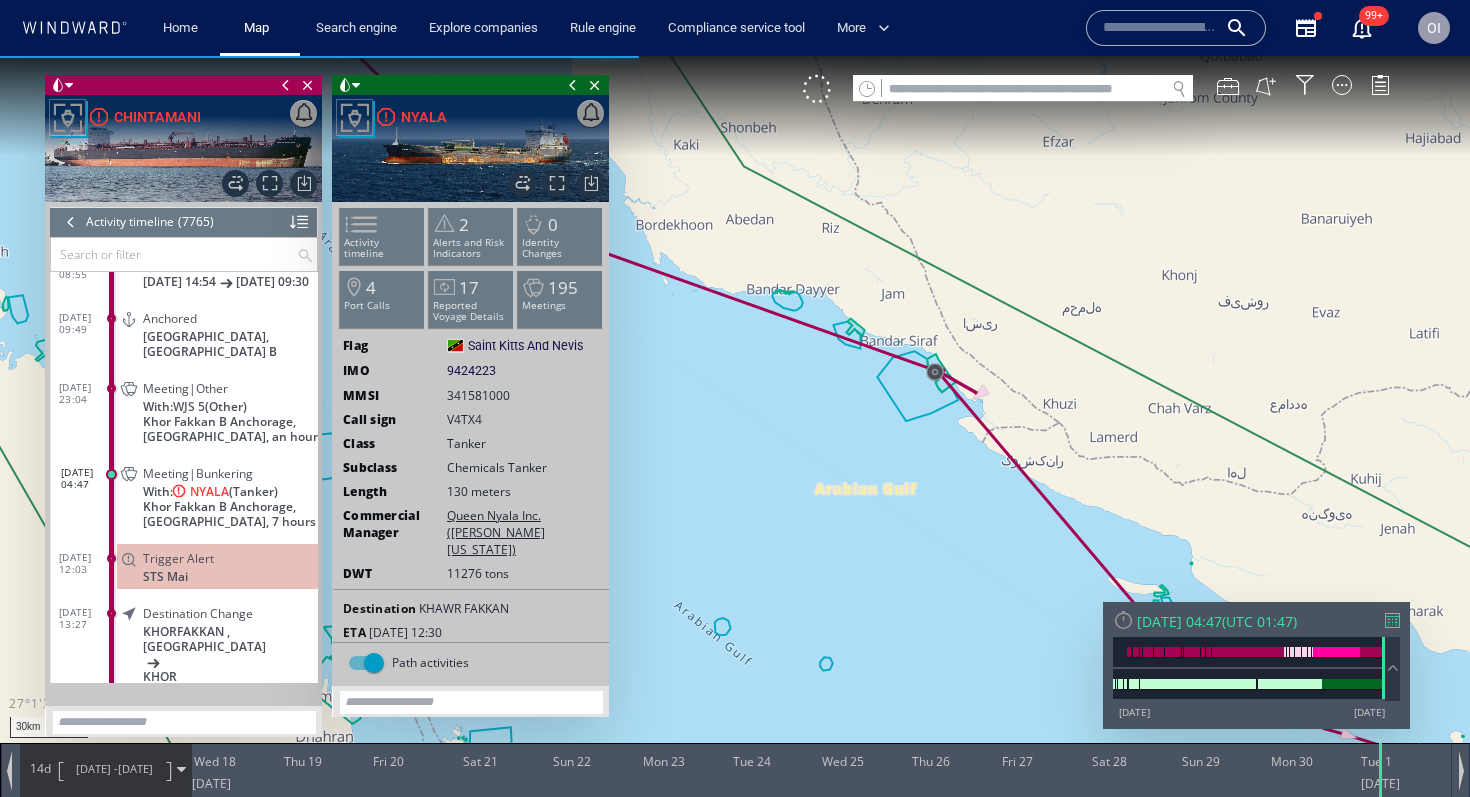 drag, startPoint x: 951, startPoint y: 534, endPoint x: 963, endPoint y: 193, distance: 341.2111 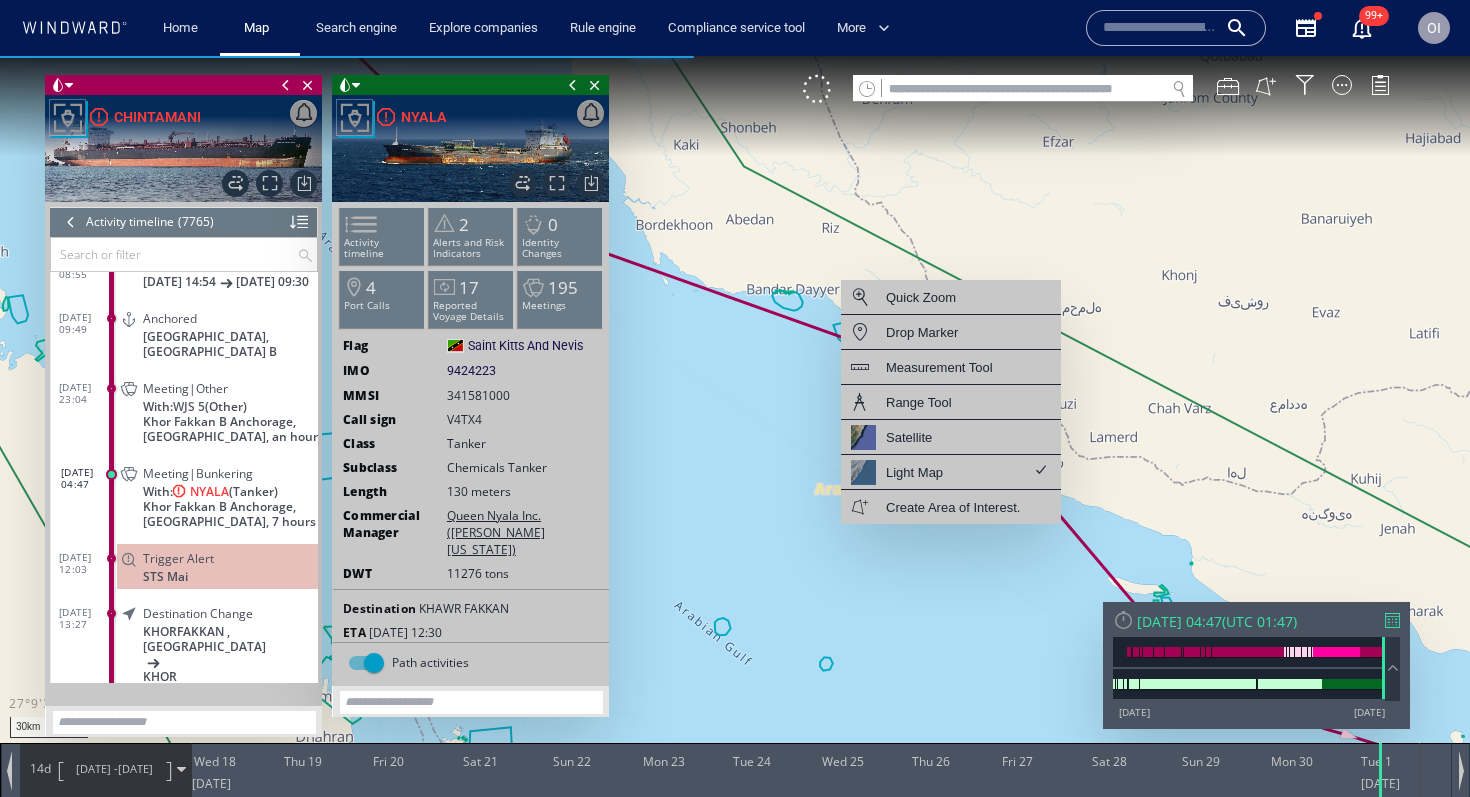 click at bounding box center (735, 416) 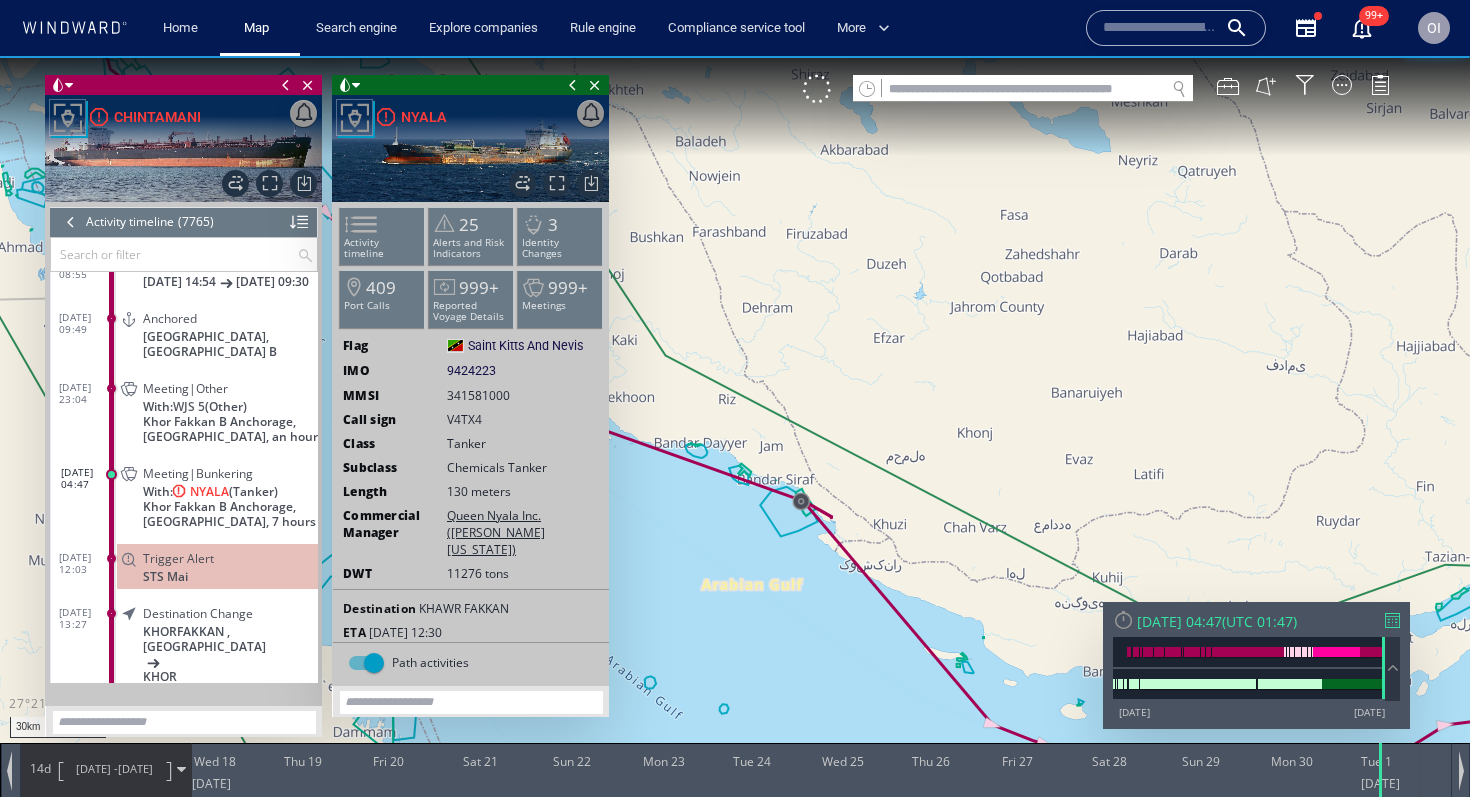 drag, startPoint x: 758, startPoint y: 567, endPoint x: 810, endPoint y: 567, distance: 52 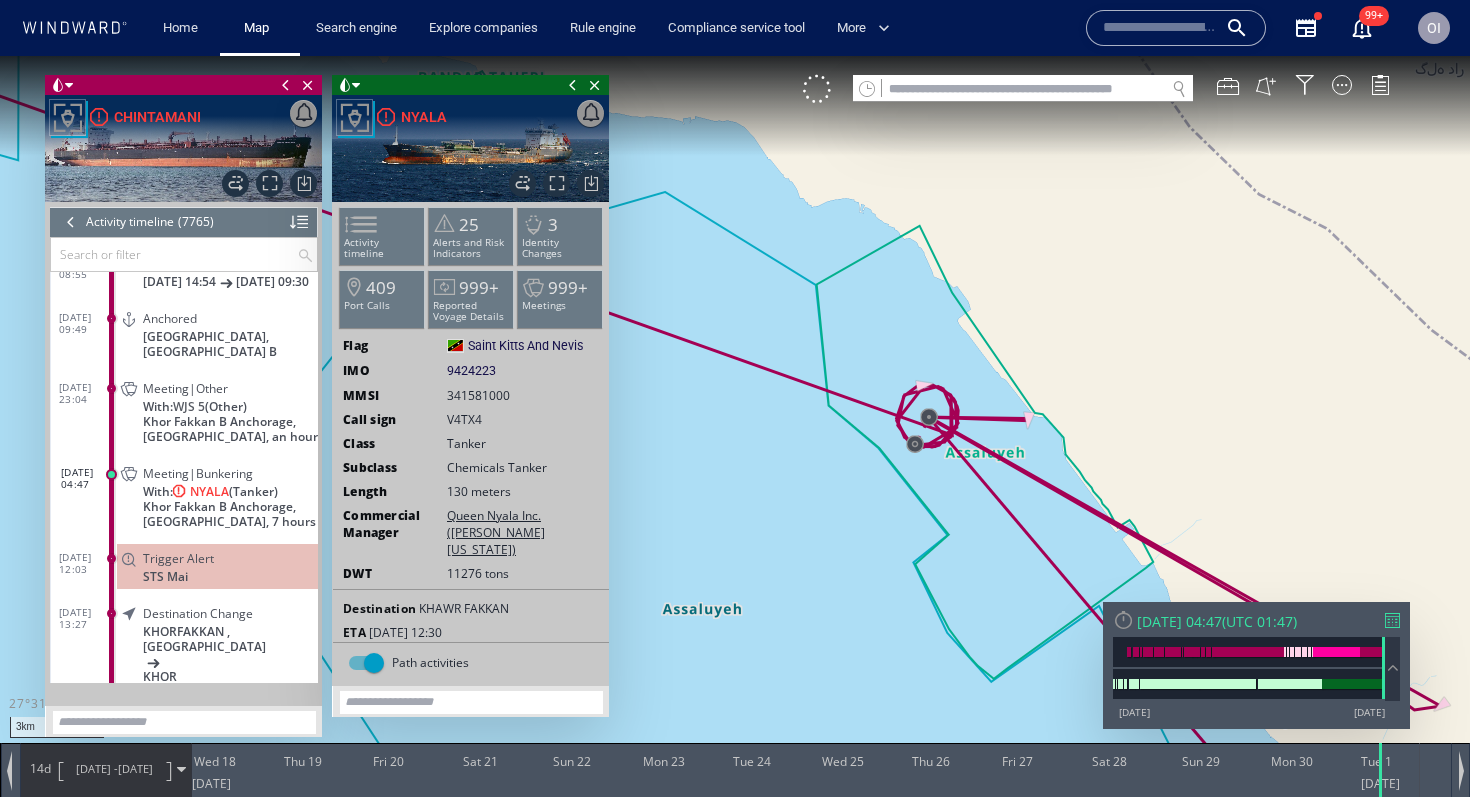 drag, startPoint x: 895, startPoint y: 567, endPoint x: 834, endPoint y: 542, distance: 65.9242 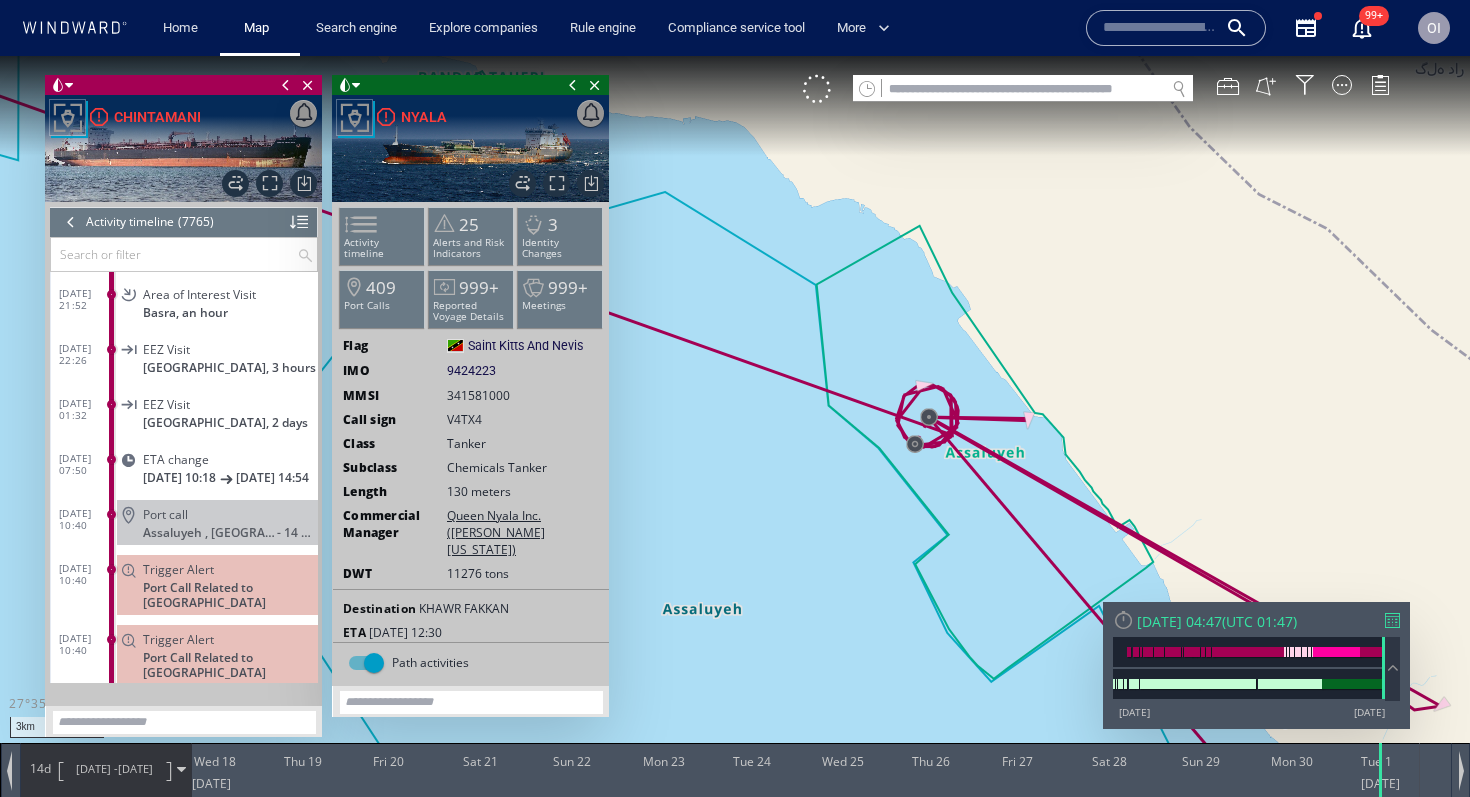 scroll, scrollTop: 425220, scrollLeft: 0, axis: vertical 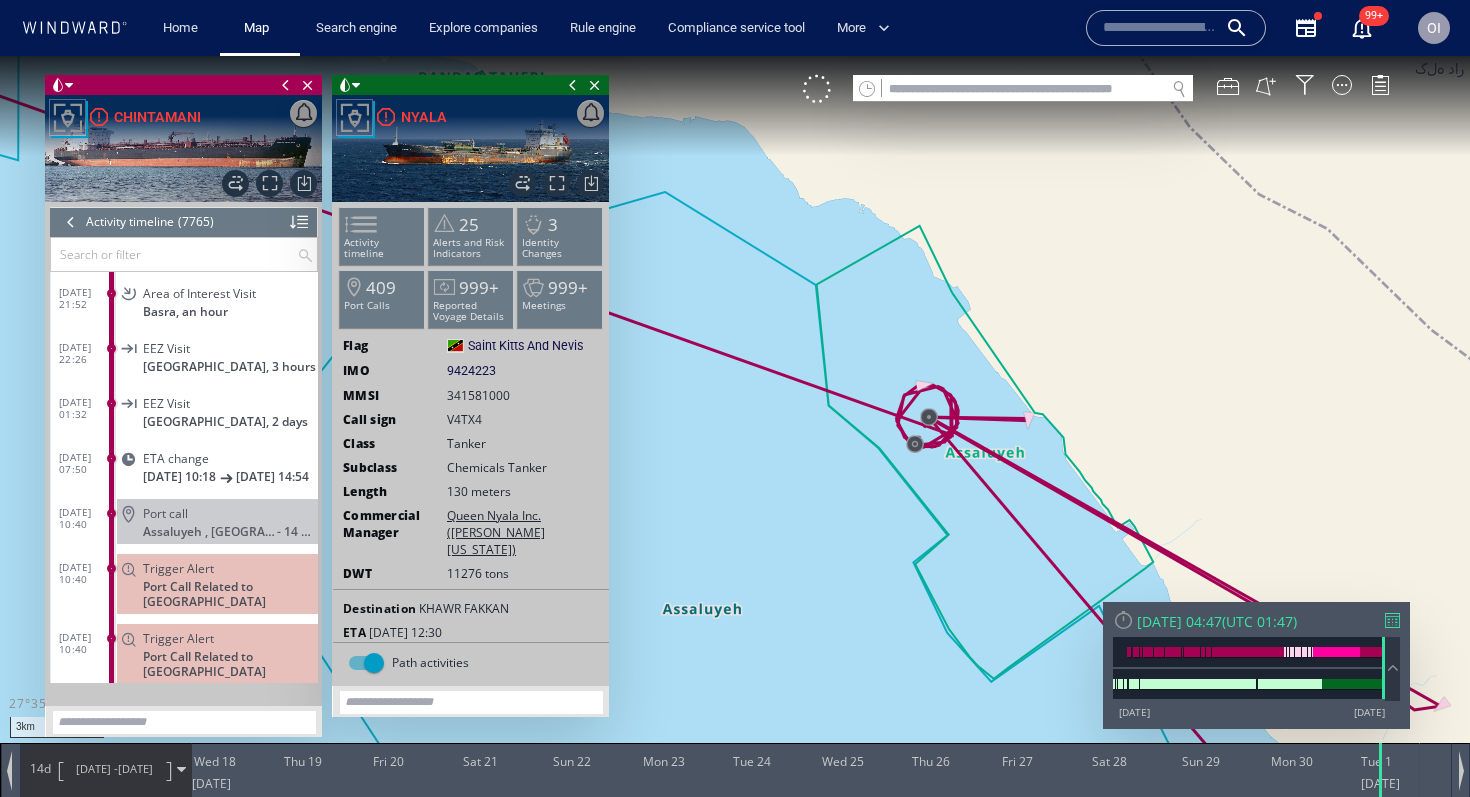 click on "Port call" 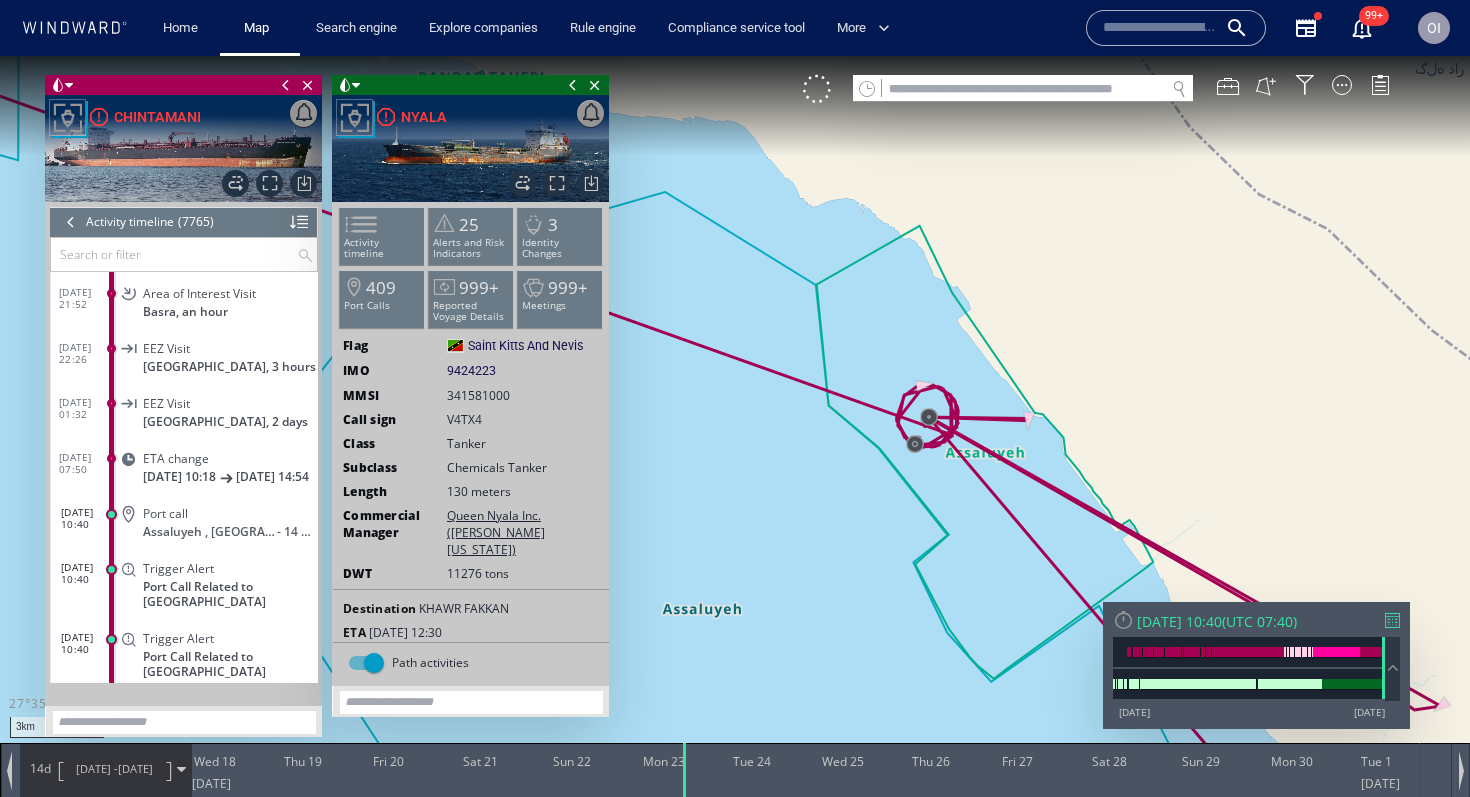 click on "Port call" 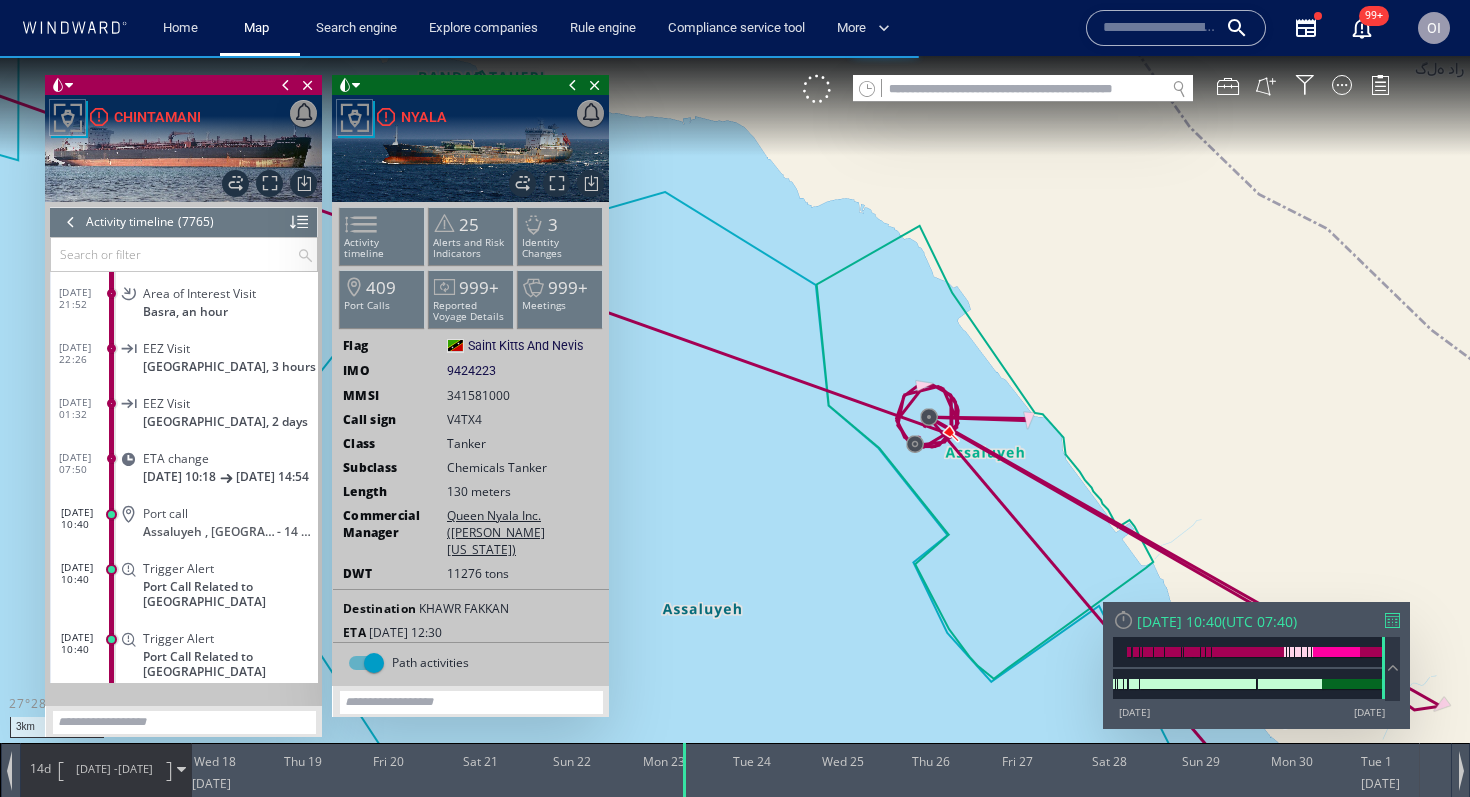 click on "17/06/25 -" at bounding box center [97, 768] 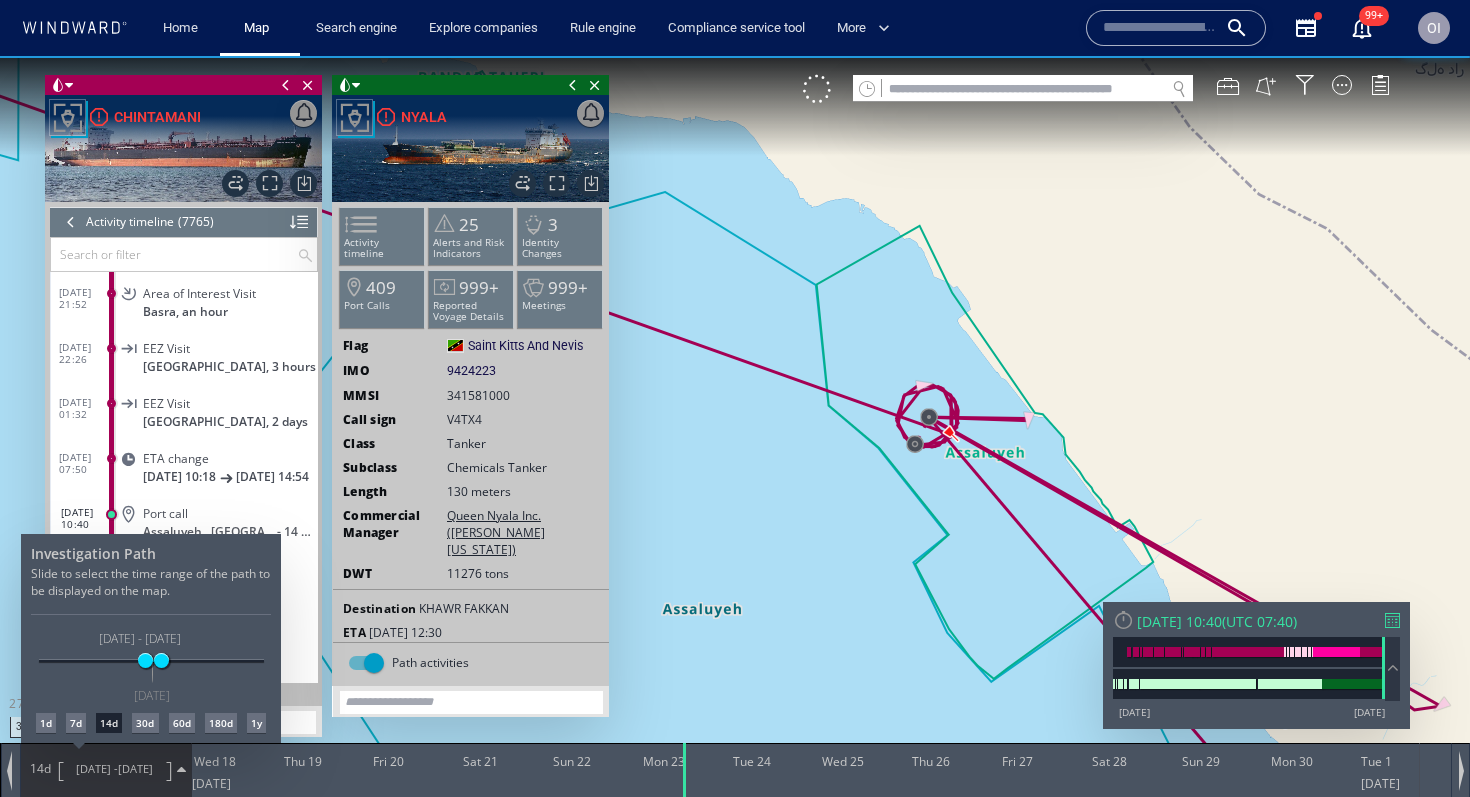 click on "1d" at bounding box center (46, 723) 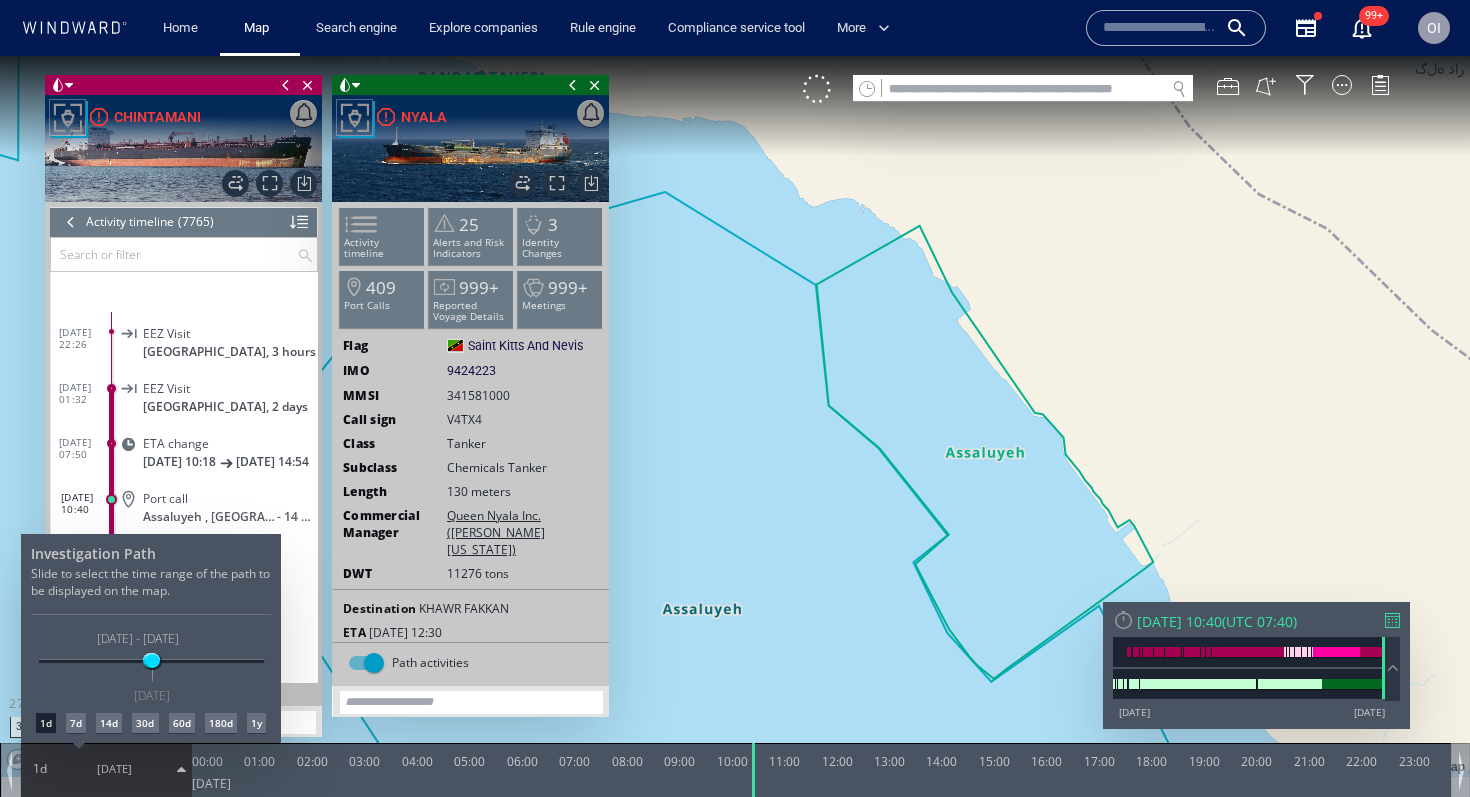 scroll, scrollTop: 425425, scrollLeft: 0, axis: vertical 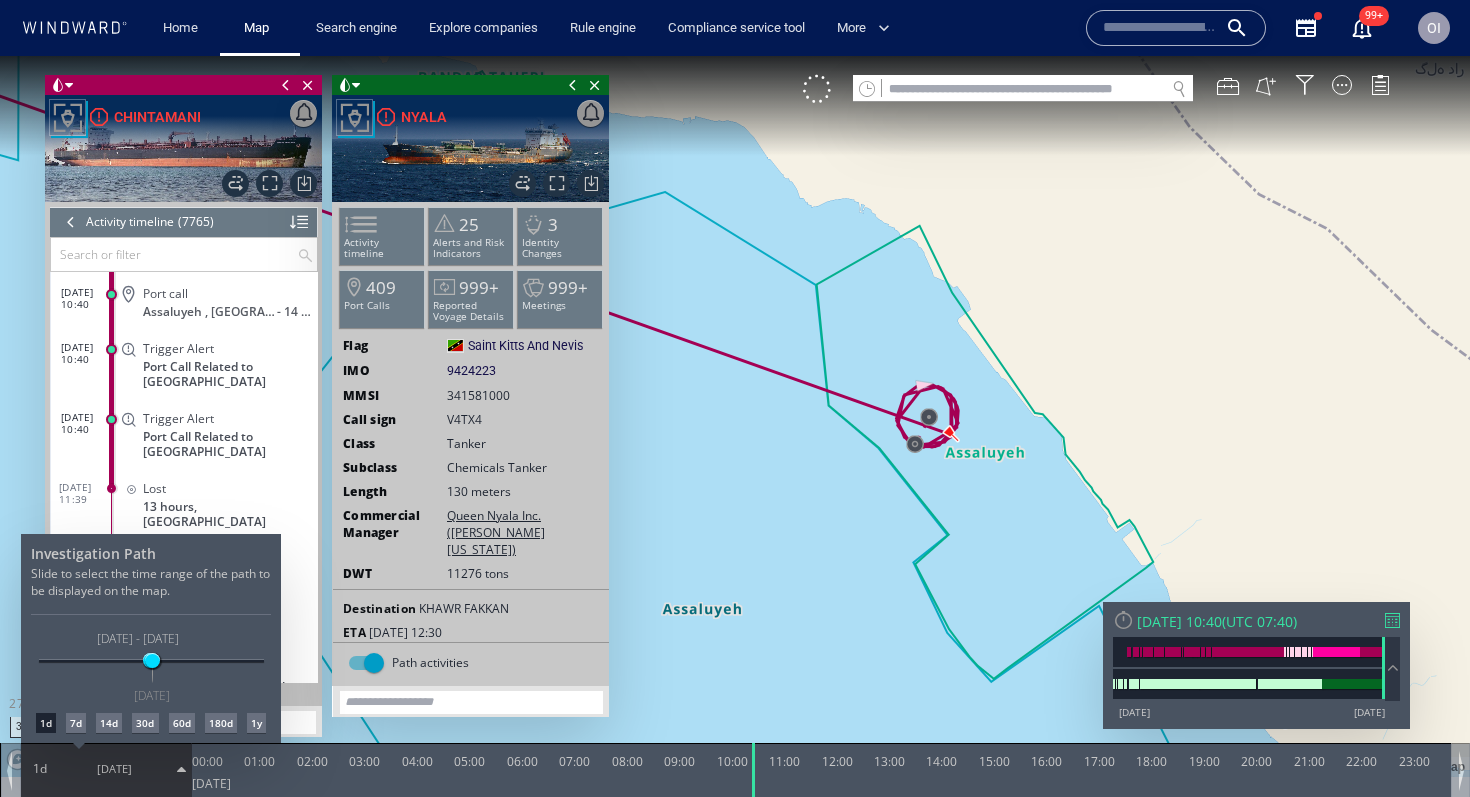 click at bounding box center (735, 426) 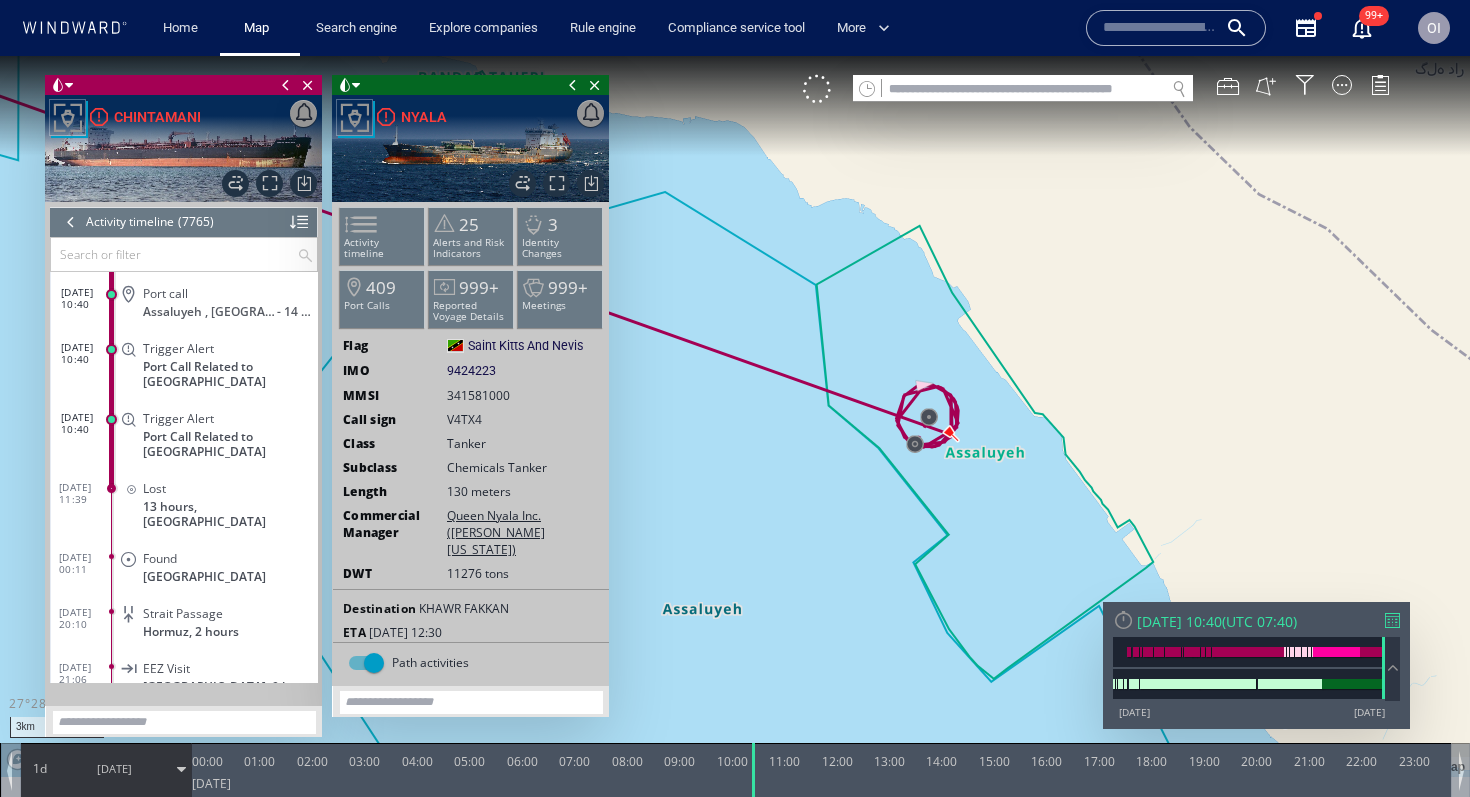 click at bounding box center [71, 222] 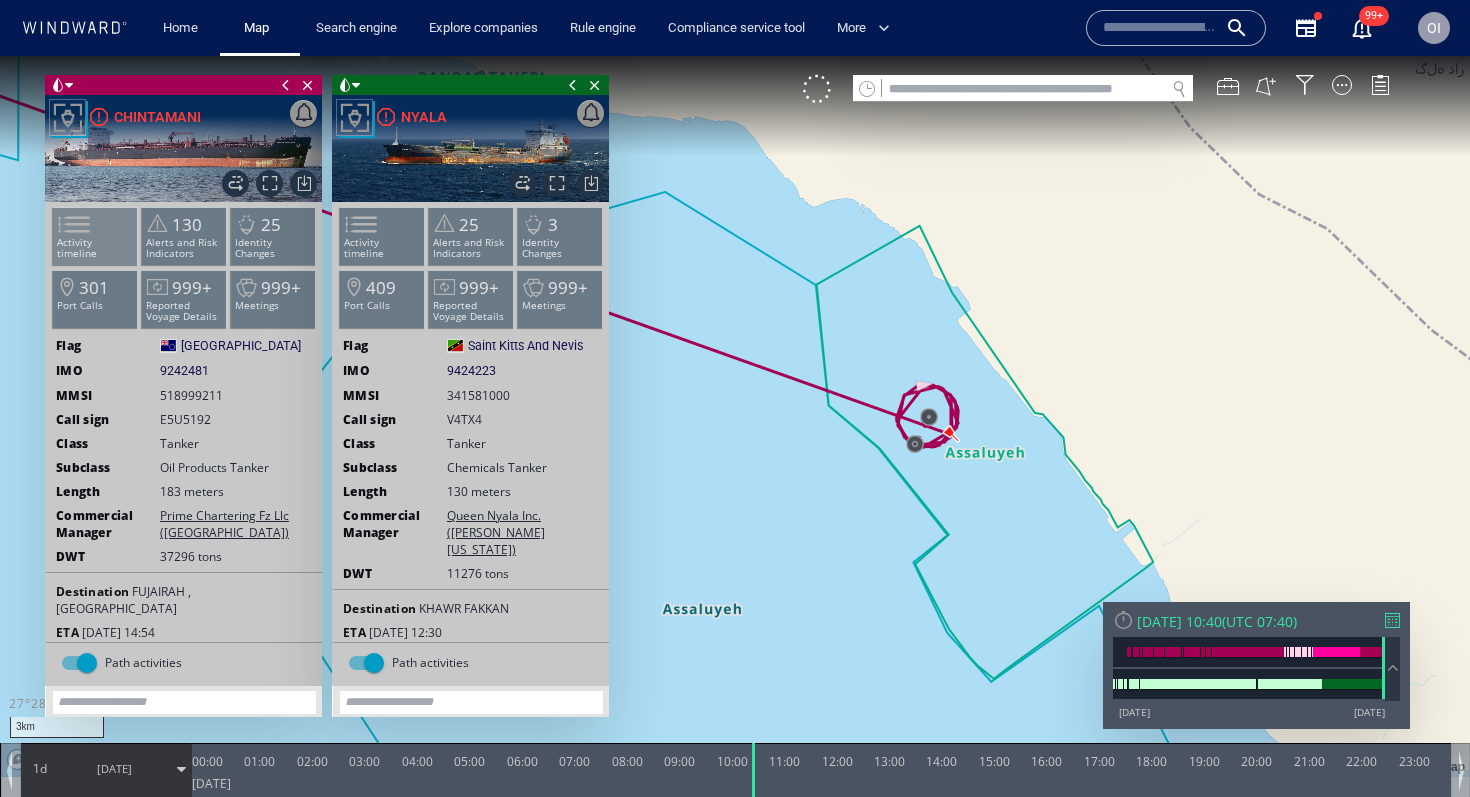 click on "Activity timeline" at bounding box center (95, 236) 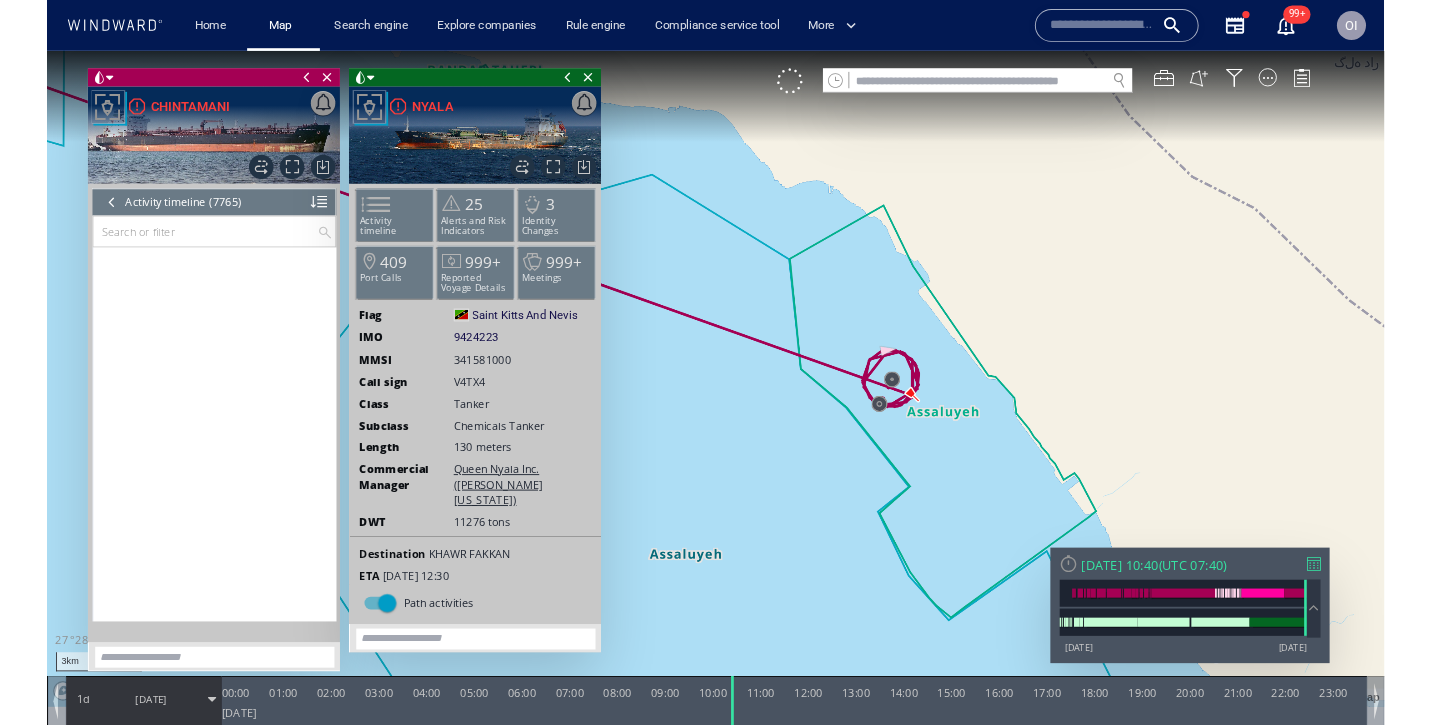 scroll, scrollTop: 425425, scrollLeft: 0, axis: vertical 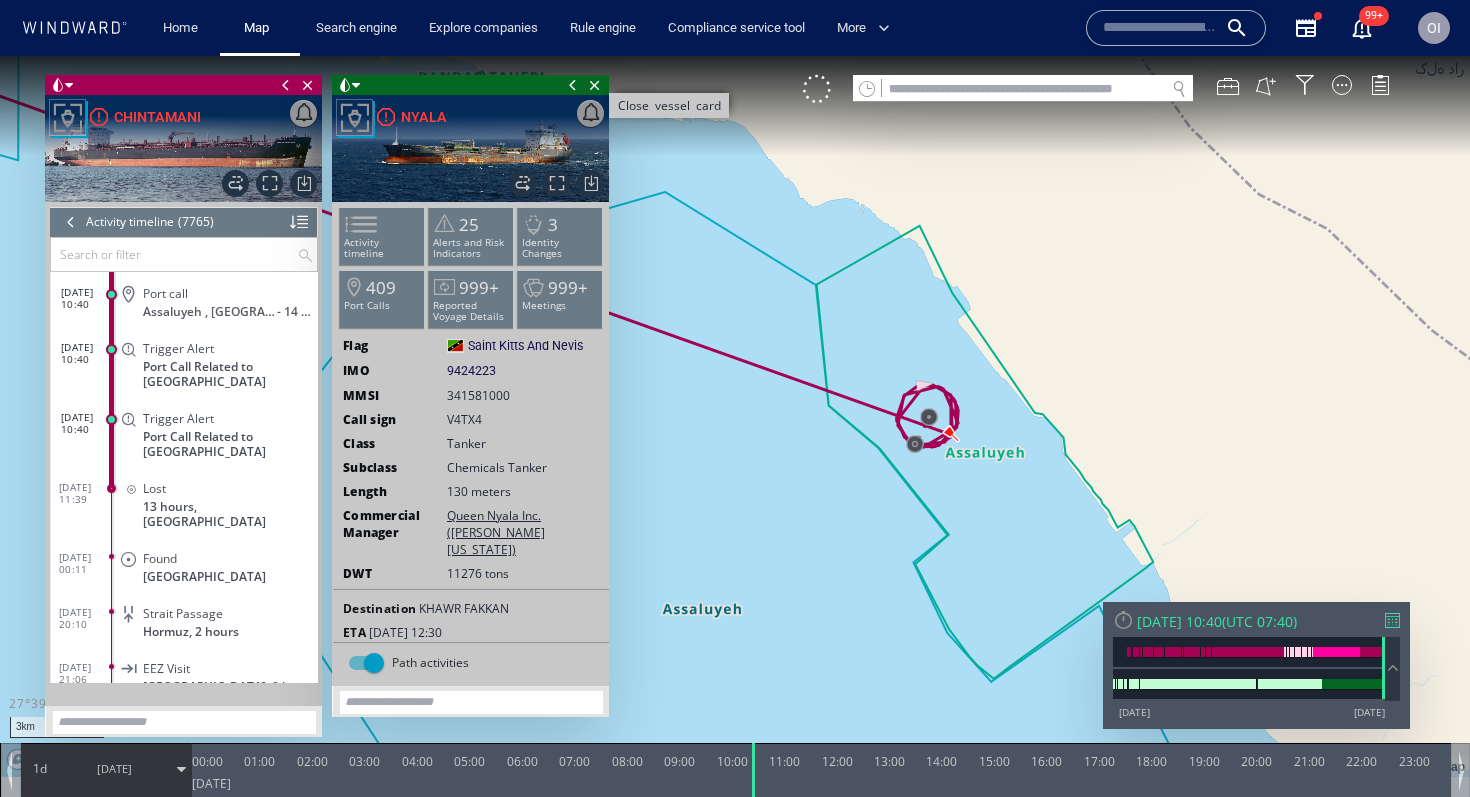 click on "Close vessel card" at bounding box center (595, 85) 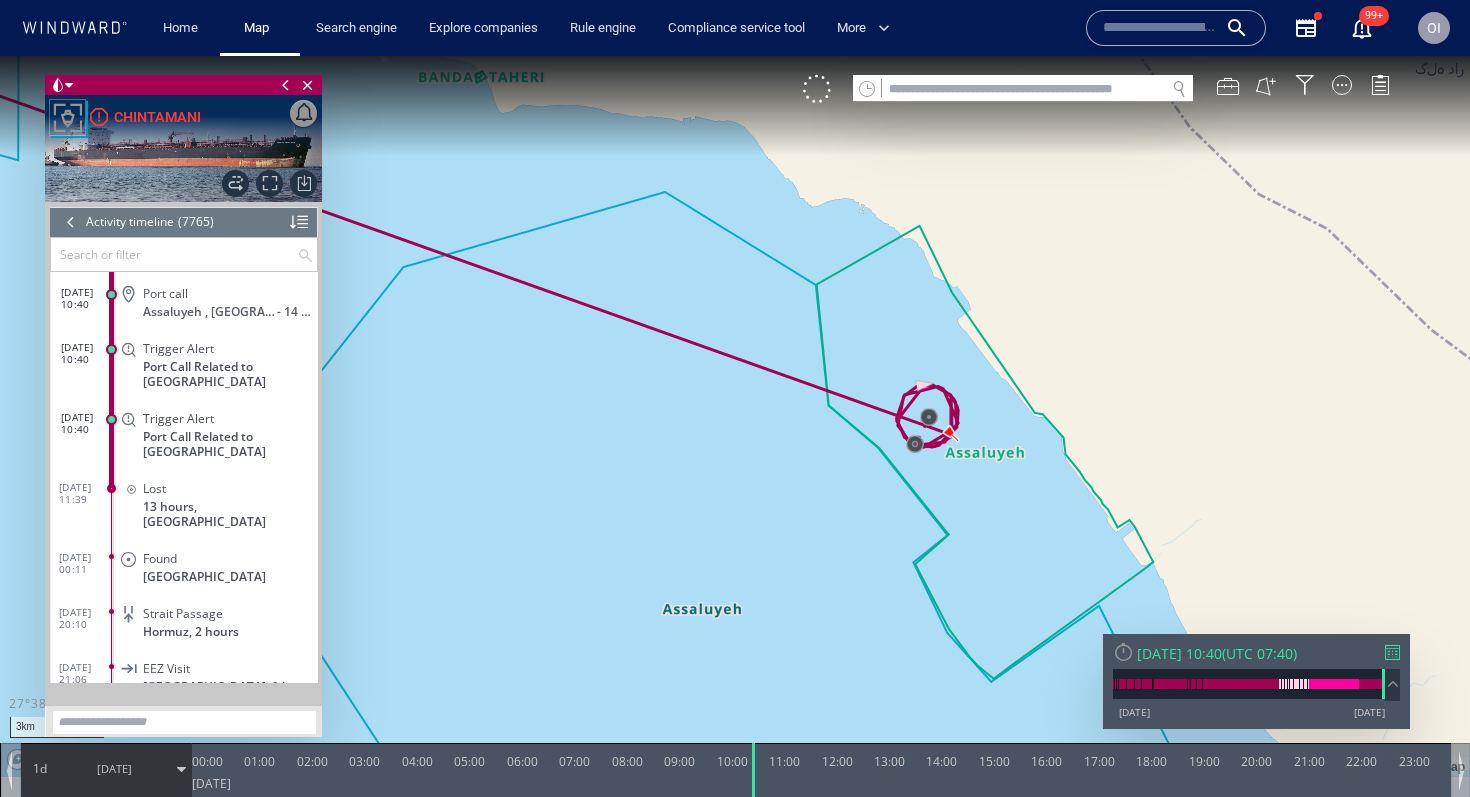 click at bounding box center [1176, 28] 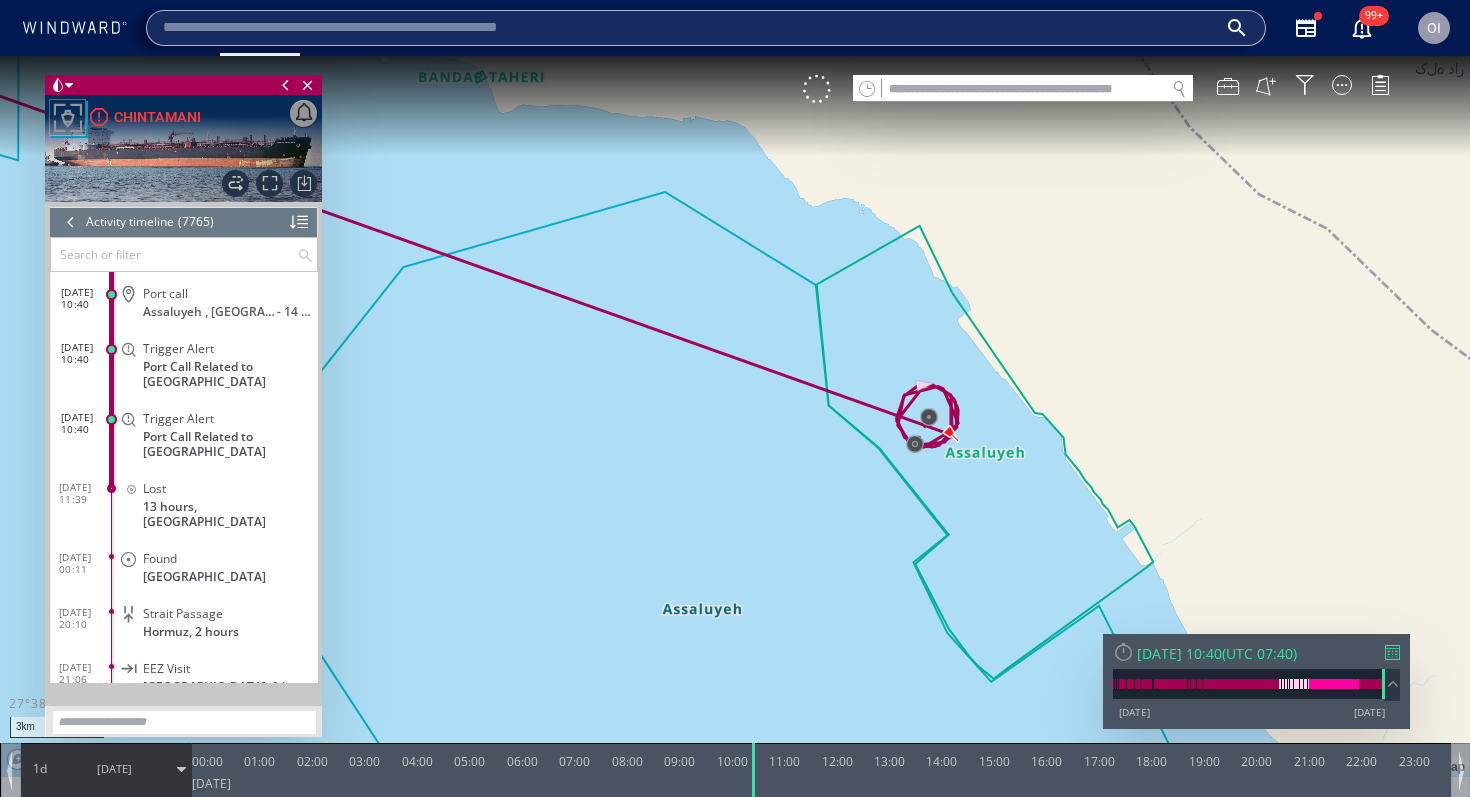 click at bounding box center [690, 28] 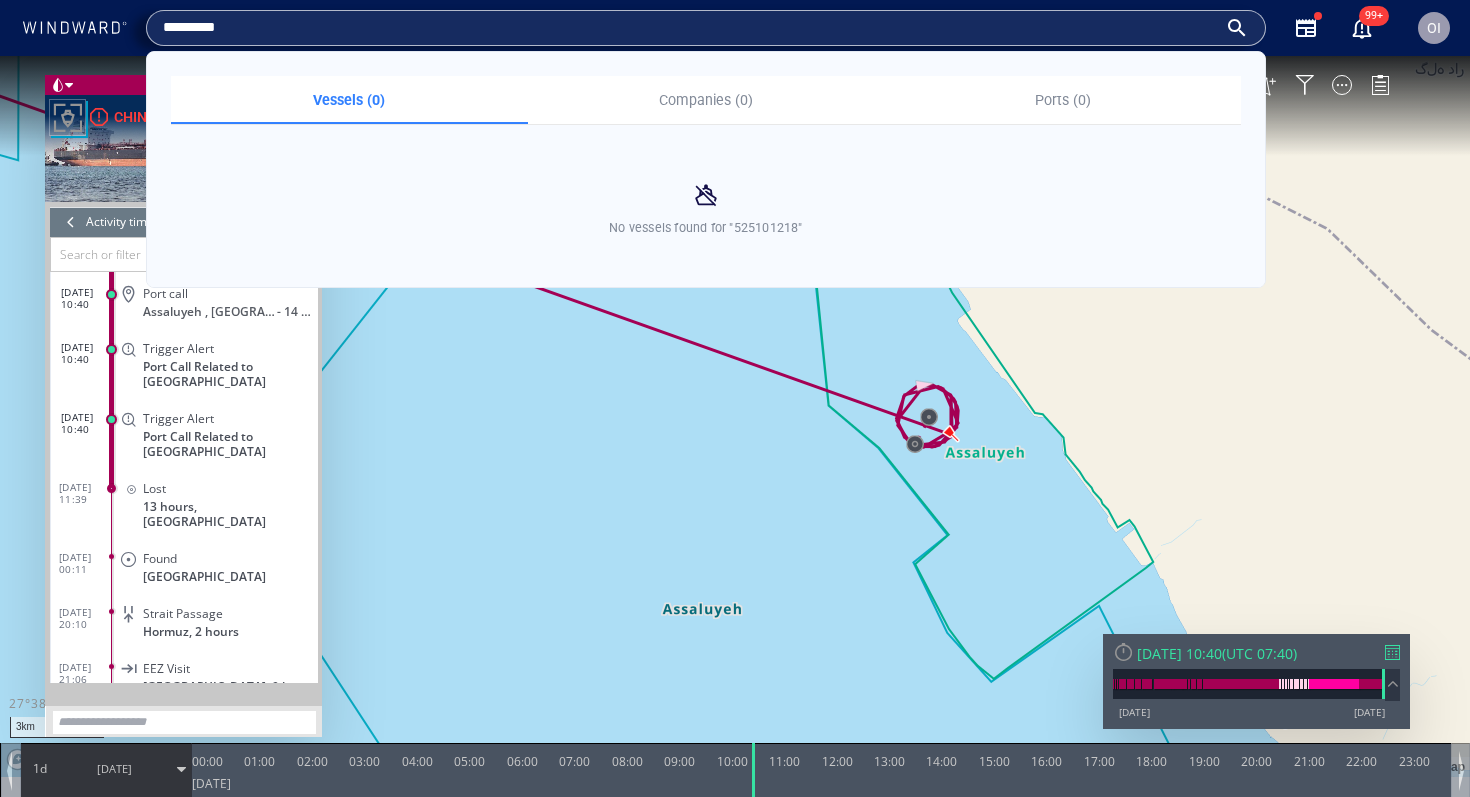 type on "*********" 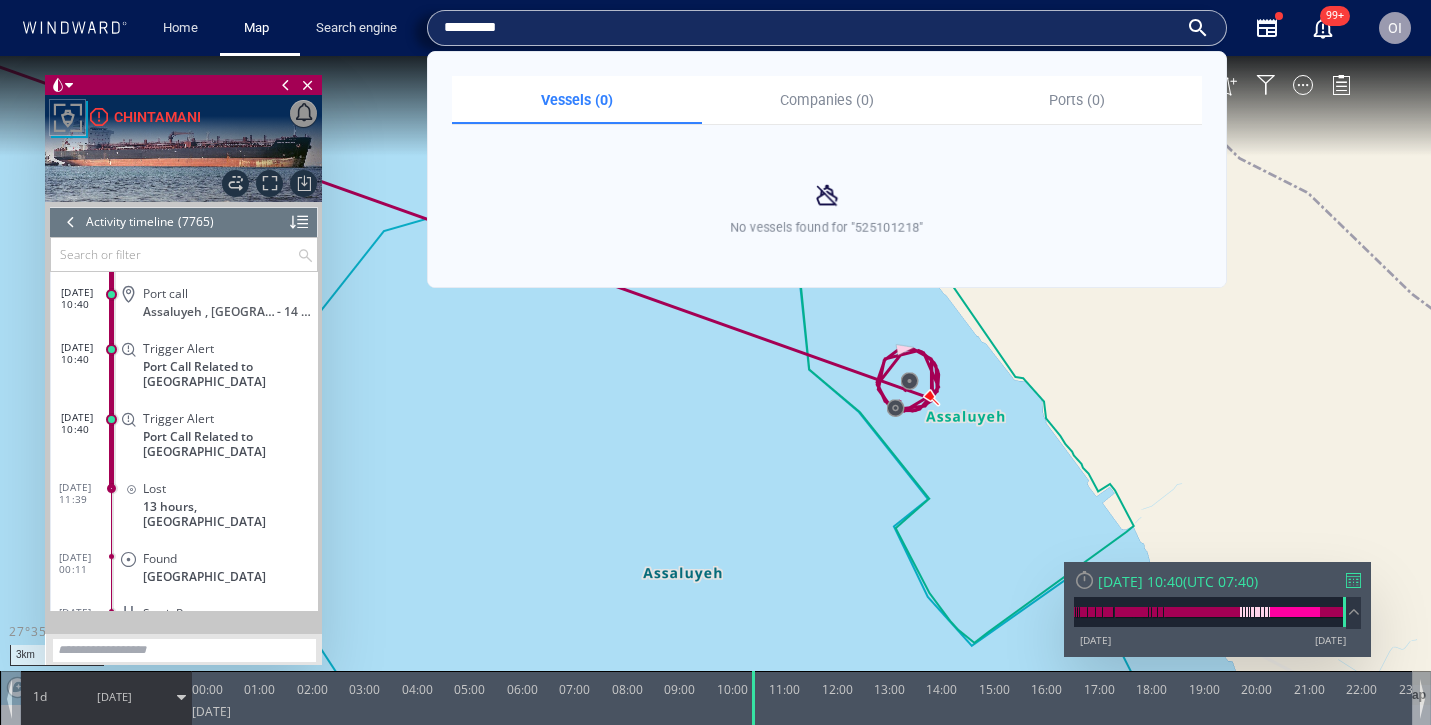 click on "*********" at bounding box center [811, 28] 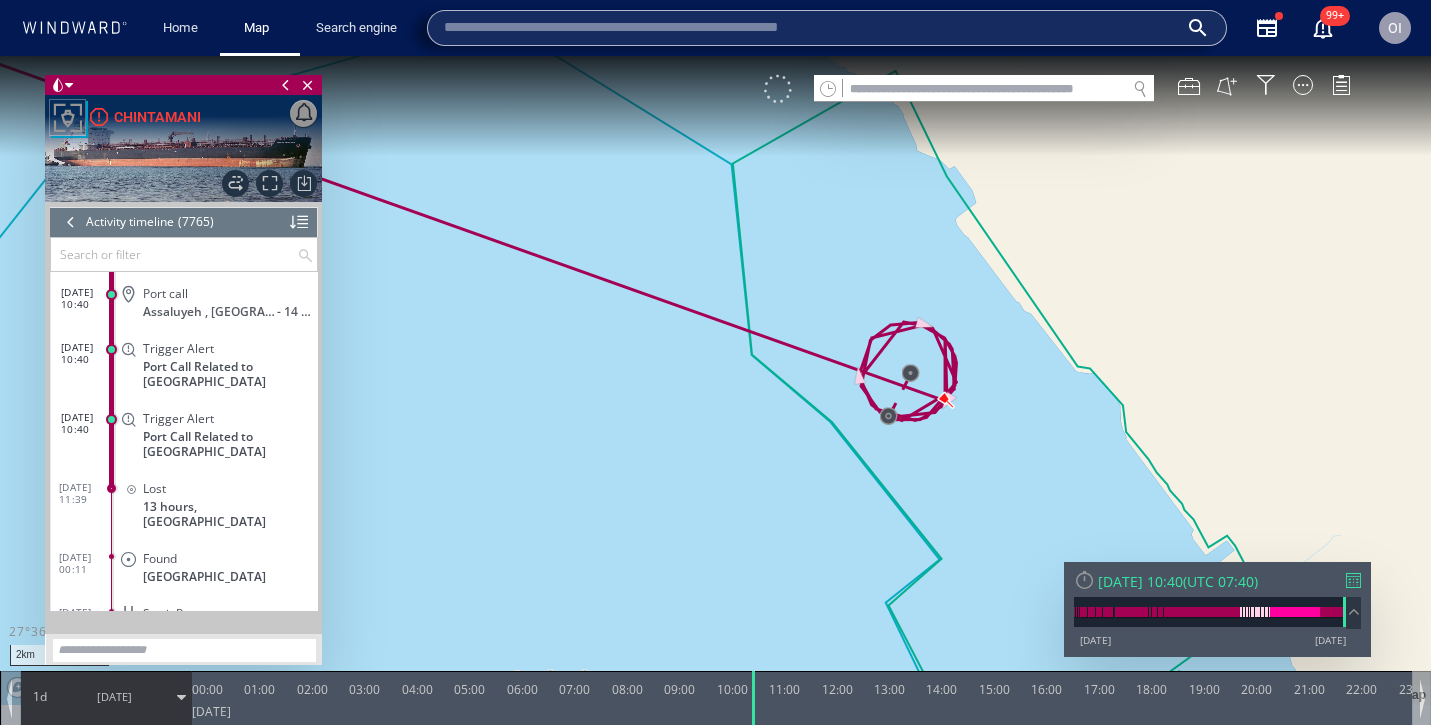 type 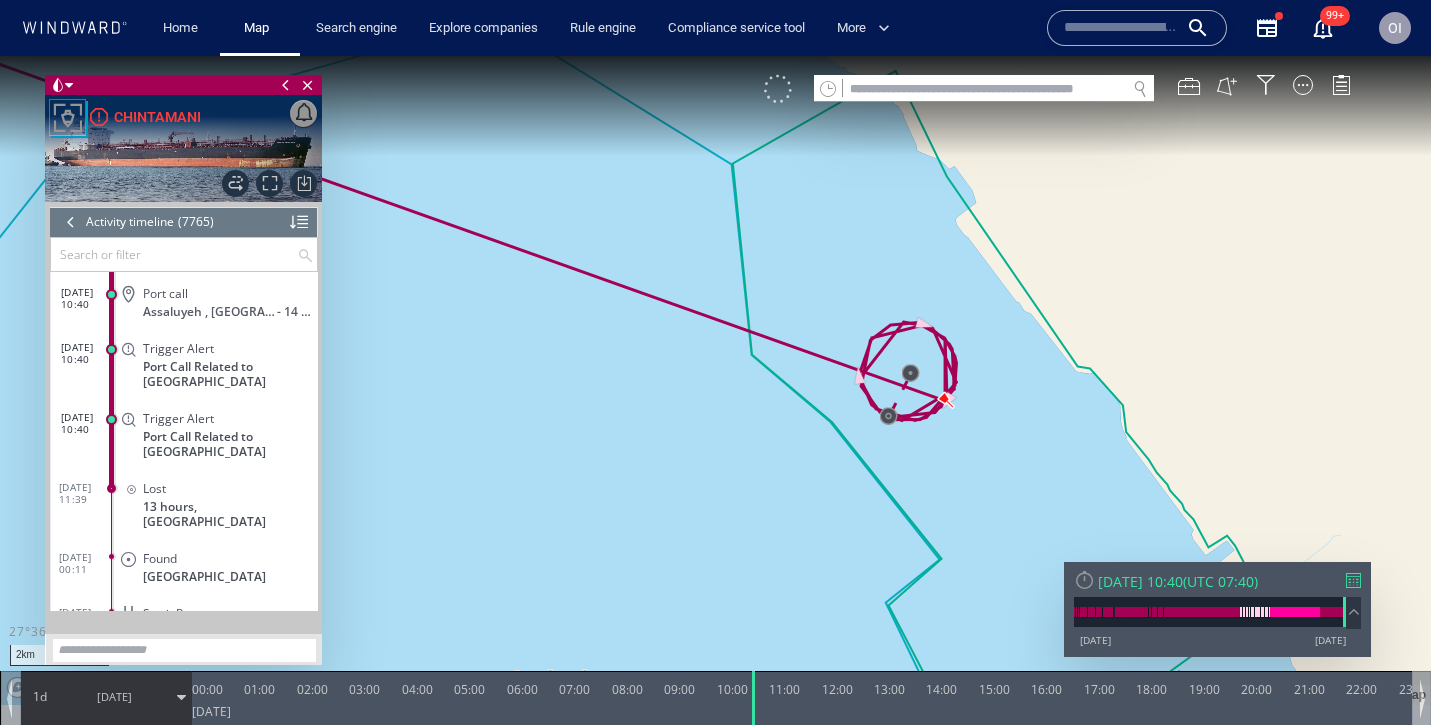 click at bounding box center (778, 89) 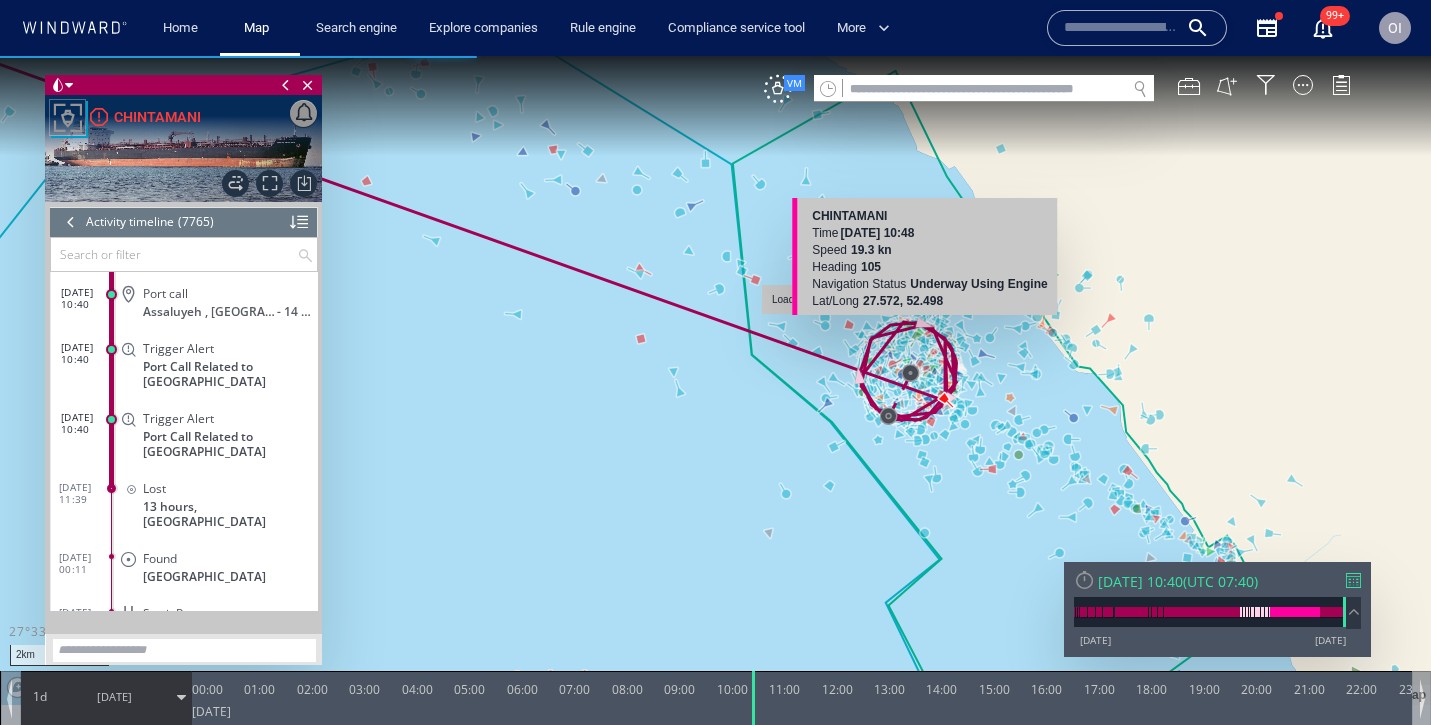 click at bounding box center (715, 380) 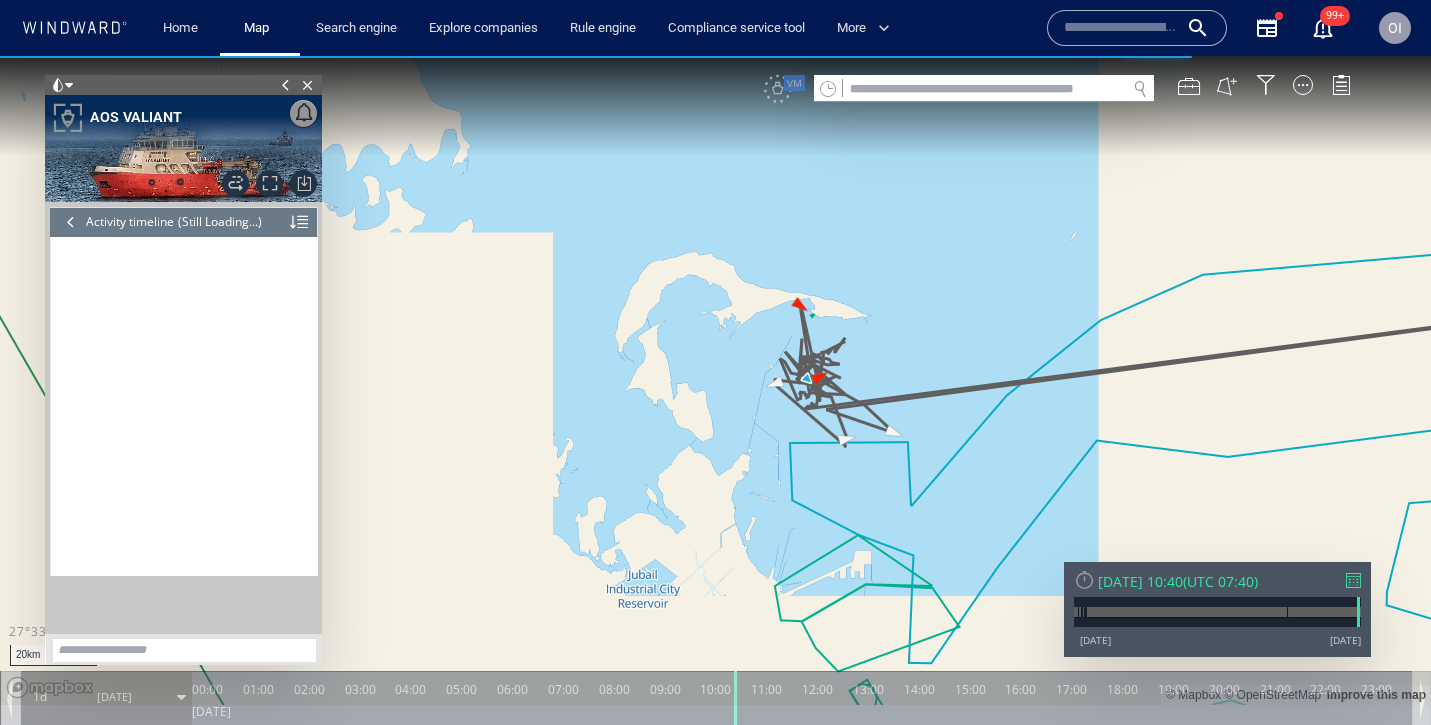 scroll, scrollTop: 21670, scrollLeft: 0, axis: vertical 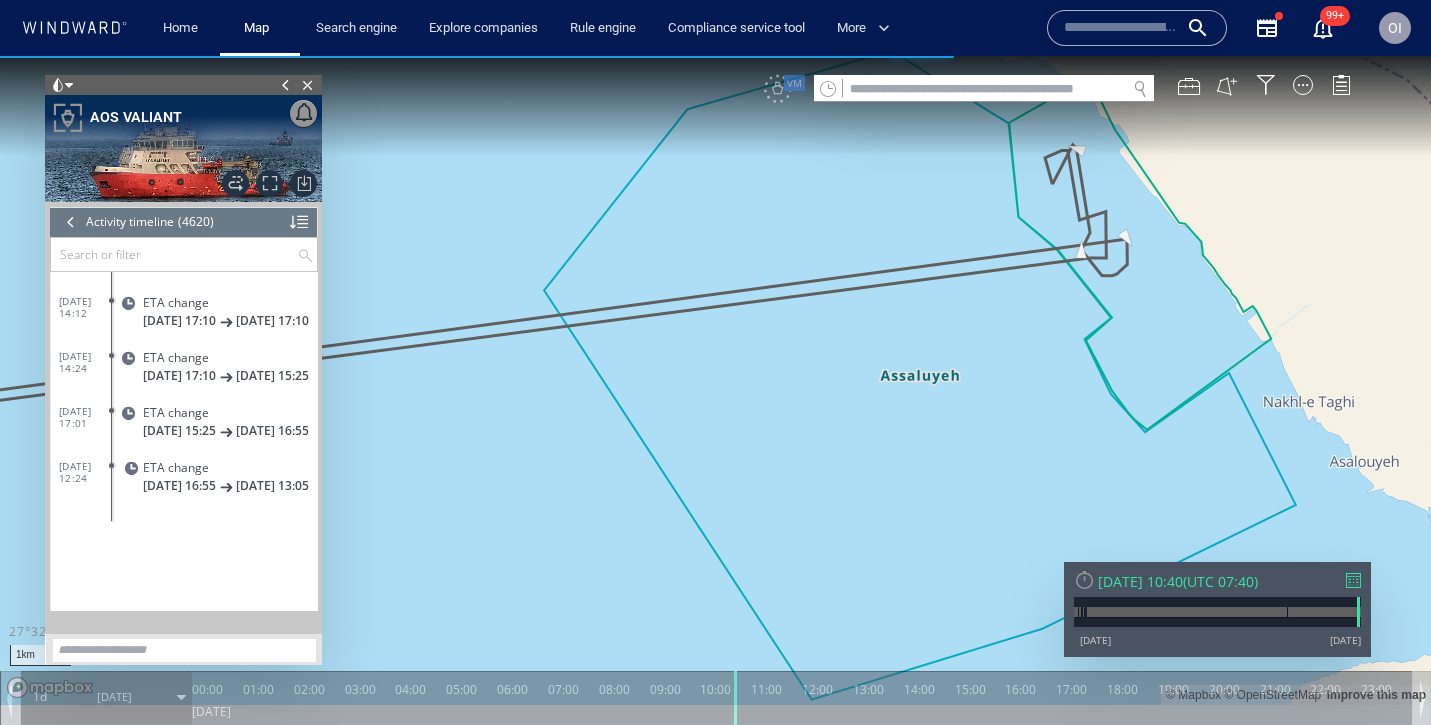 drag, startPoint x: 1007, startPoint y: 224, endPoint x: 1007, endPoint y: 410, distance: 186 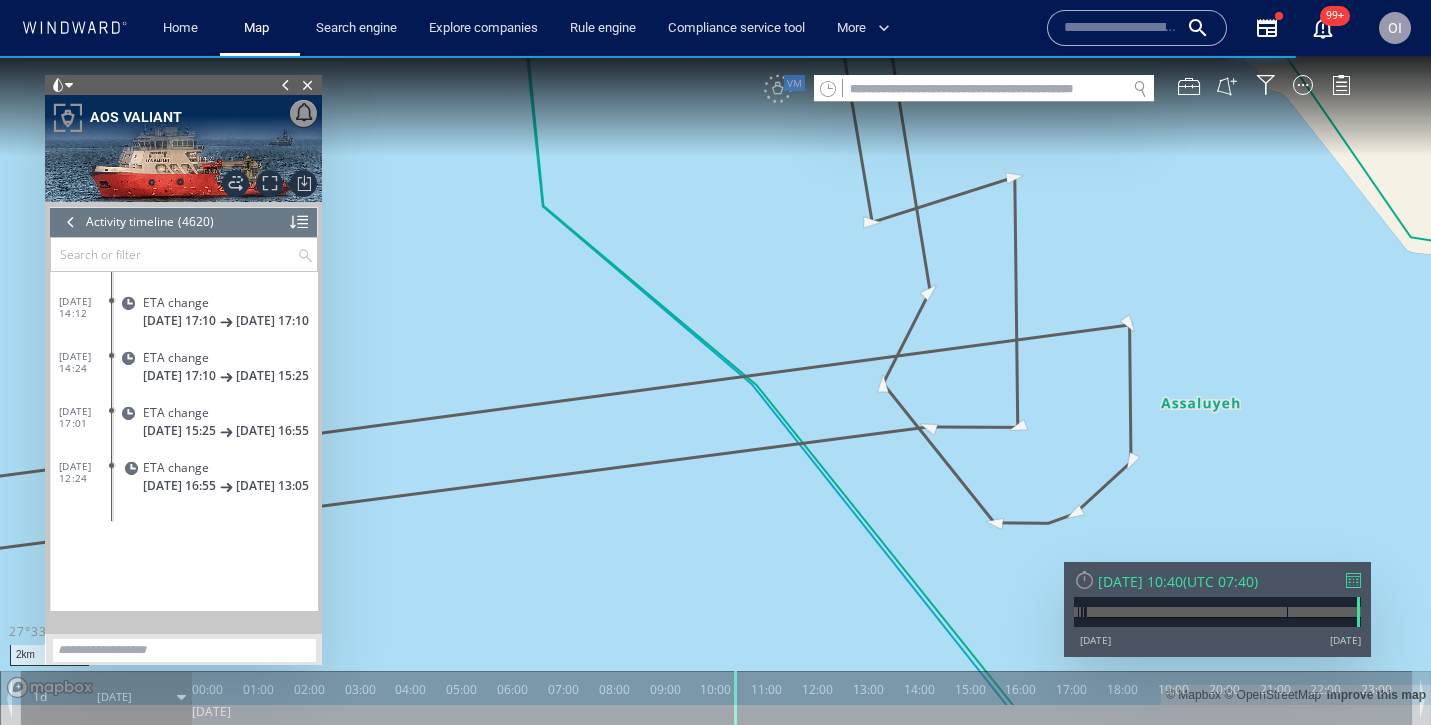 drag, startPoint x: 1047, startPoint y: 275, endPoint x: 1047, endPoint y: 362, distance: 87 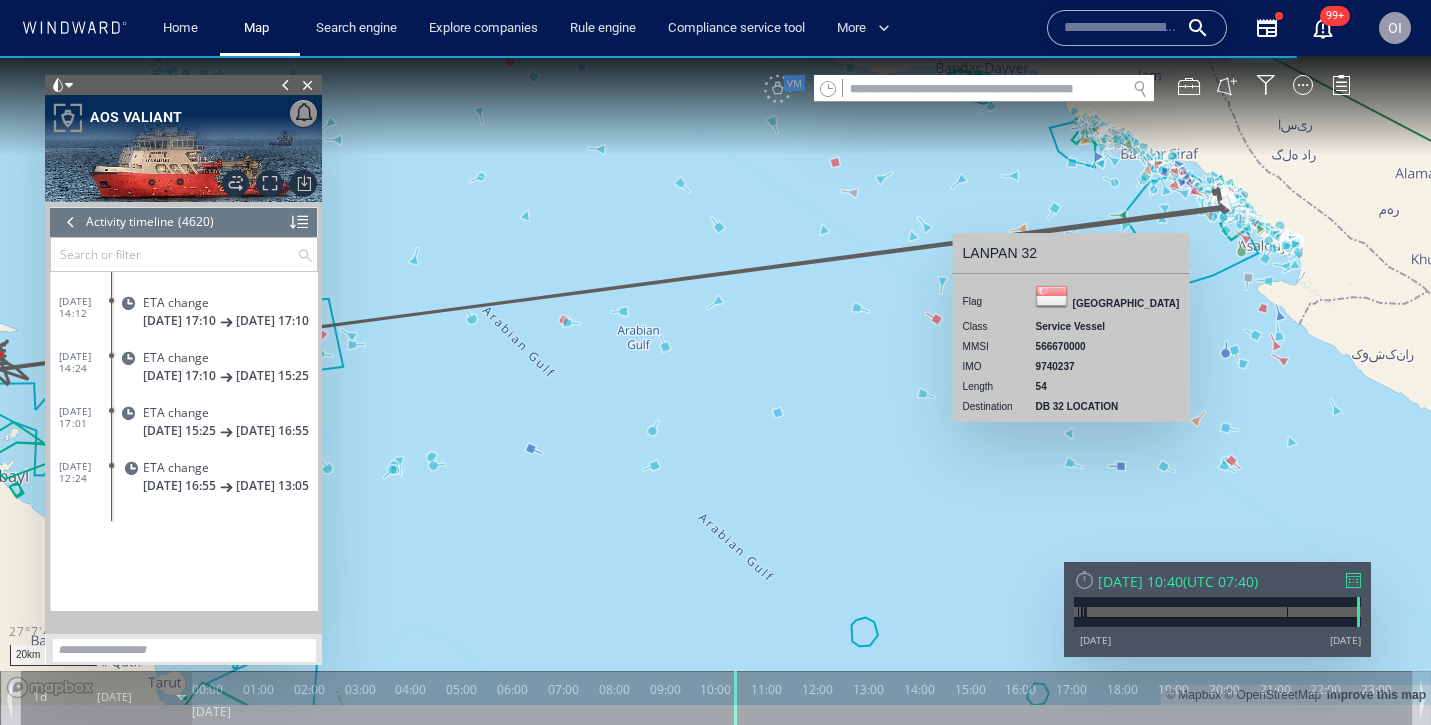 click at bounding box center (1071, 268) 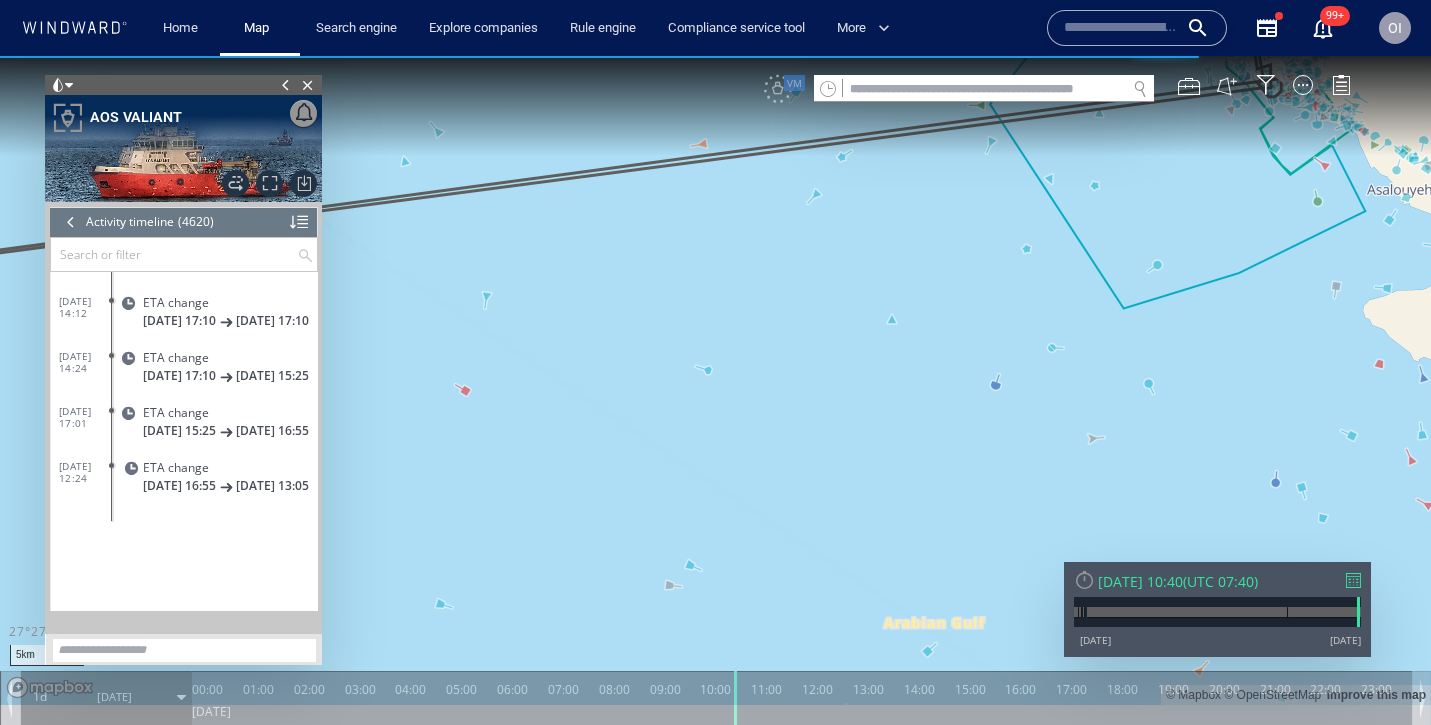 drag, startPoint x: 1246, startPoint y: 202, endPoint x: 1192, endPoint y: 435, distance: 239.17567 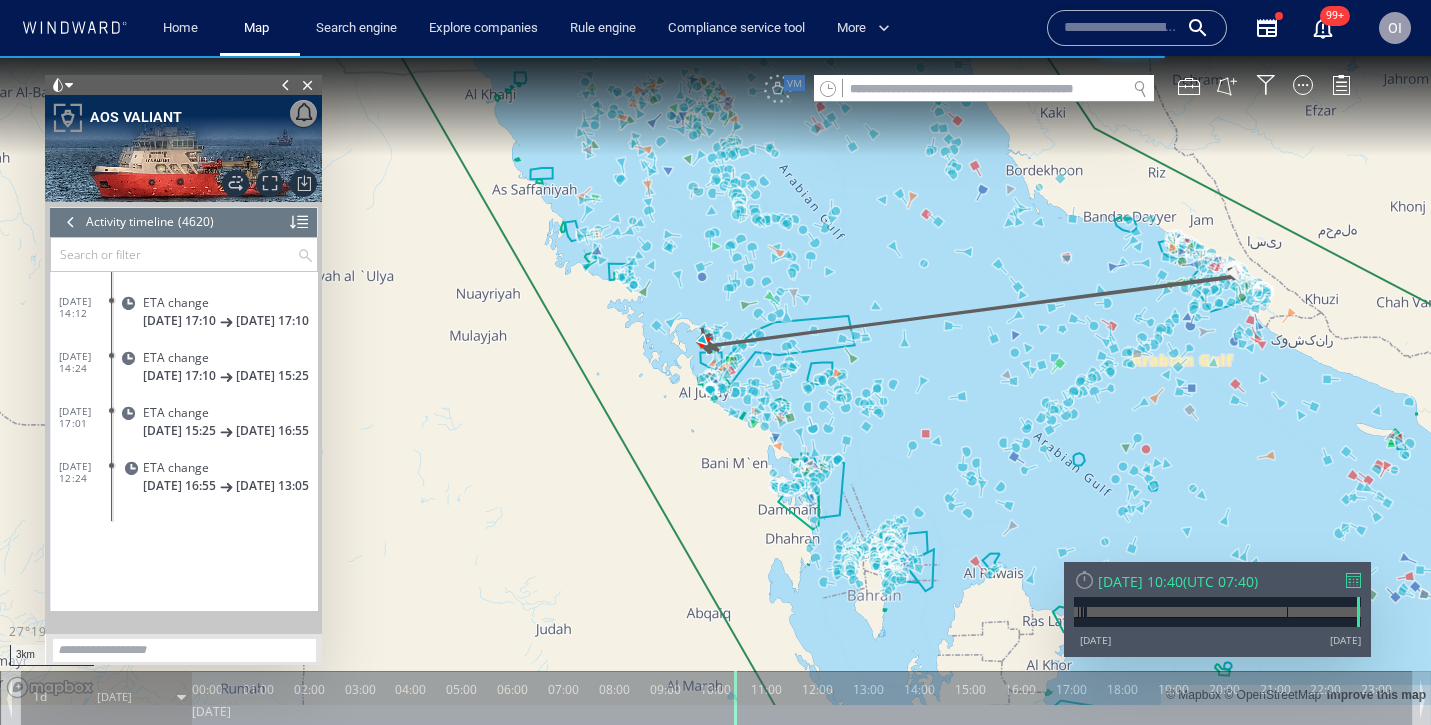 drag, startPoint x: 1204, startPoint y: 304, endPoint x: 1186, endPoint y: 473, distance: 169.95587 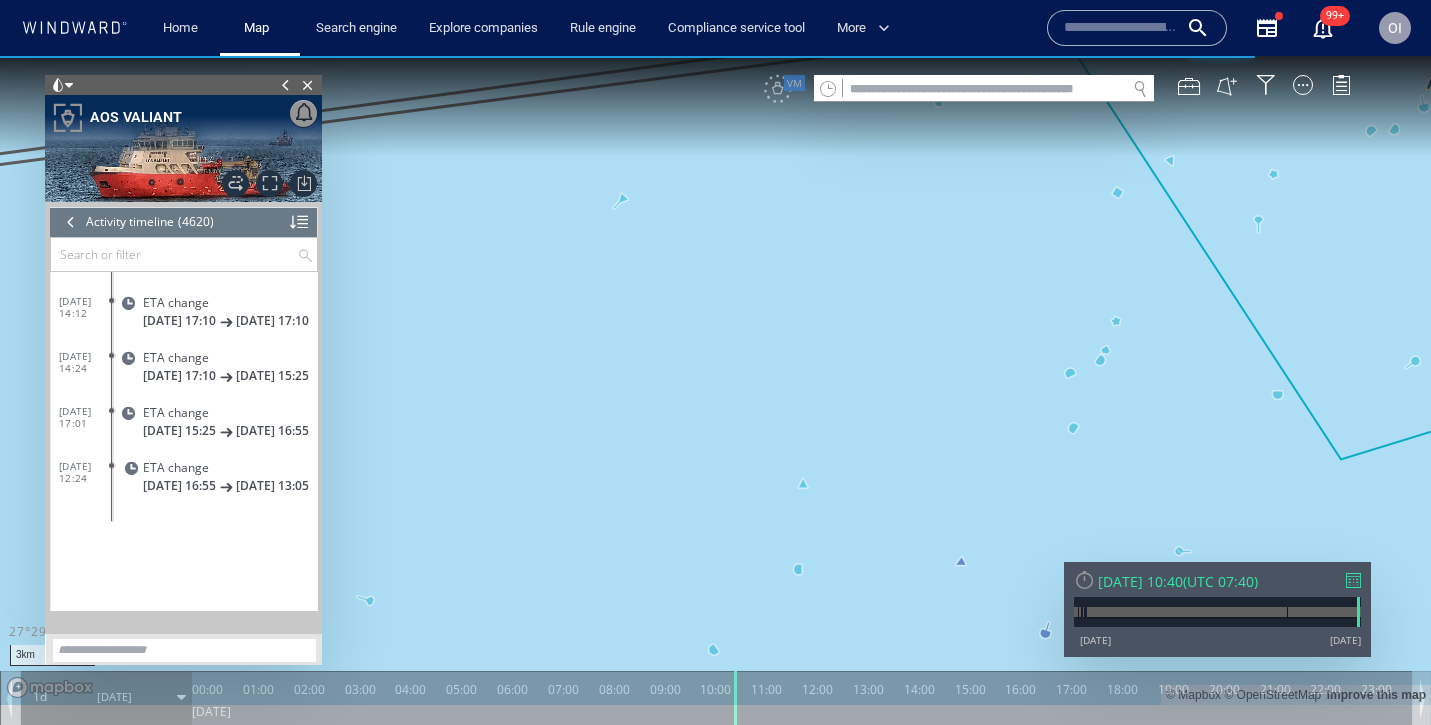 drag, startPoint x: 1162, startPoint y: 255, endPoint x: 1129, endPoint y: 344, distance: 94.92102 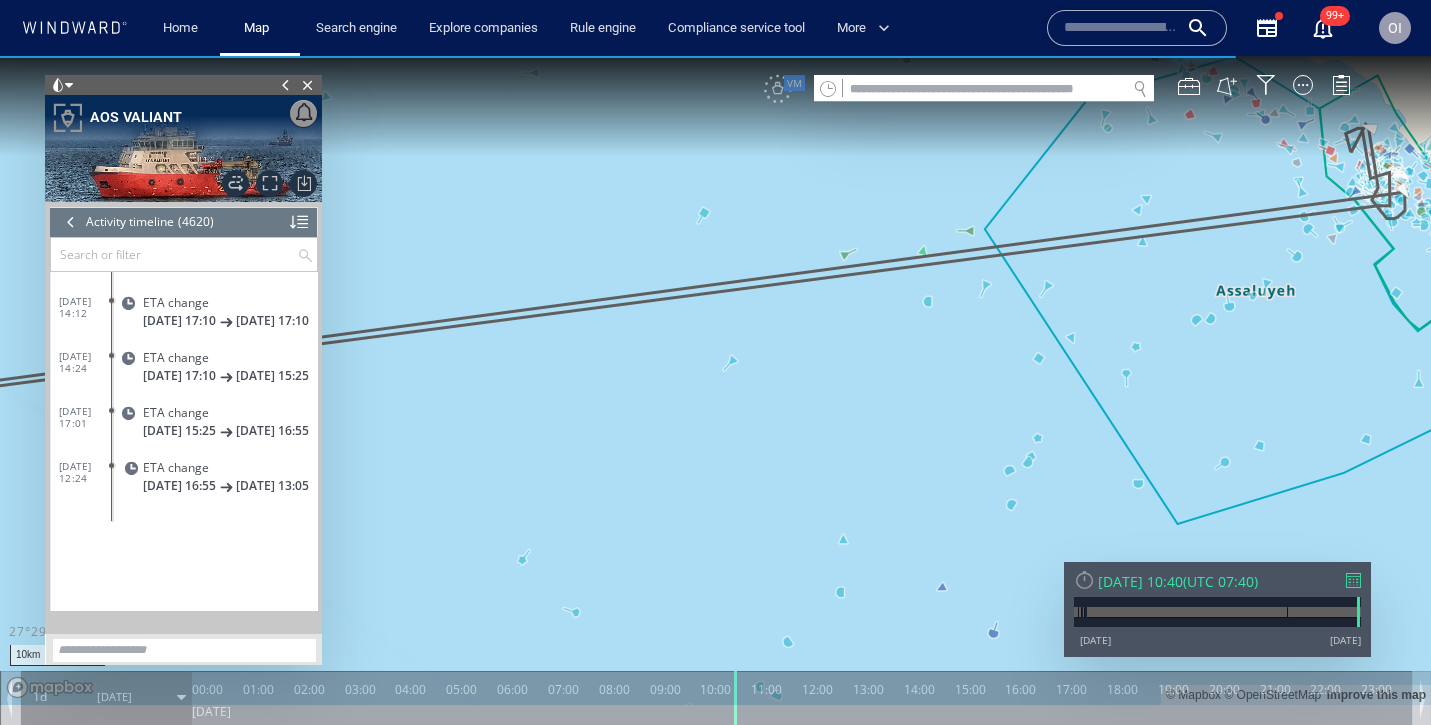 drag, startPoint x: 1130, startPoint y: 344, endPoint x: 579, endPoint y: 458, distance: 562.66956 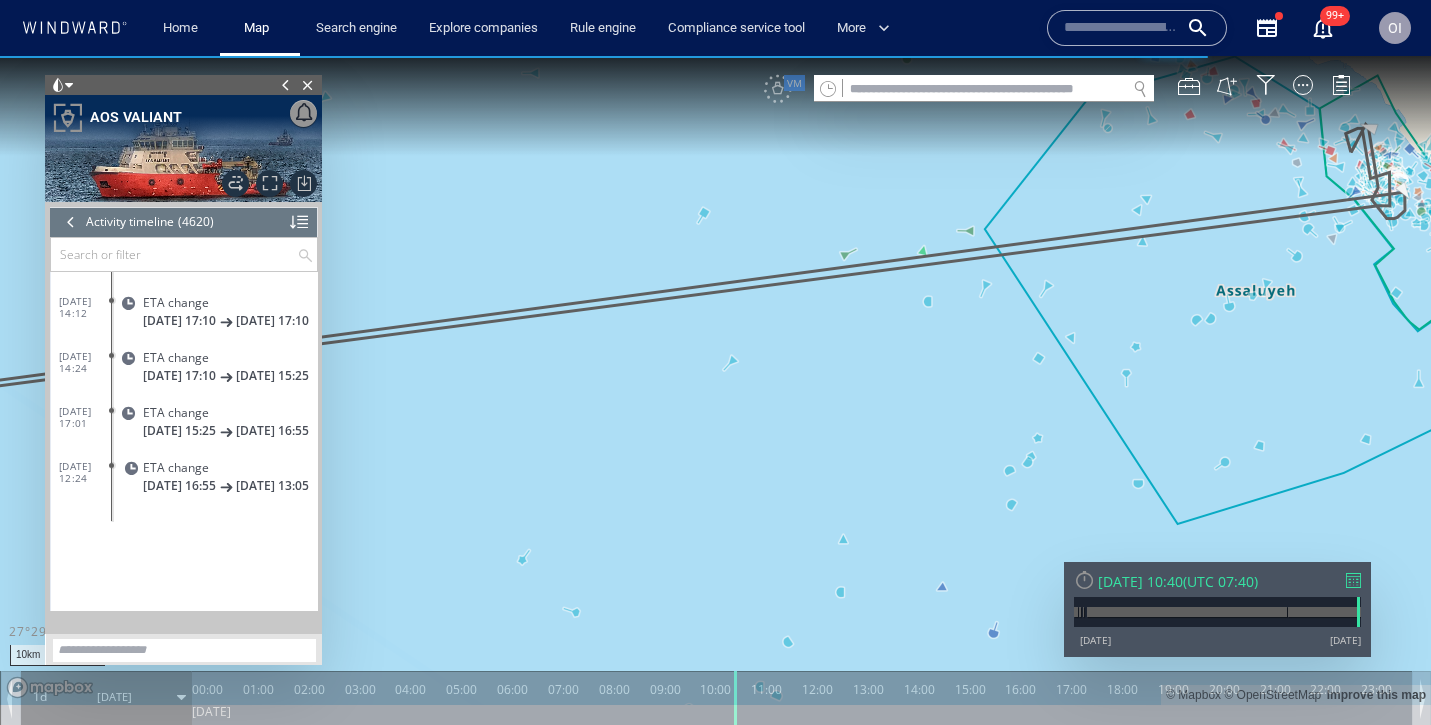 drag, startPoint x: 583, startPoint y: 452, endPoint x: 538, endPoint y: 452, distance: 45 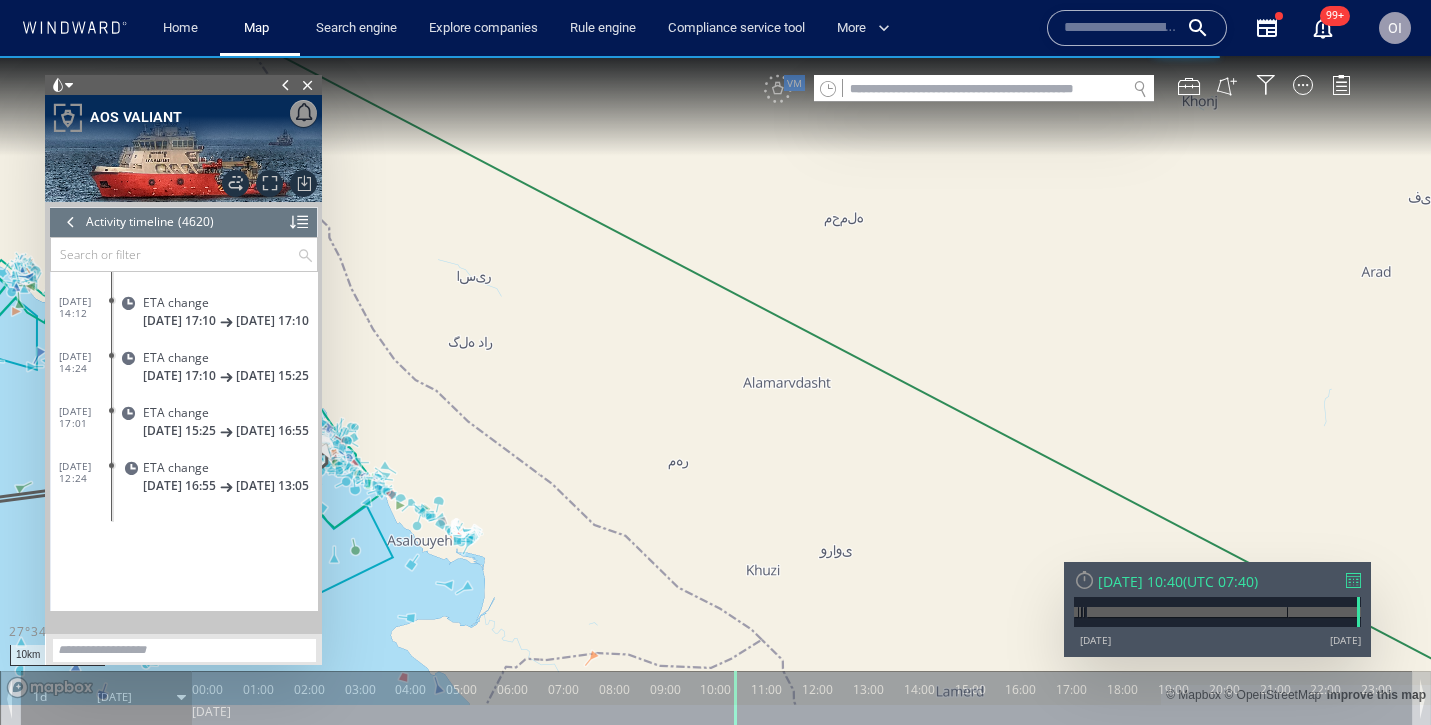drag, startPoint x: 531, startPoint y: 452, endPoint x: 1043, endPoint y: 423, distance: 512.8206 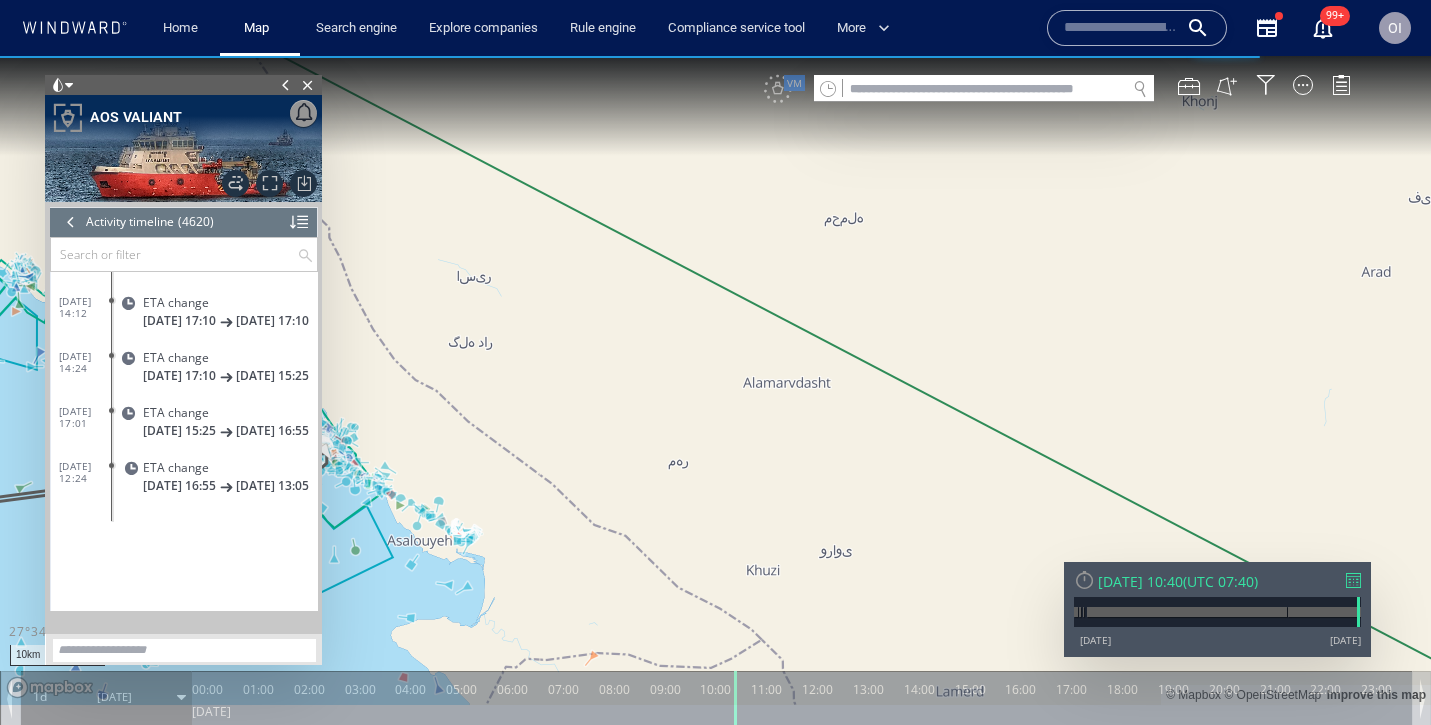 click at bounding box center [715, 380] 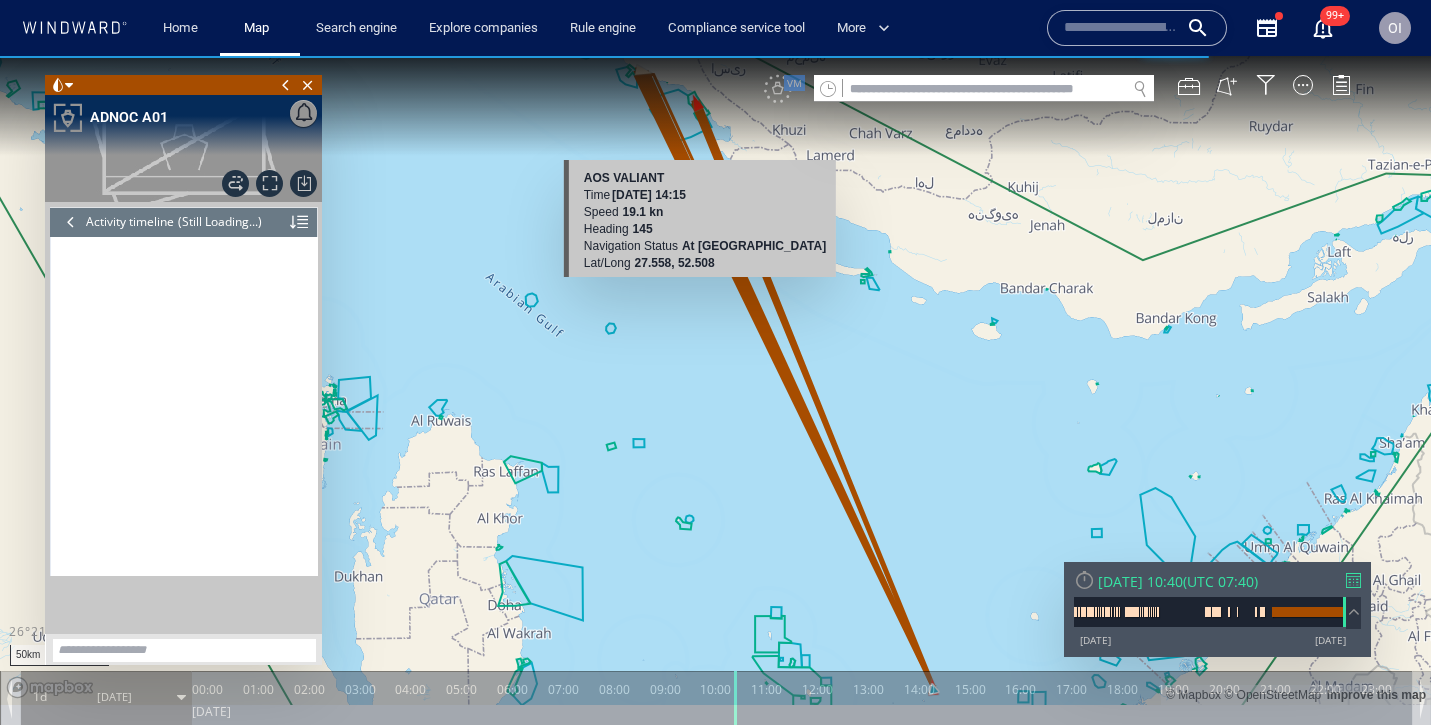 drag, startPoint x: 703, startPoint y: 367, endPoint x: 721, endPoint y: 461, distance: 95.707886 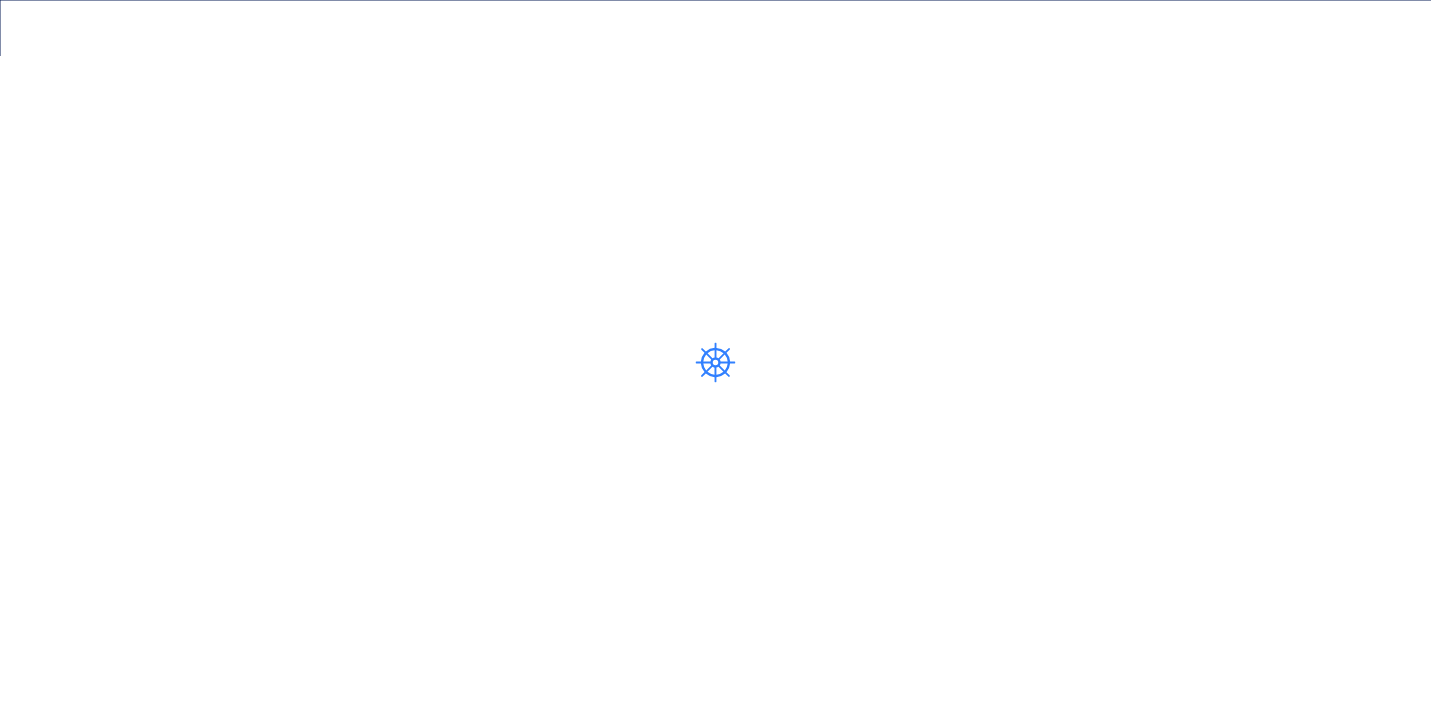 scroll, scrollTop: 0, scrollLeft: 0, axis: both 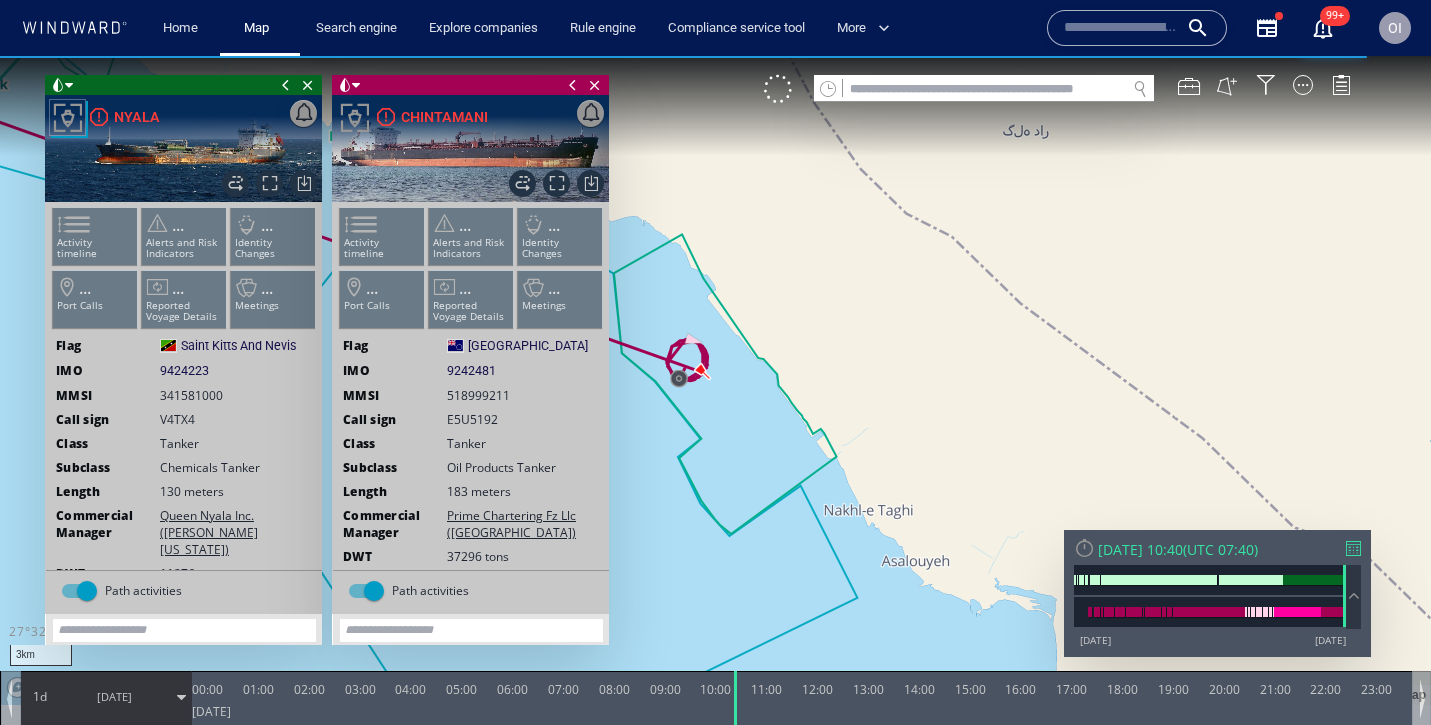 drag, startPoint x: 738, startPoint y: 395, endPoint x: 1008, endPoint y: 421, distance: 271.24896 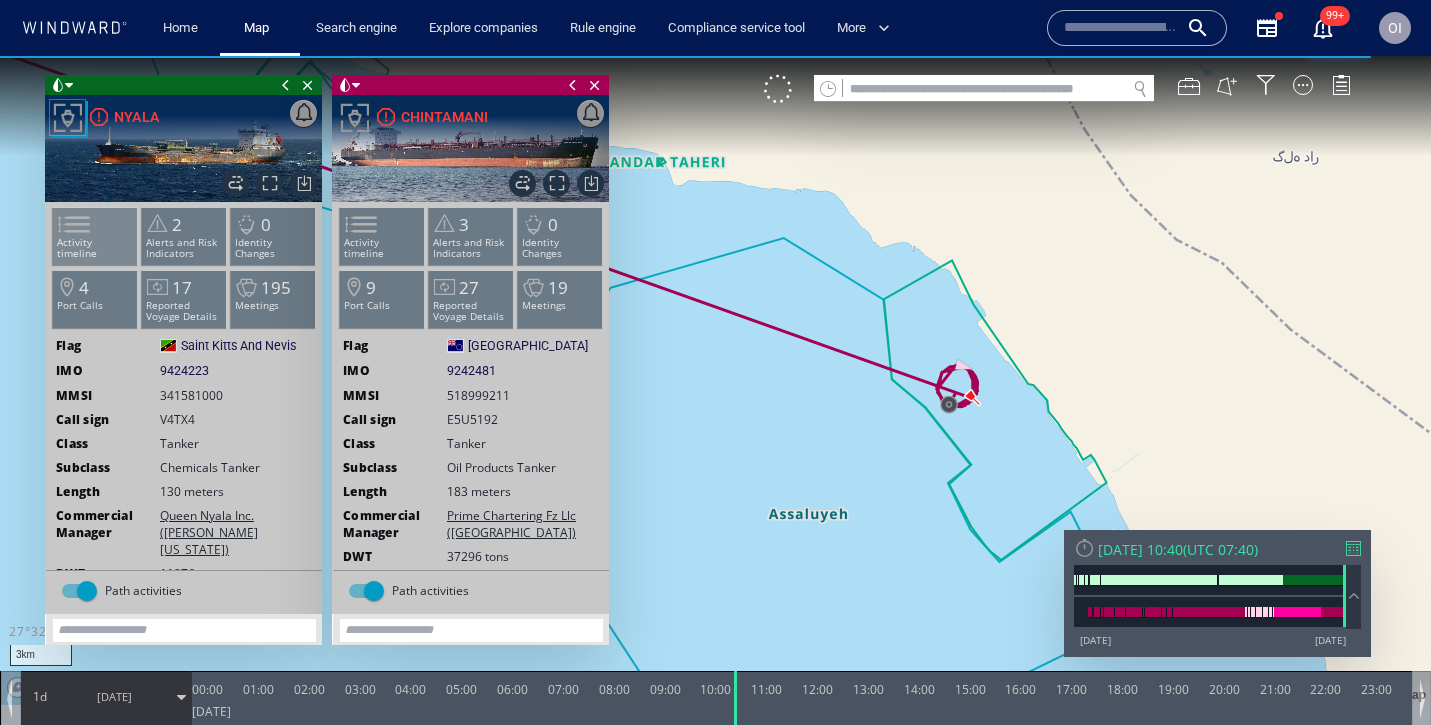click on "Activity timeline" at bounding box center (95, 248) 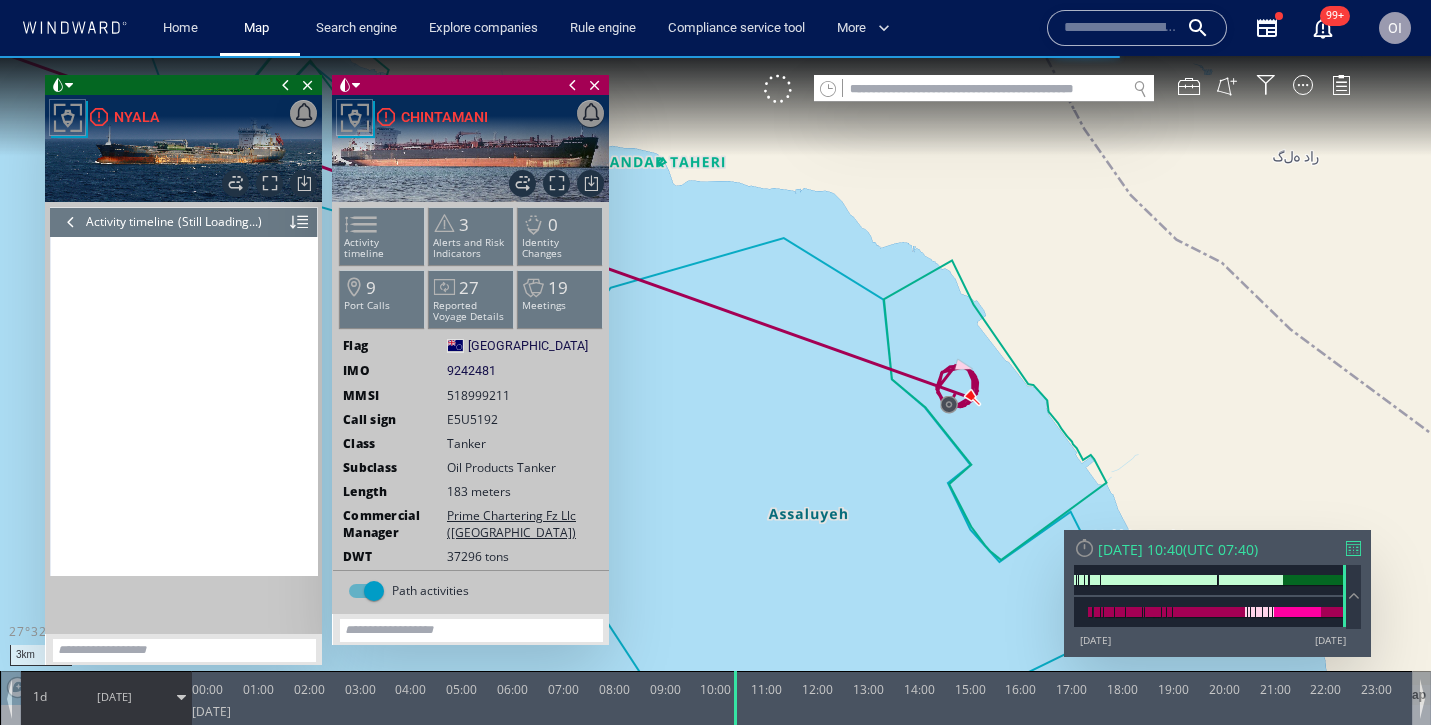 scroll, scrollTop: 15620, scrollLeft: 0, axis: vertical 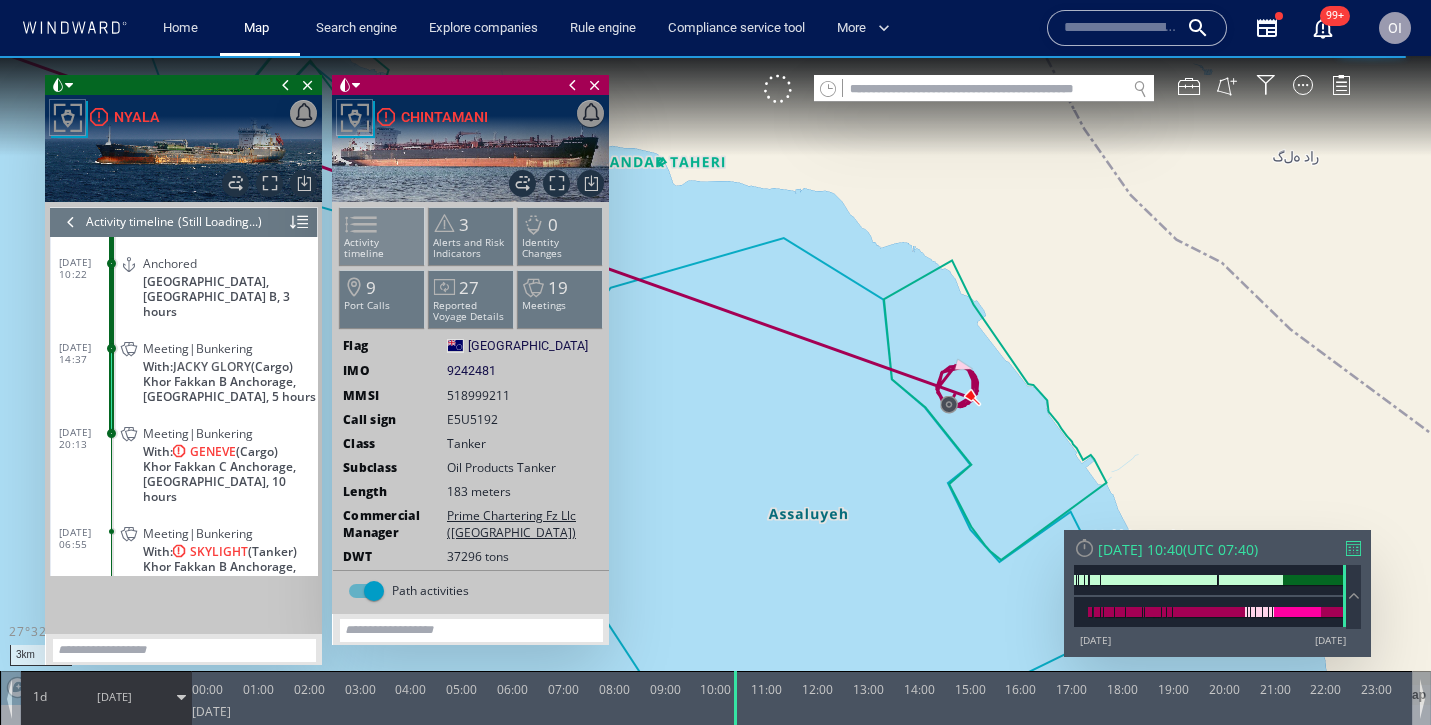 click on "Activity timeline" at bounding box center (382, 236) 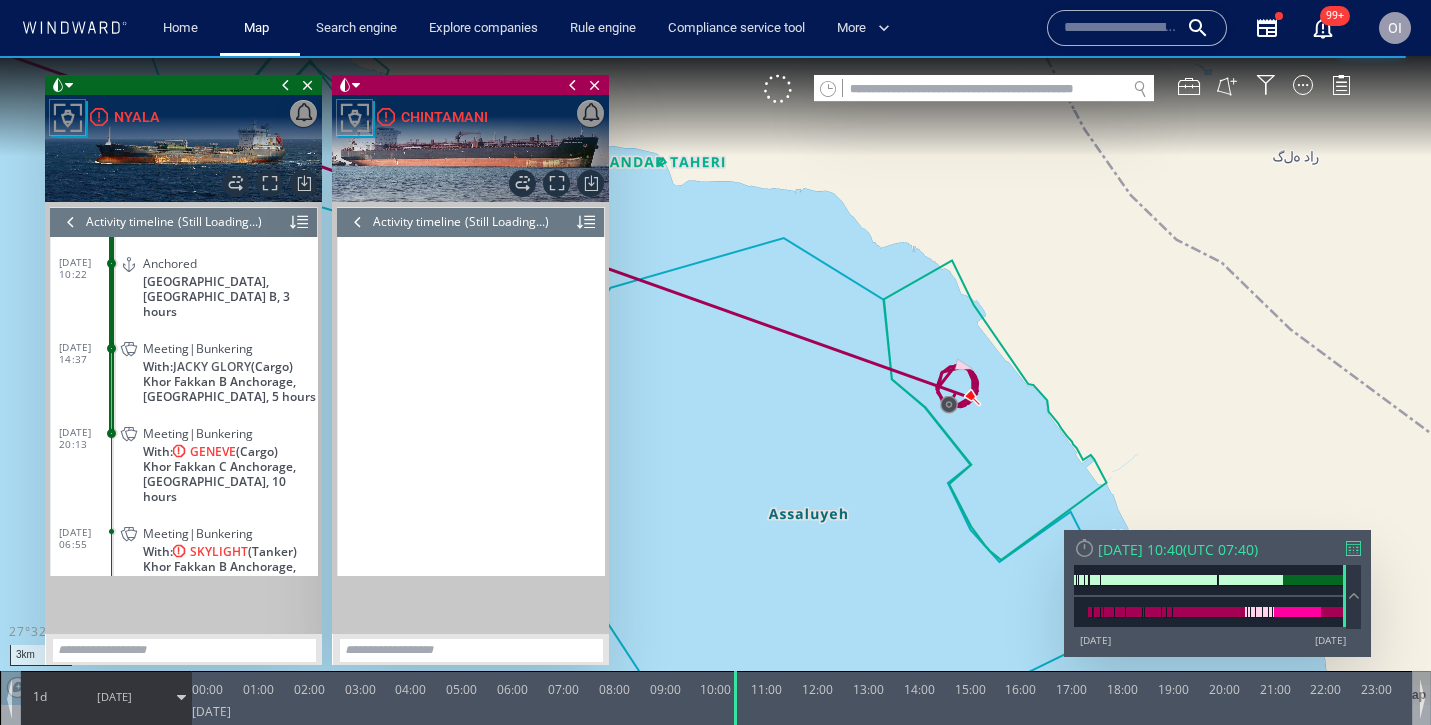 scroll, scrollTop: 8305, scrollLeft: 0, axis: vertical 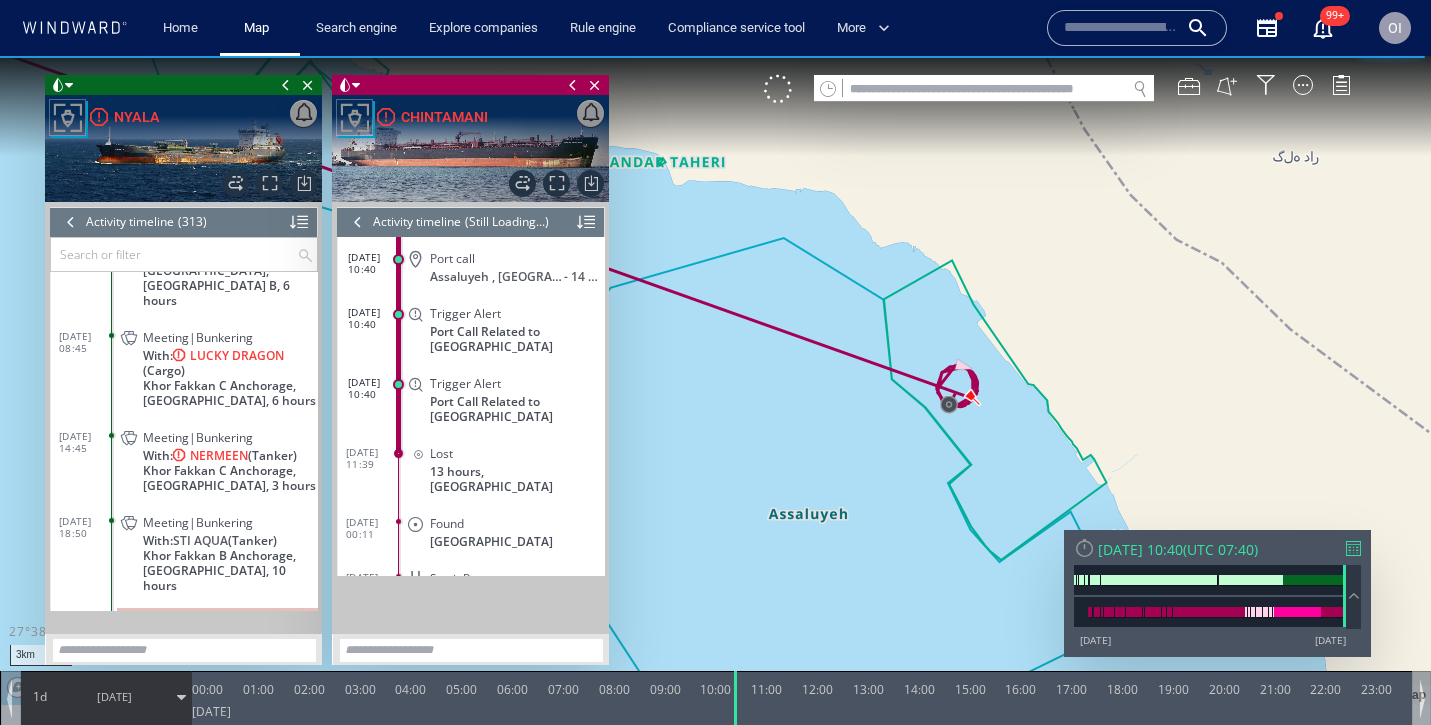 click at bounding box center (71, 222) 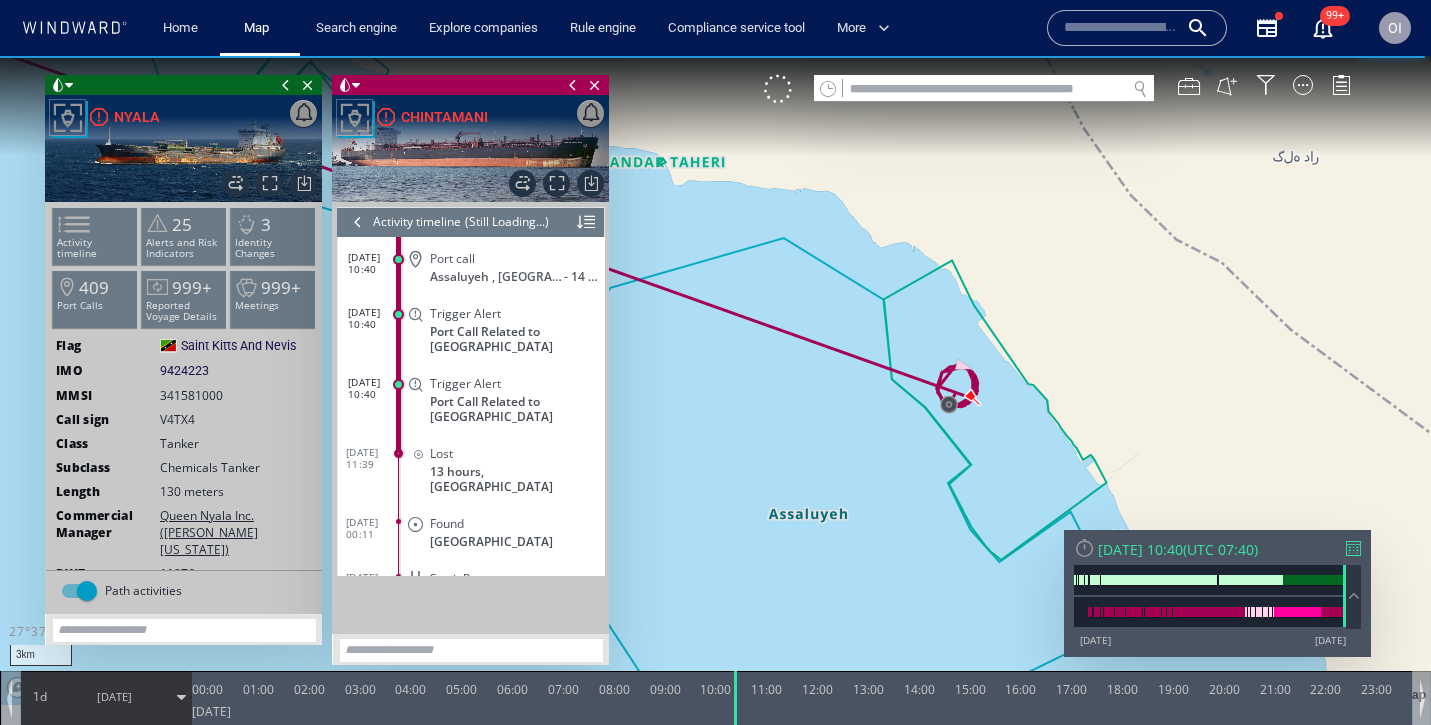 click at bounding box center [358, 222] 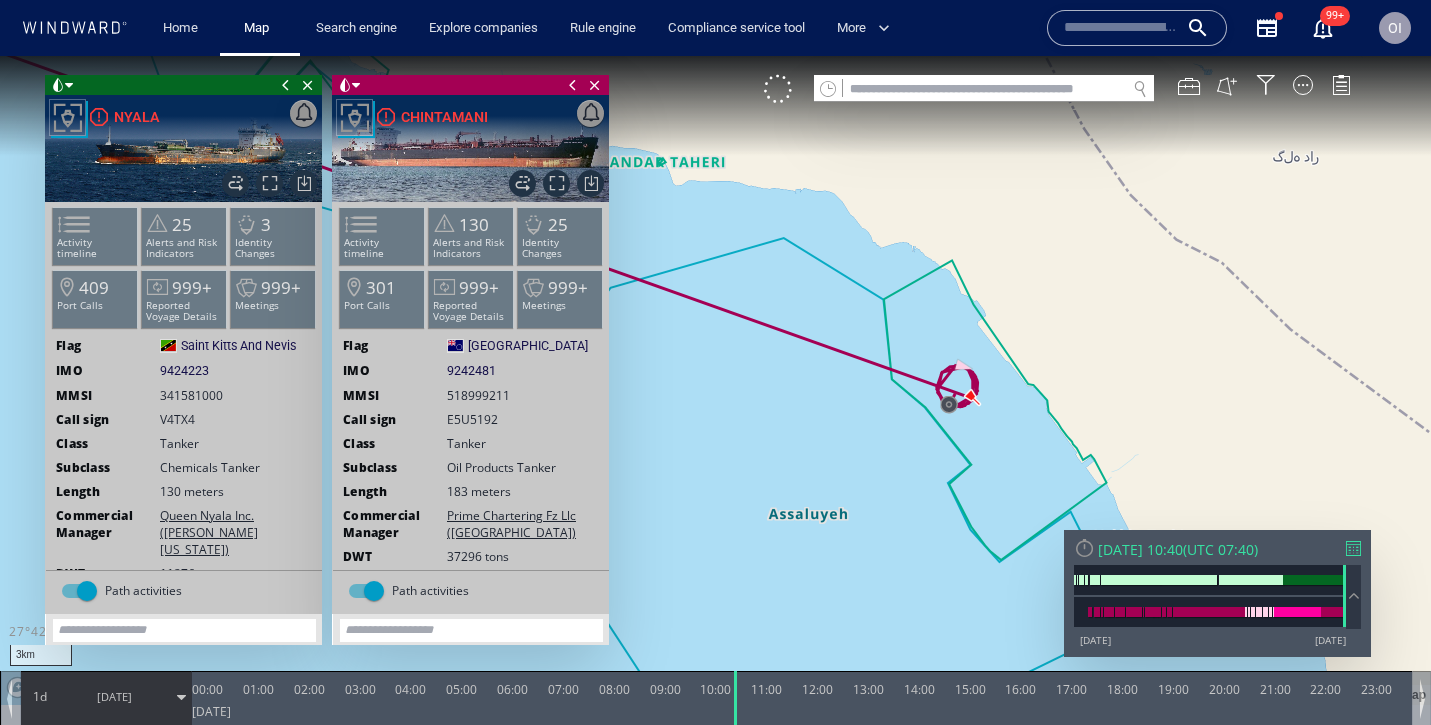 click 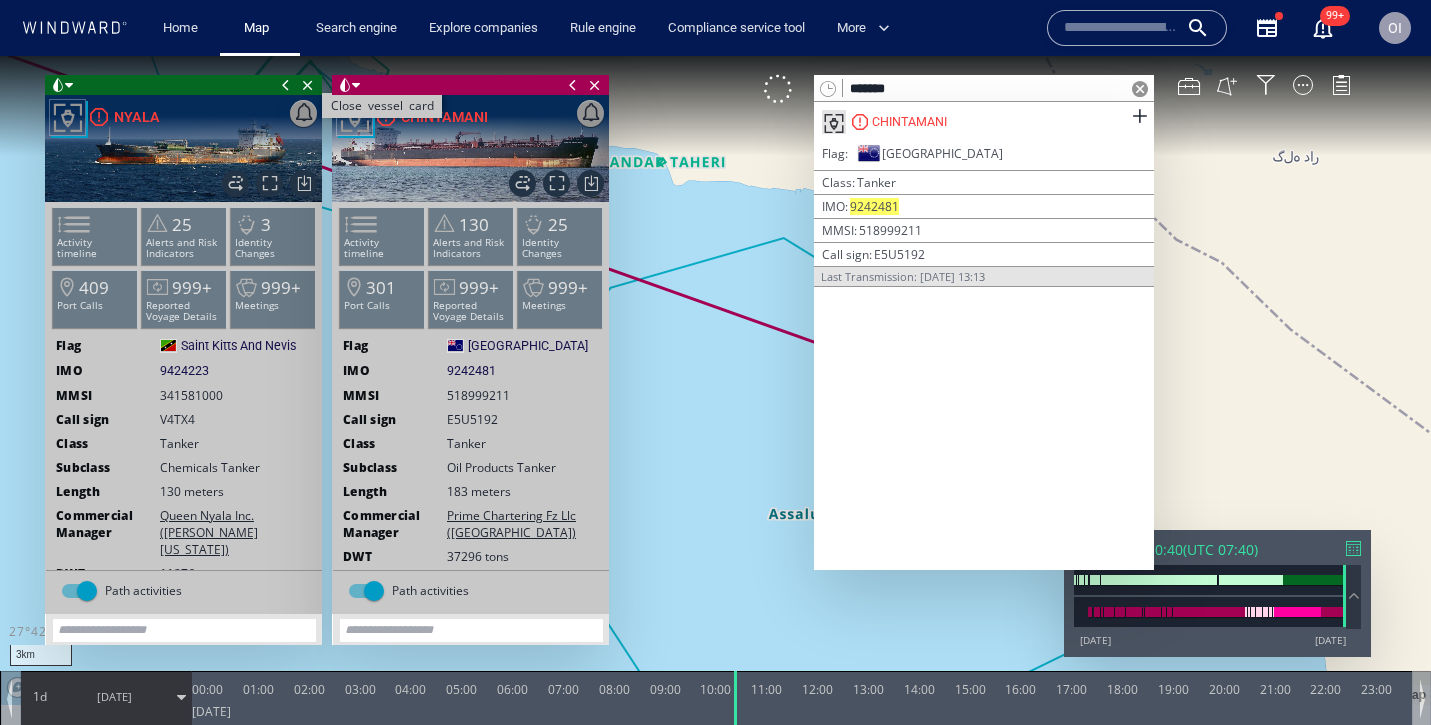 type on "*******" 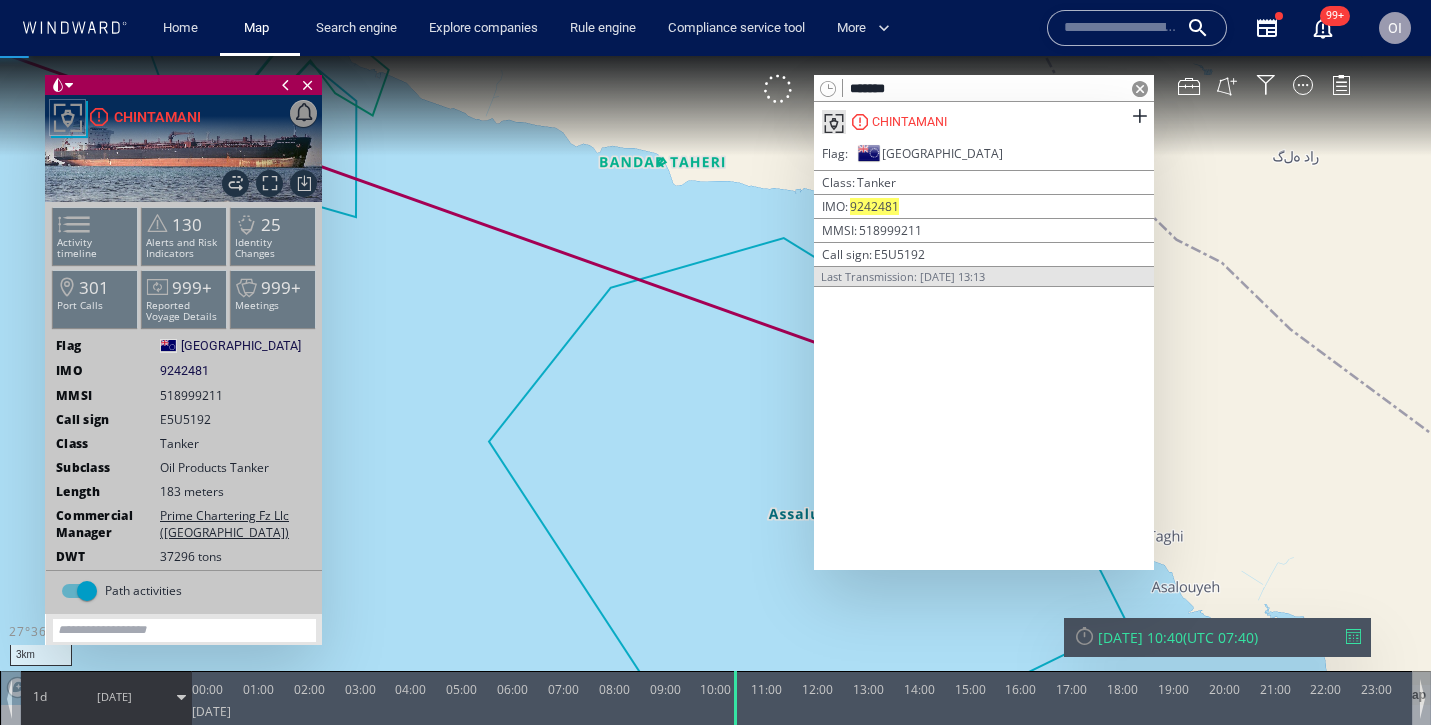 click at bounding box center [715, 380] 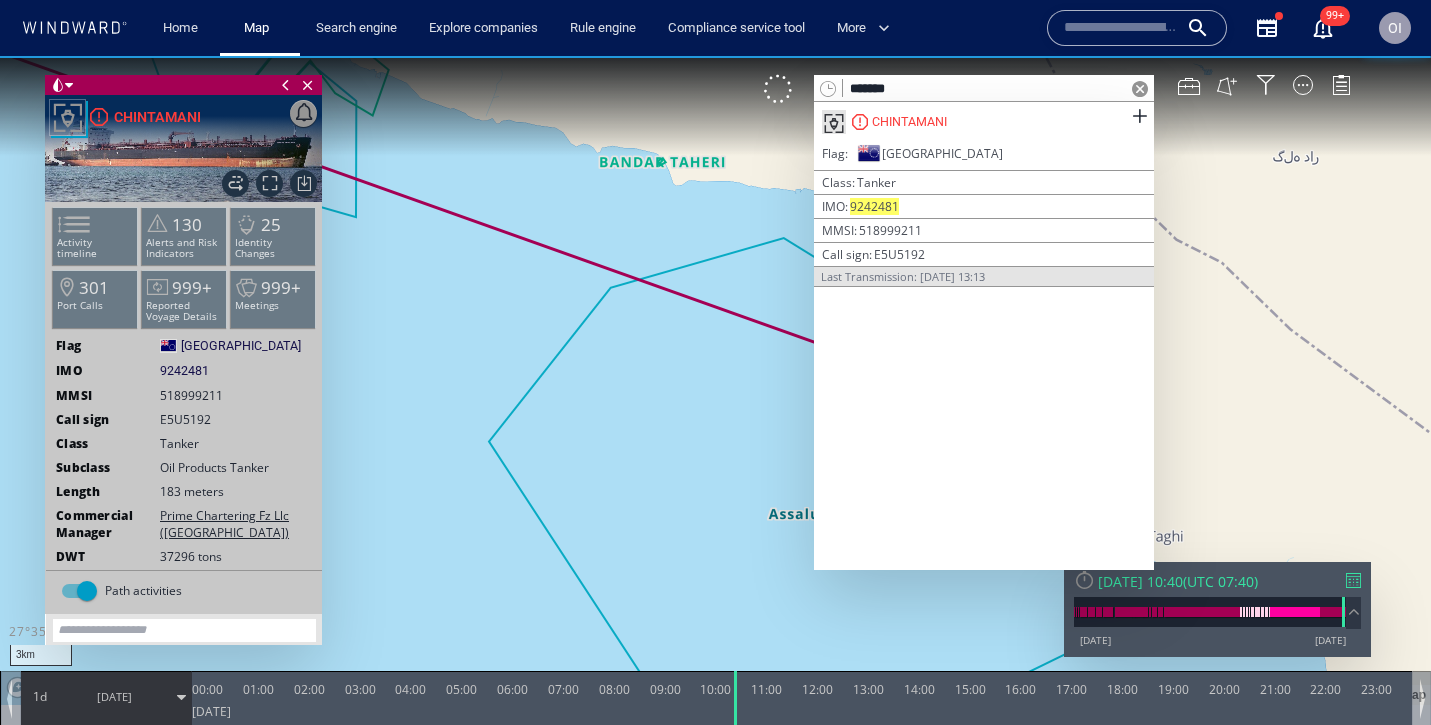 click at bounding box center [1140, 89] 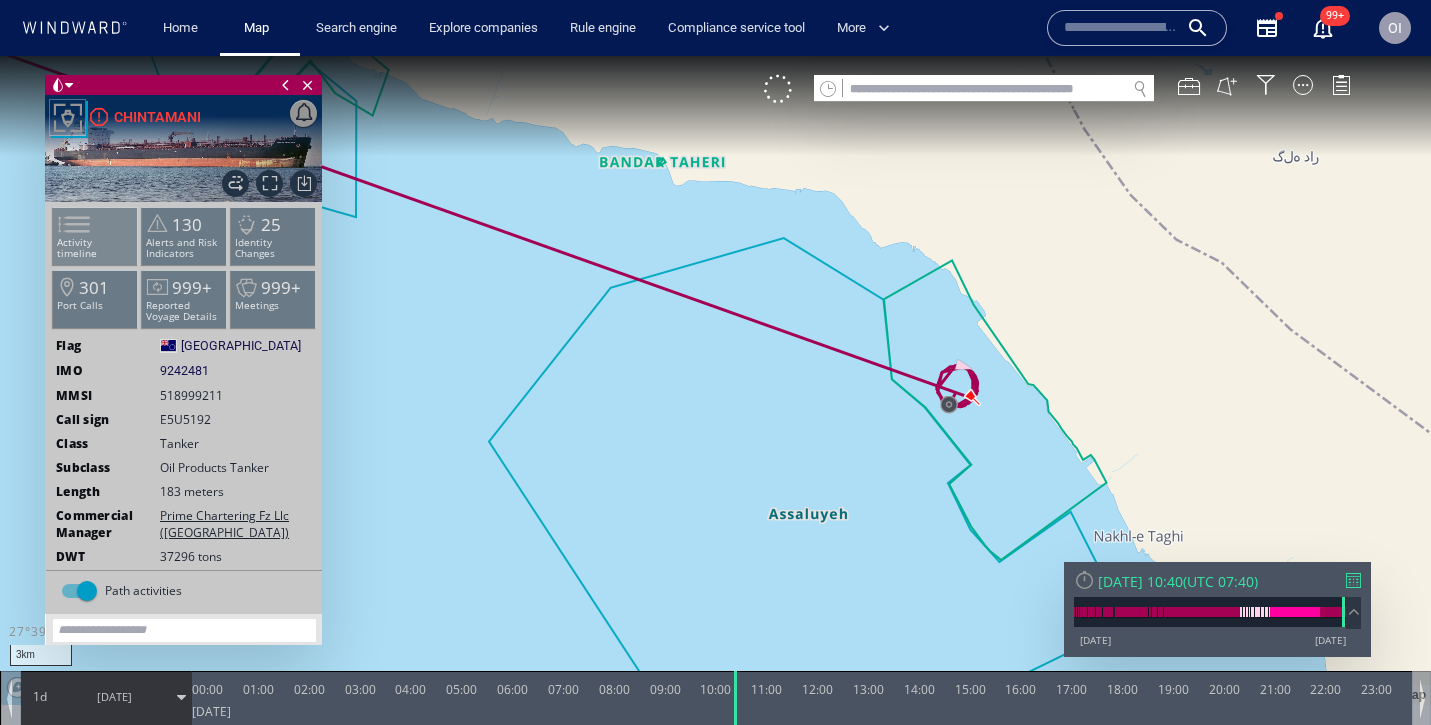 click on "Activity timeline" at bounding box center [95, 248] 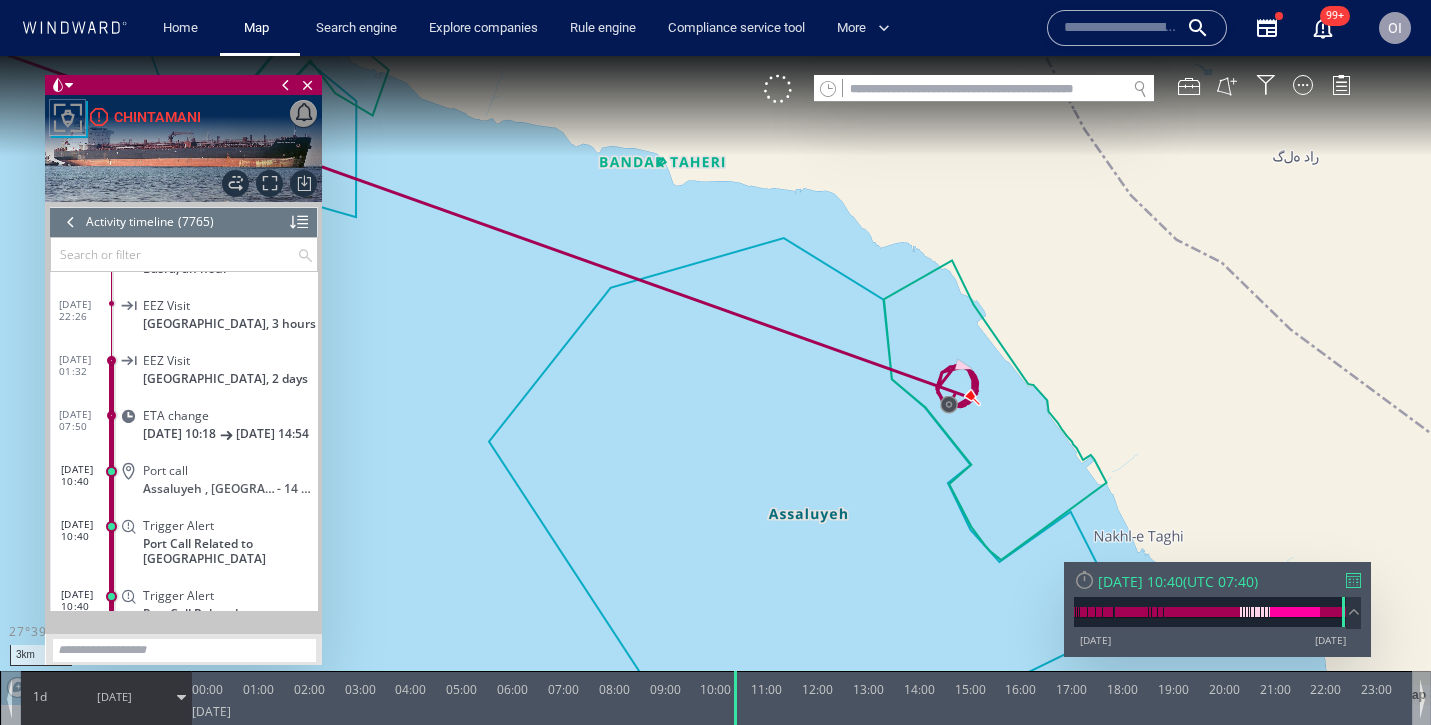 scroll, scrollTop: 425294, scrollLeft: 0, axis: vertical 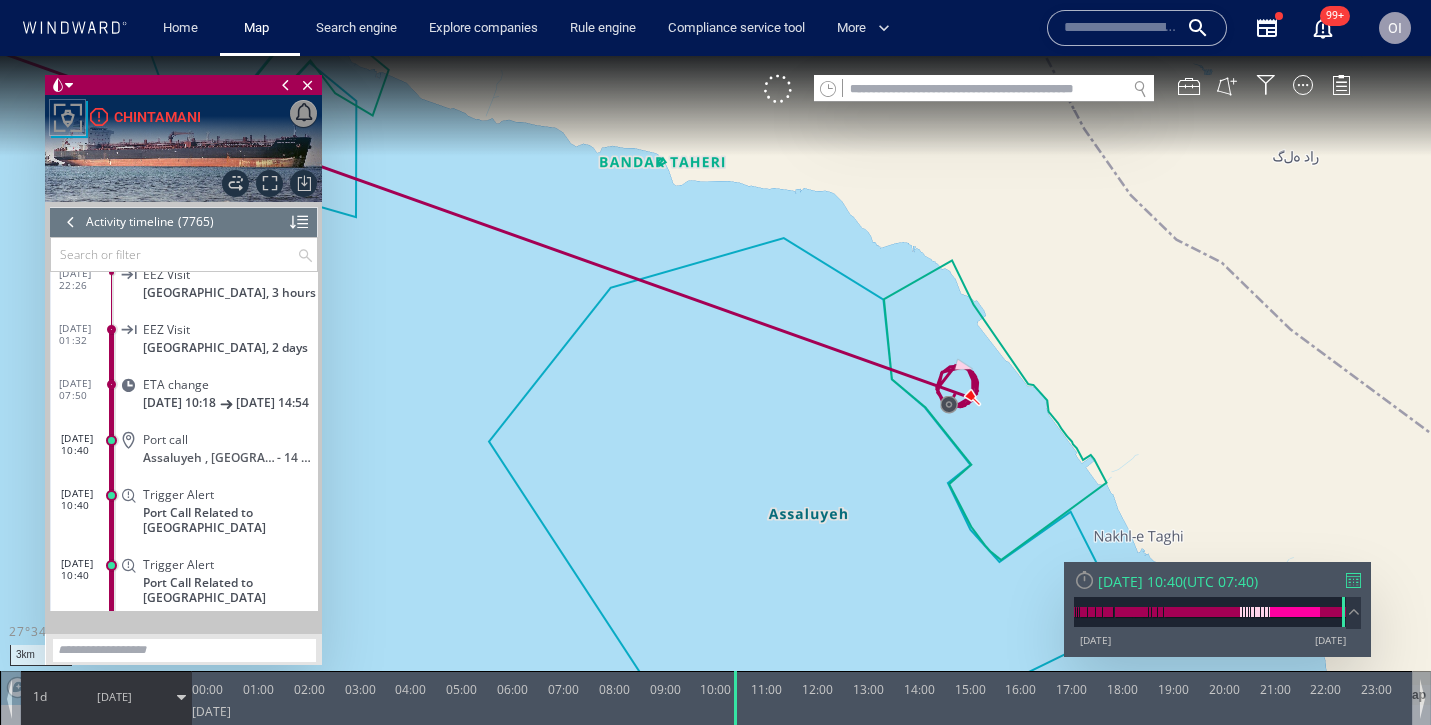 click at bounding box center (715, 380) 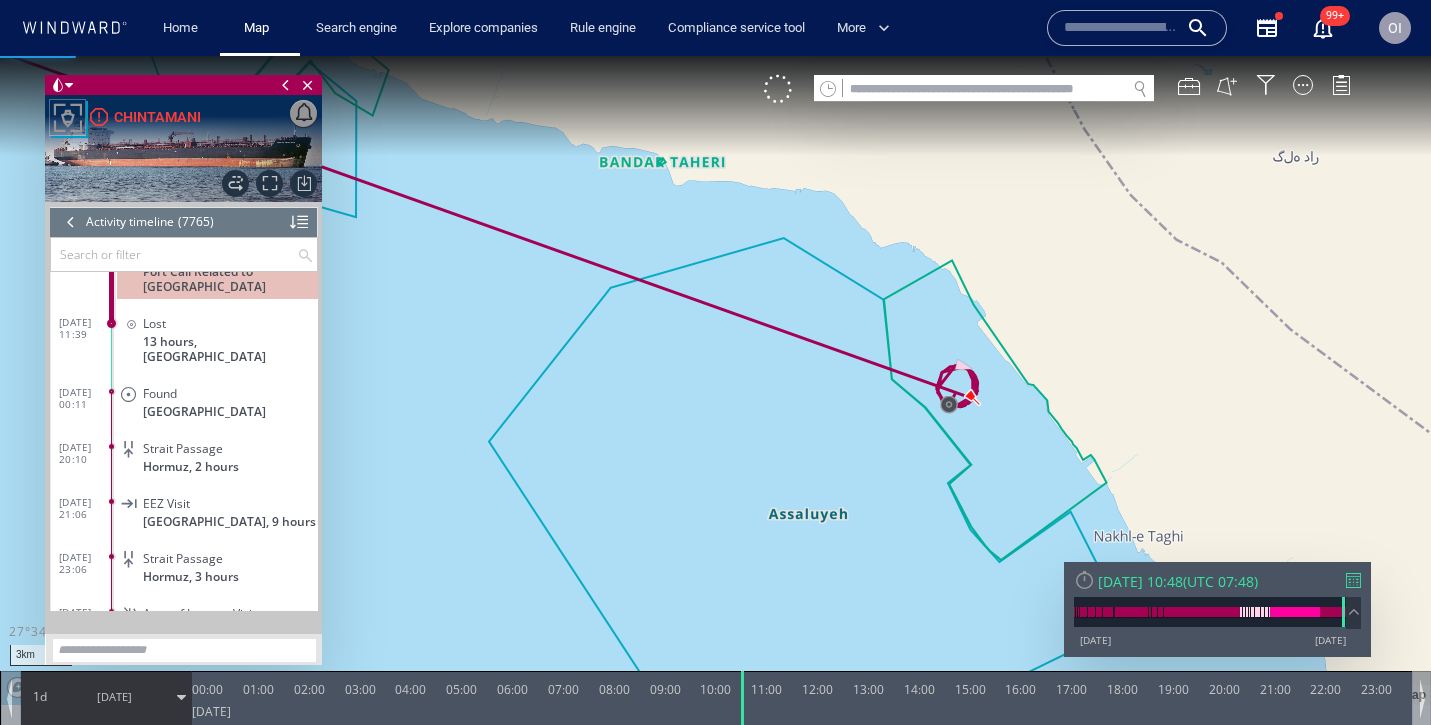 click at bounding box center [715, 380] 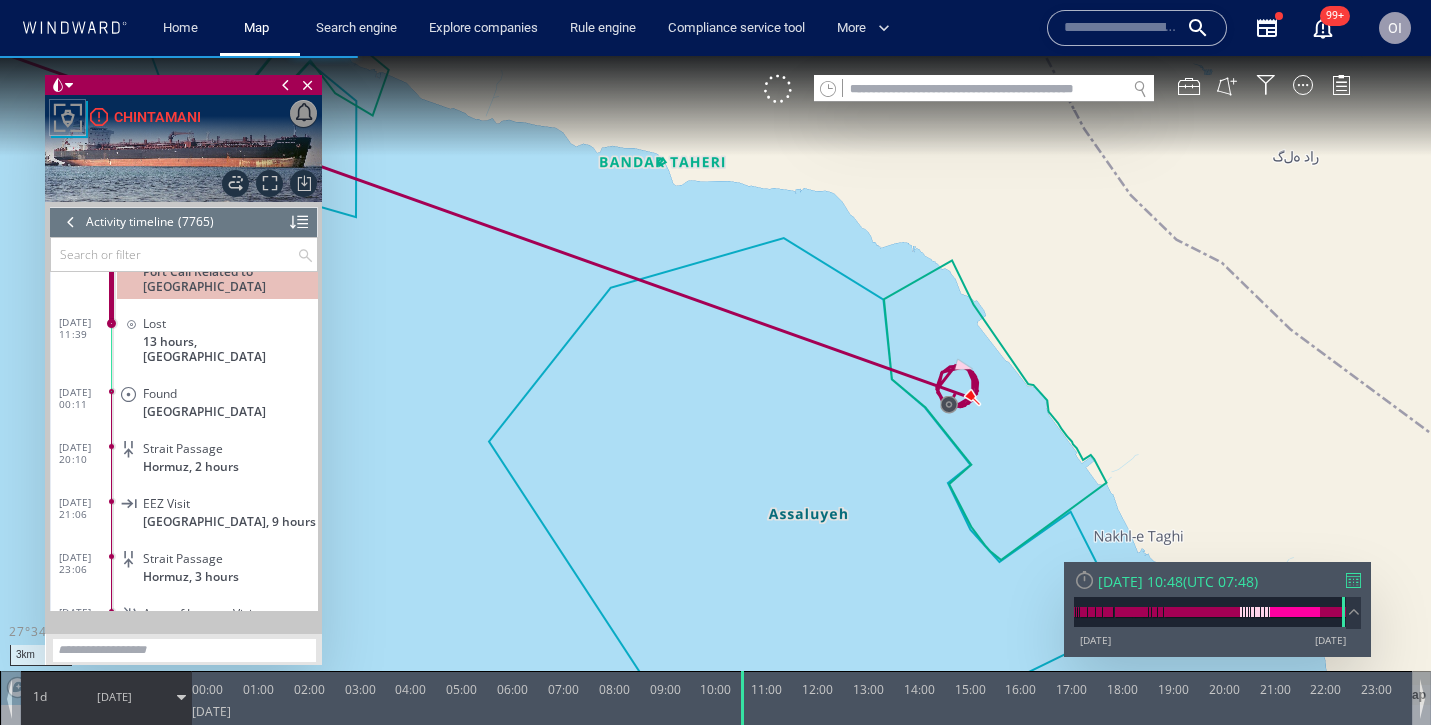 click at bounding box center (715, 380) 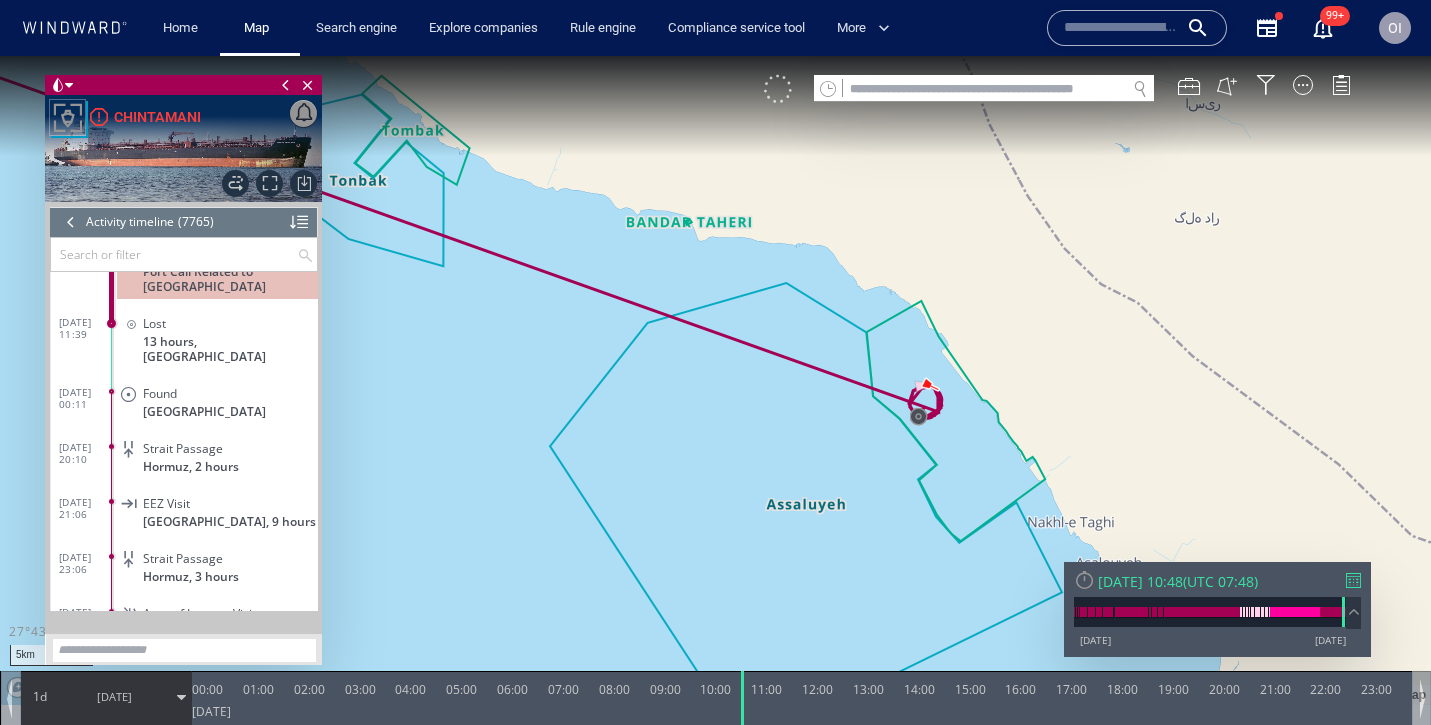 click at bounding box center [778, 89] 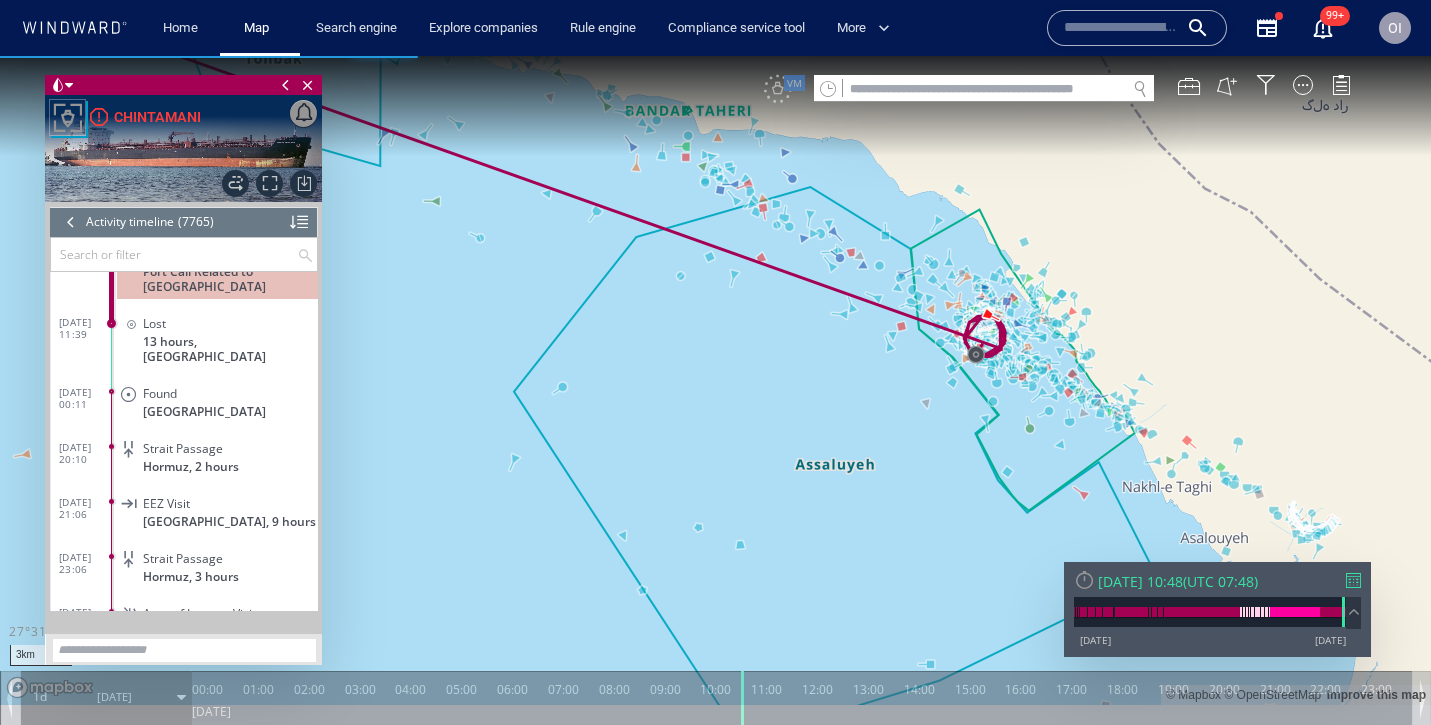 drag, startPoint x: 897, startPoint y: 440, endPoint x: 847, endPoint y: 473, distance: 59.908264 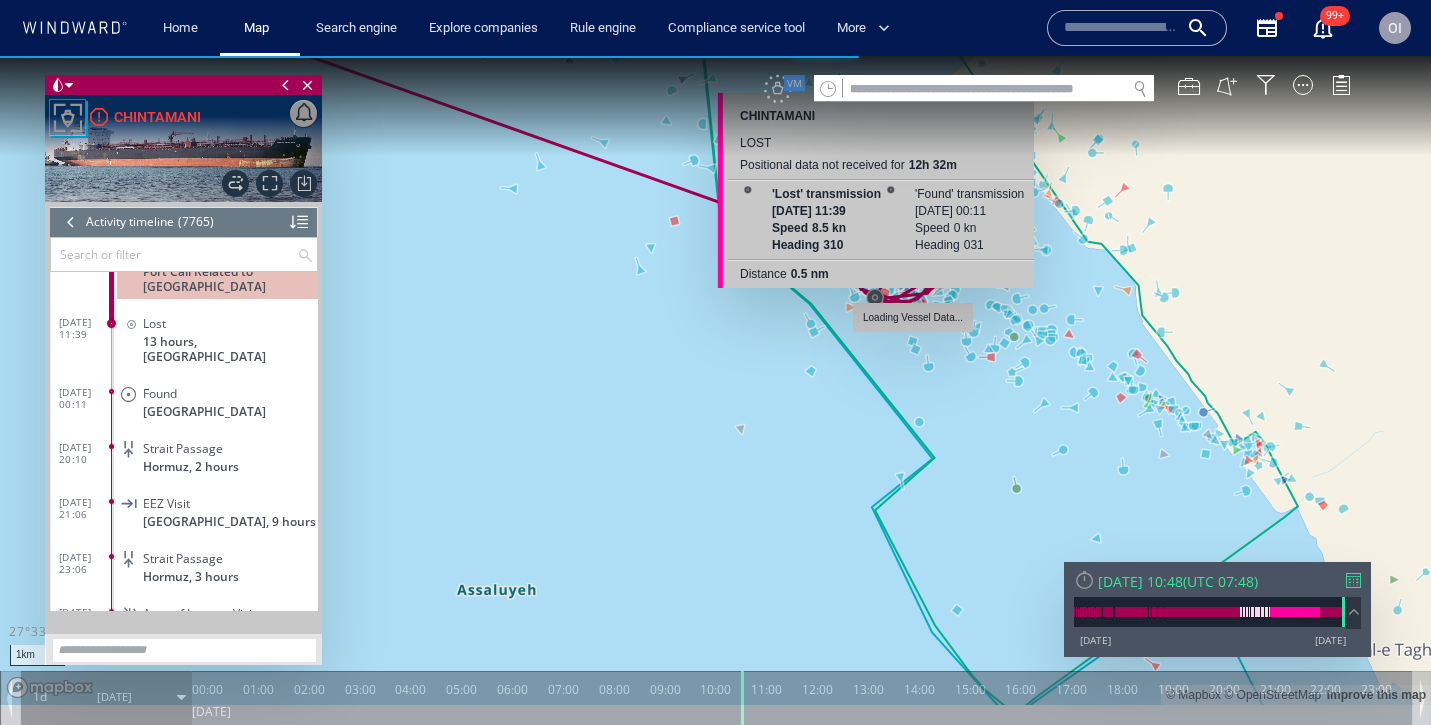 click on "loading vessel data..." at bounding box center (913, 320) 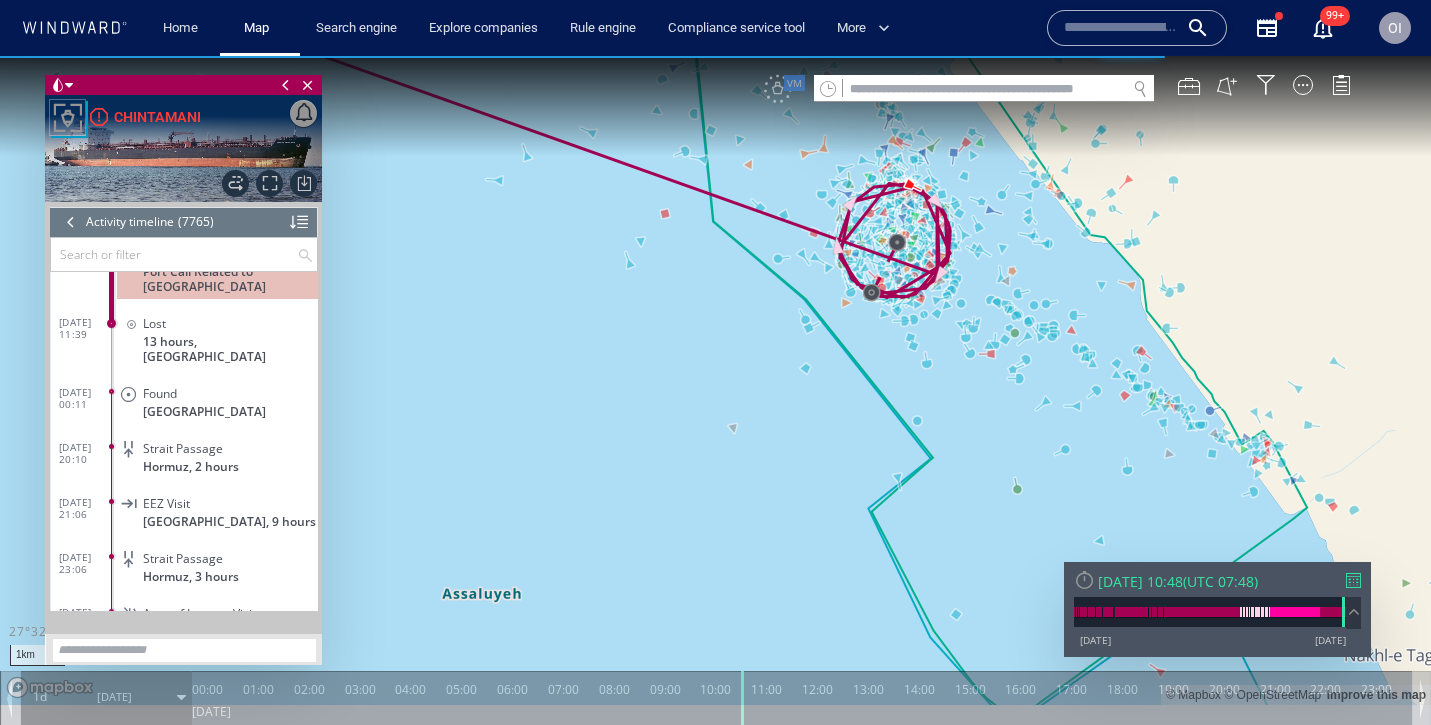 drag, startPoint x: 920, startPoint y: 378, endPoint x: 922, endPoint y: 576, distance: 198.0101 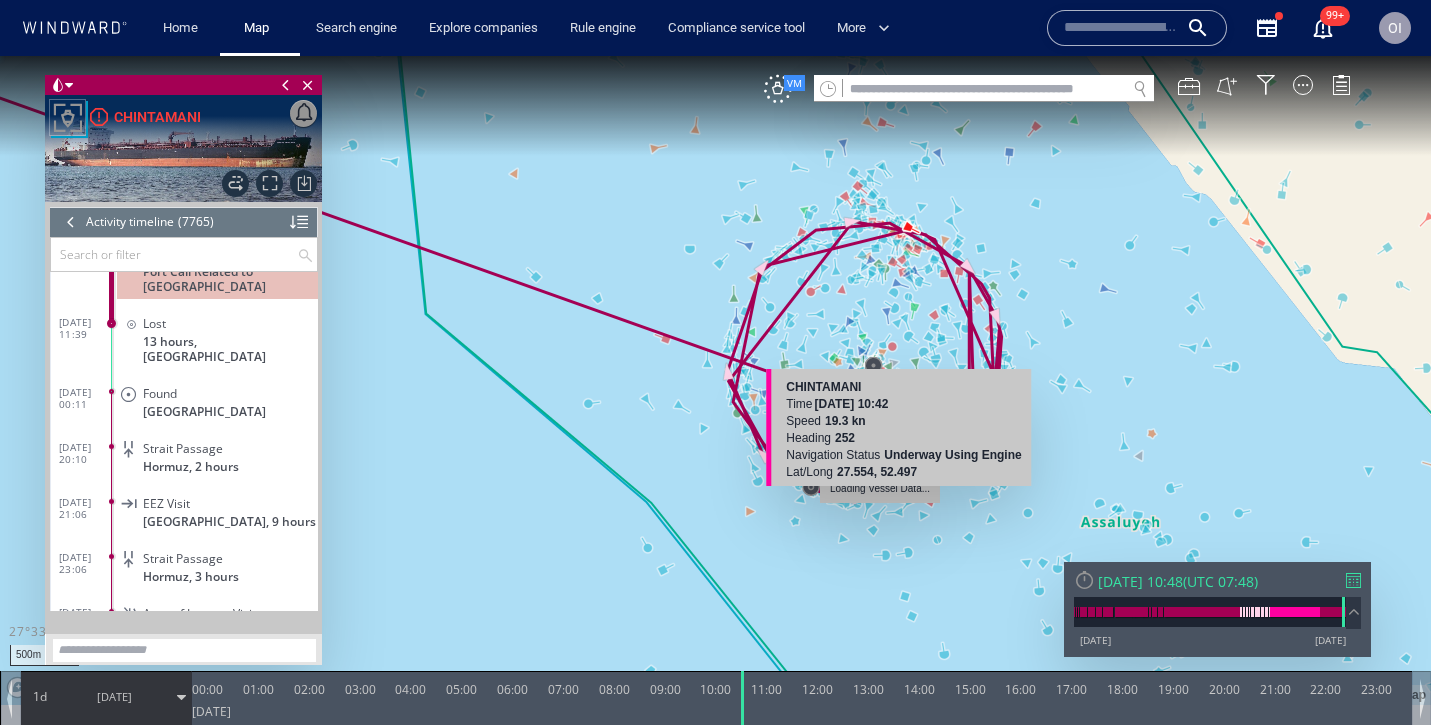 click at bounding box center [715, 380] 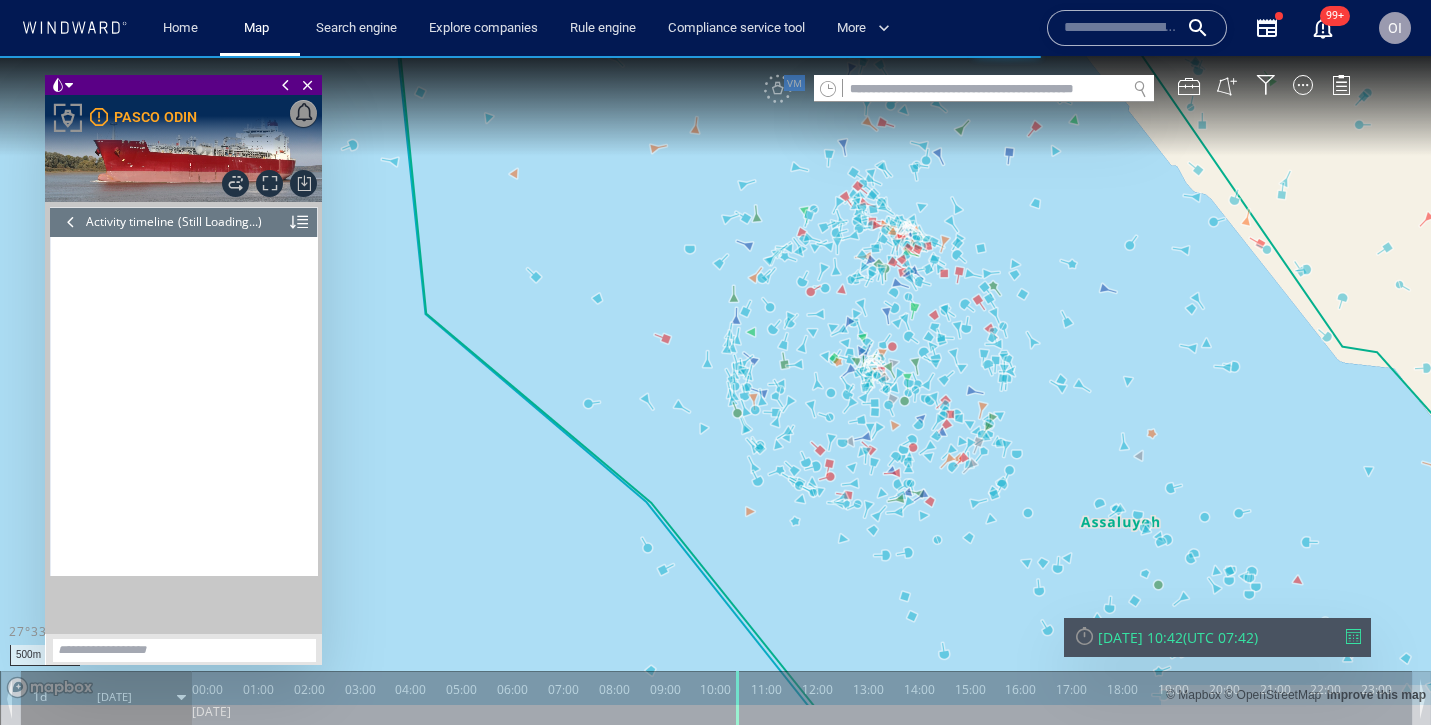 scroll, scrollTop: 4226, scrollLeft: 0, axis: vertical 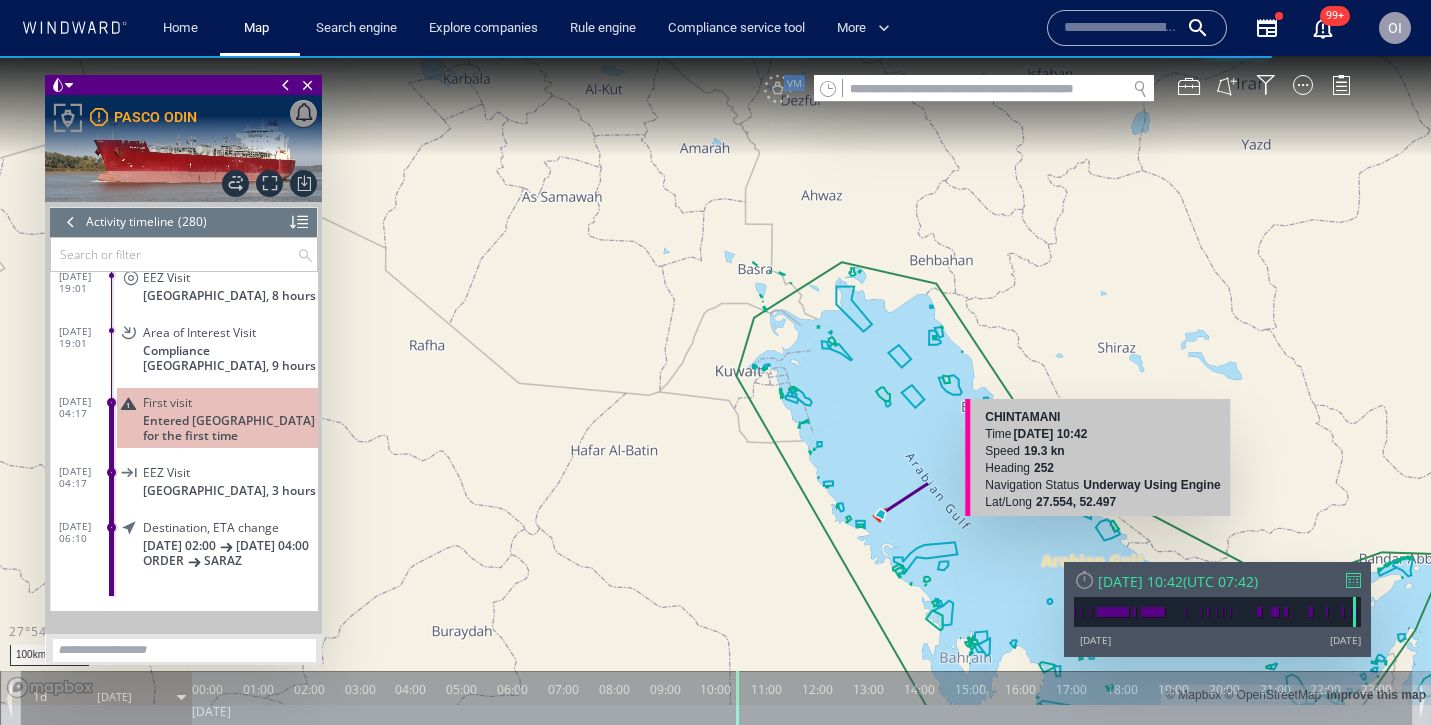 drag, startPoint x: 952, startPoint y: 496, endPoint x: 839, endPoint y: 490, distance: 113.15918 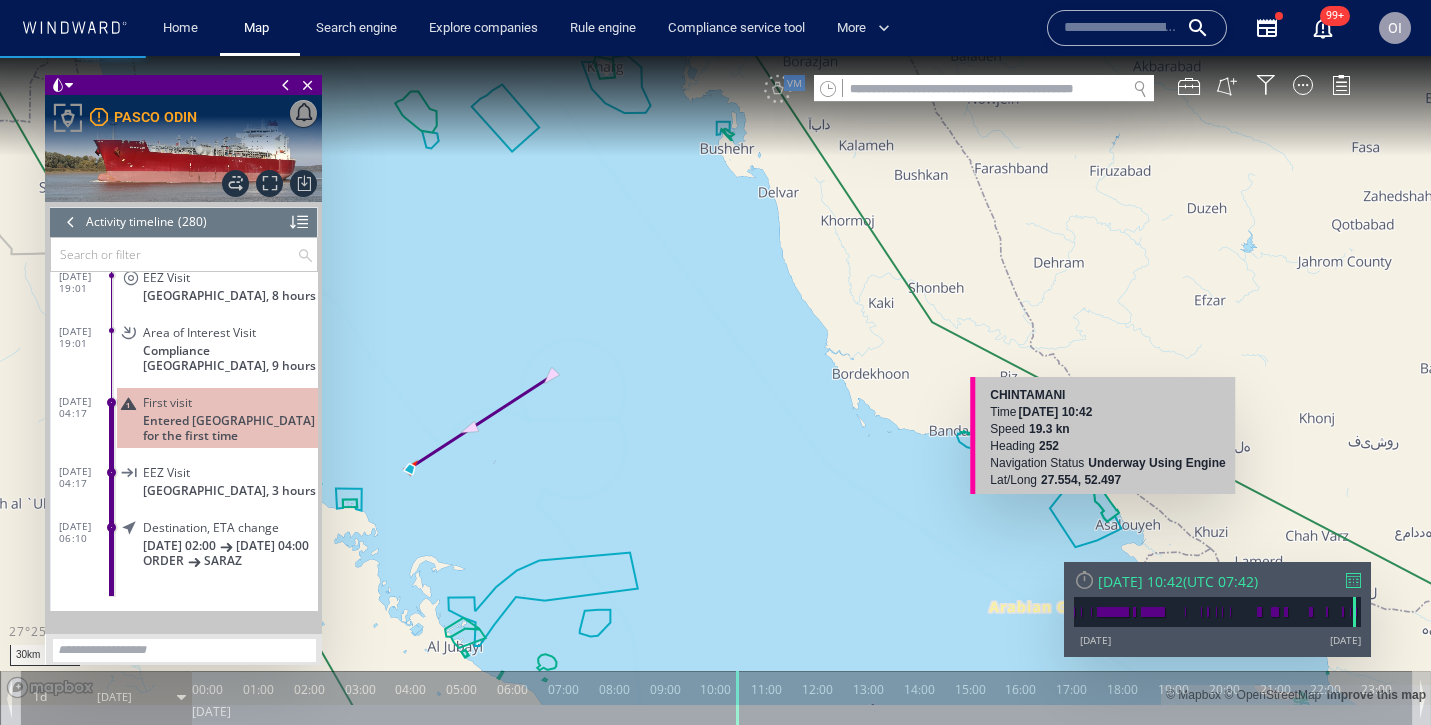 drag, startPoint x: 937, startPoint y: 539, endPoint x: 715, endPoint y: 503, distance: 224.89998 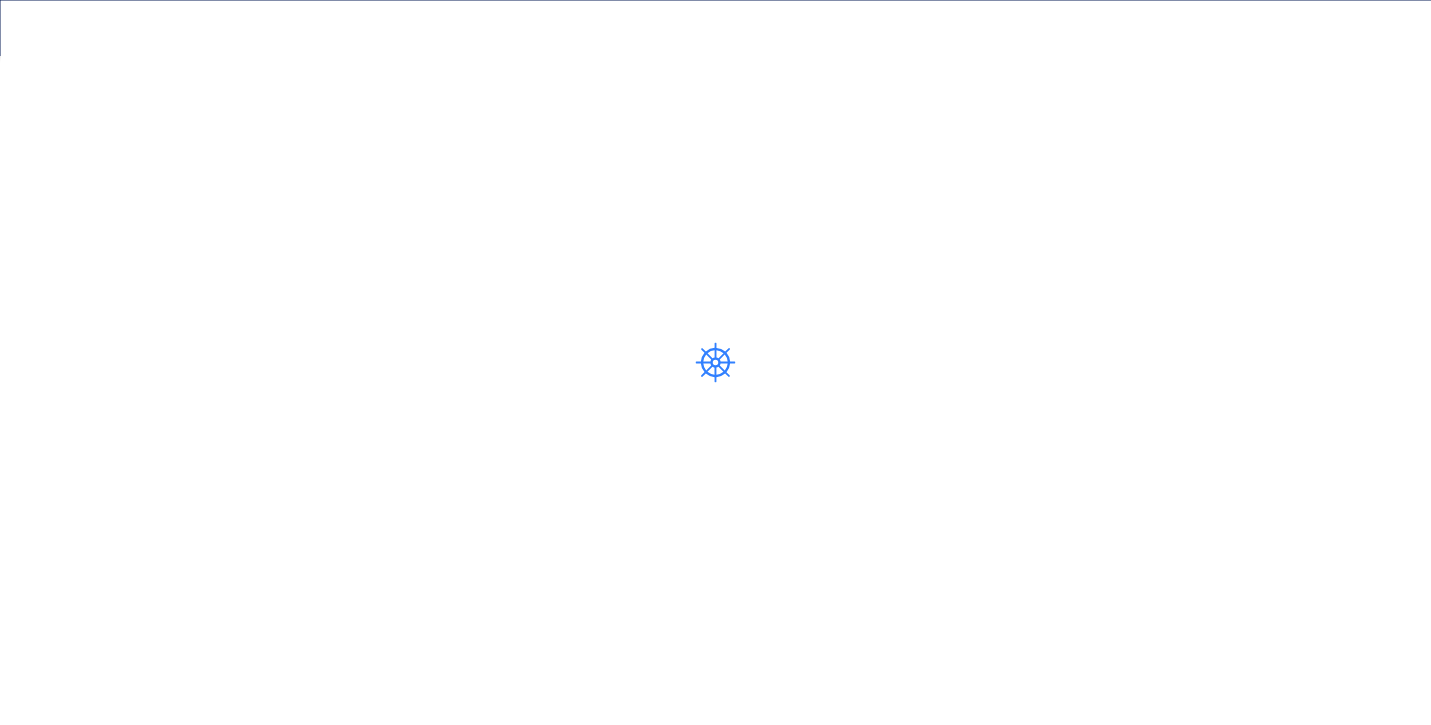scroll, scrollTop: 0, scrollLeft: 0, axis: both 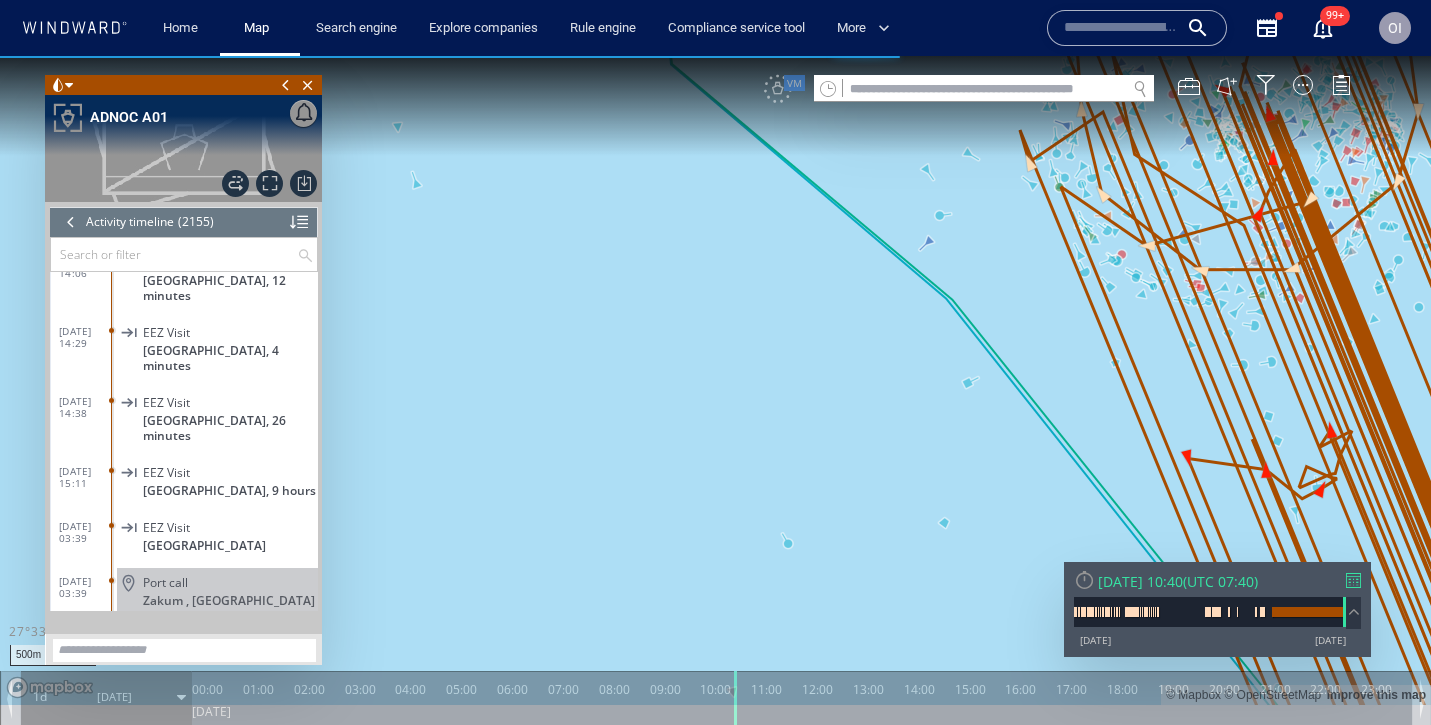 click at bounding box center [715, 380] 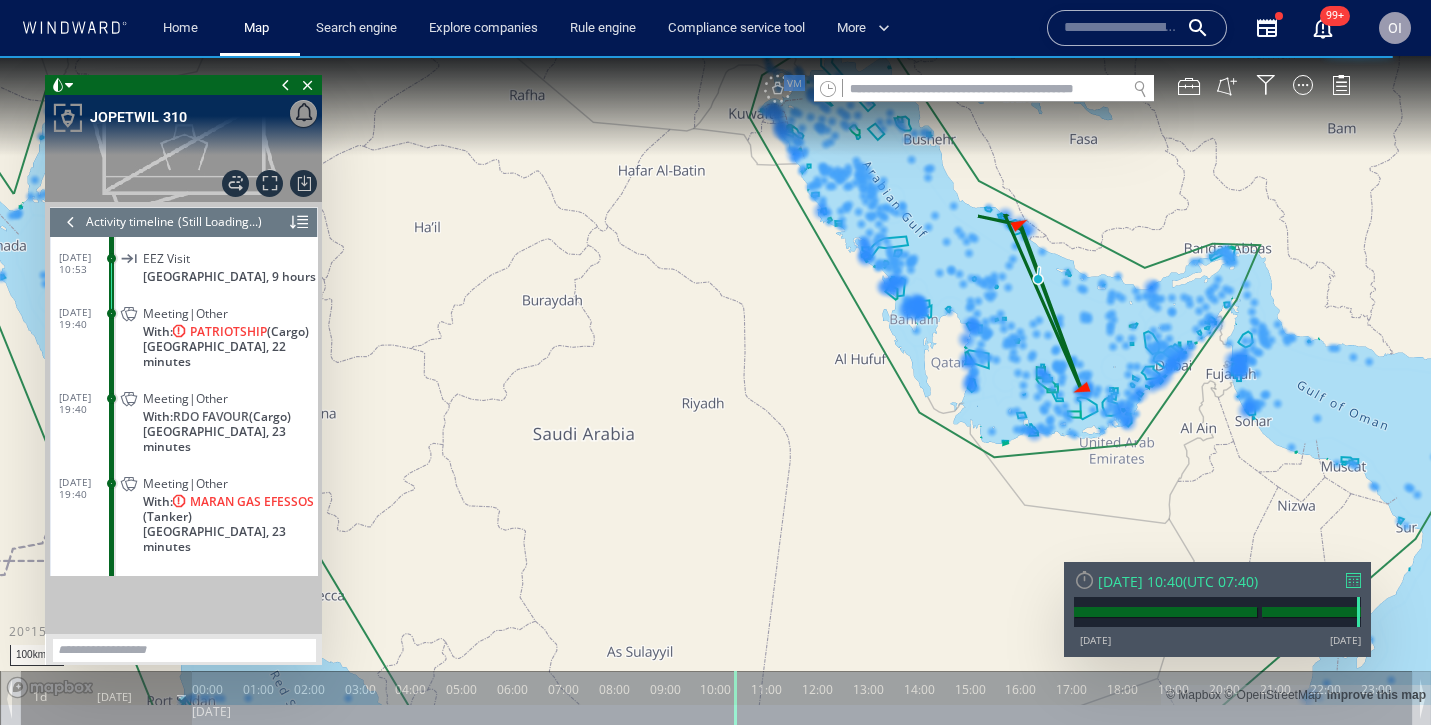 scroll, scrollTop: 60546, scrollLeft: 0, axis: vertical 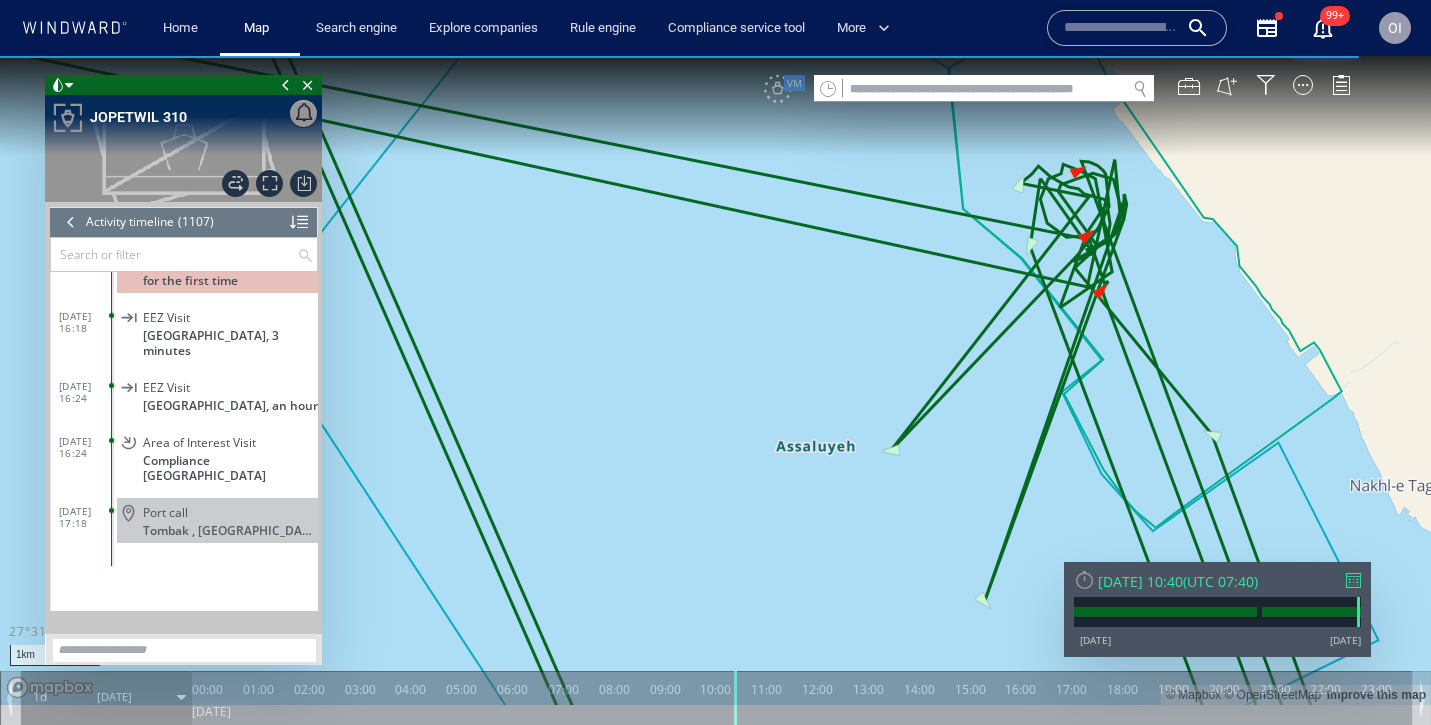 drag, startPoint x: 1104, startPoint y: 371, endPoint x: 809, endPoint y: 412, distance: 297.8355 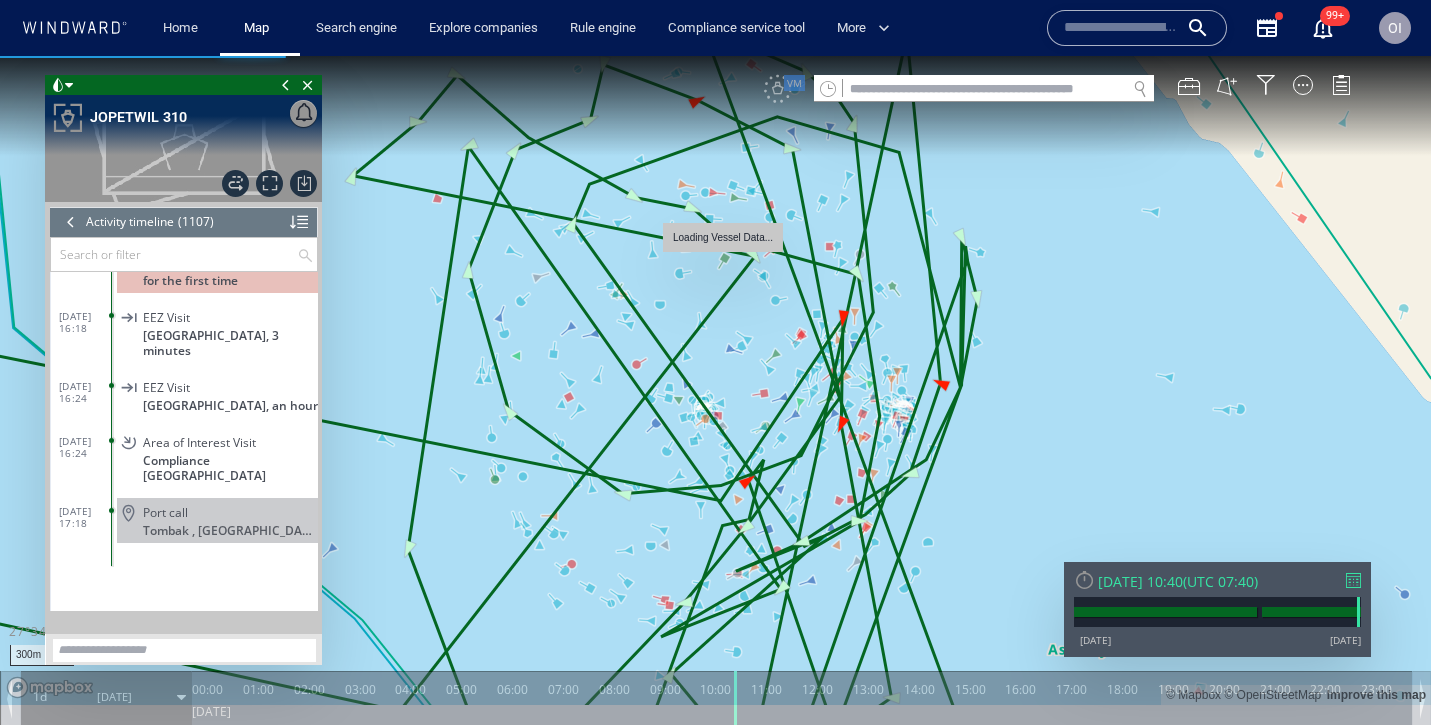 click on "loading vessel data..." at bounding box center [723, 237] 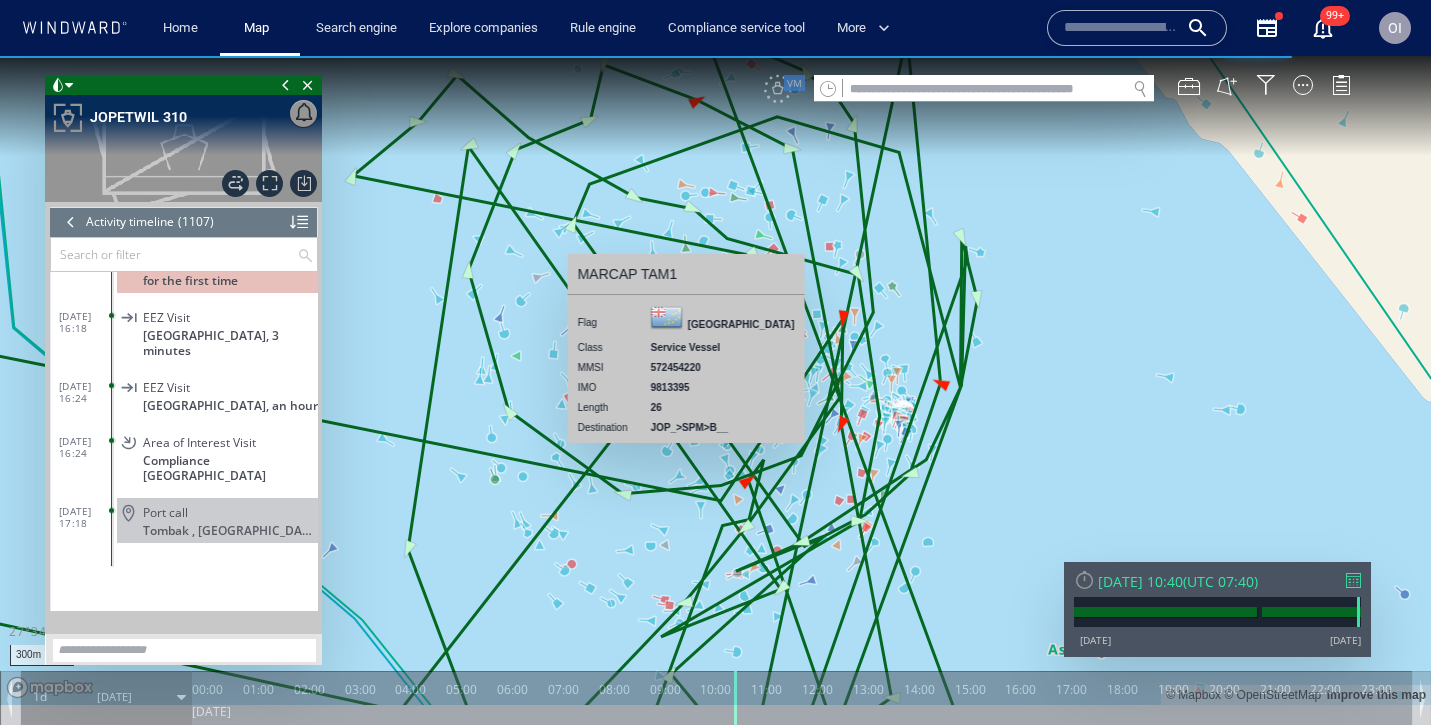 click at bounding box center (715, 380) 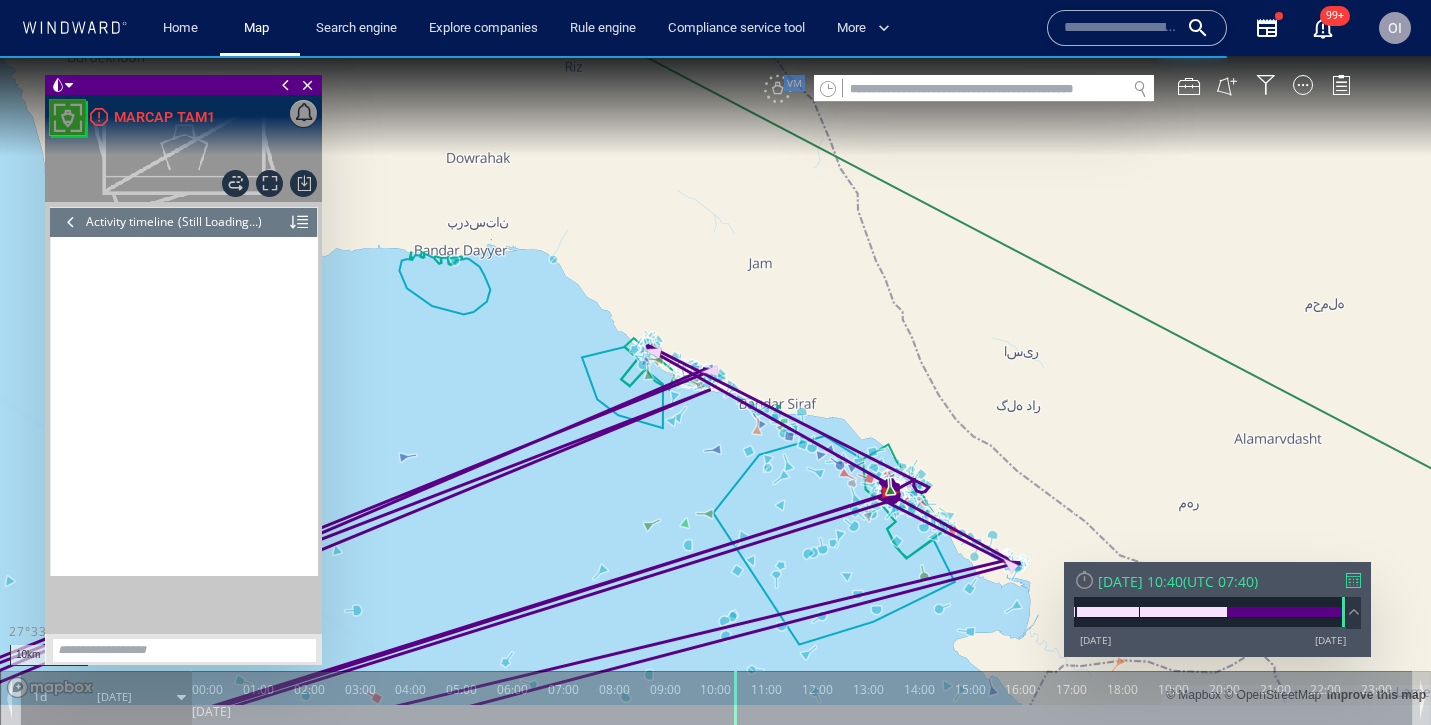scroll, scrollTop: 13631, scrollLeft: 0, axis: vertical 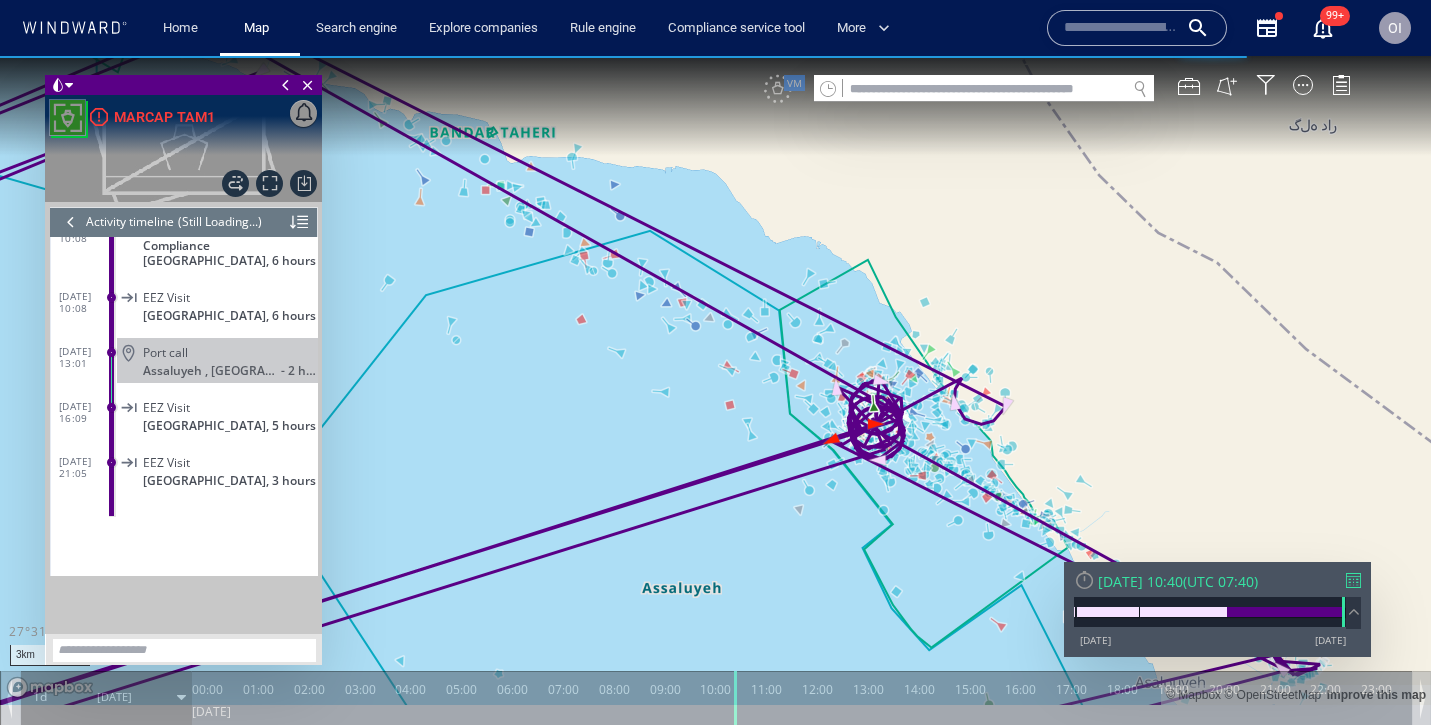 drag, startPoint x: 915, startPoint y: 538, endPoint x: 814, endPoint y: 442, distance: 139.3449 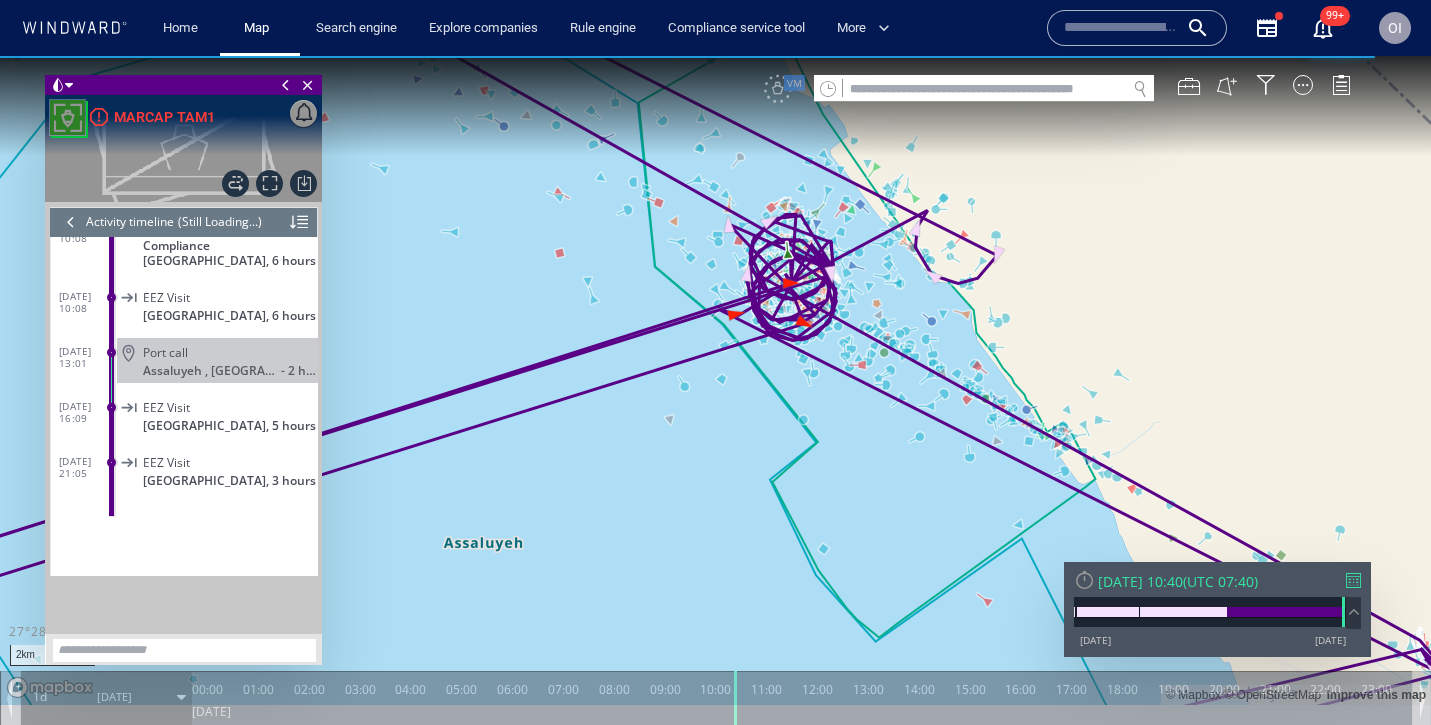 scroll, scrollTop: 405781, scrollLeft: 0, axis: vertical 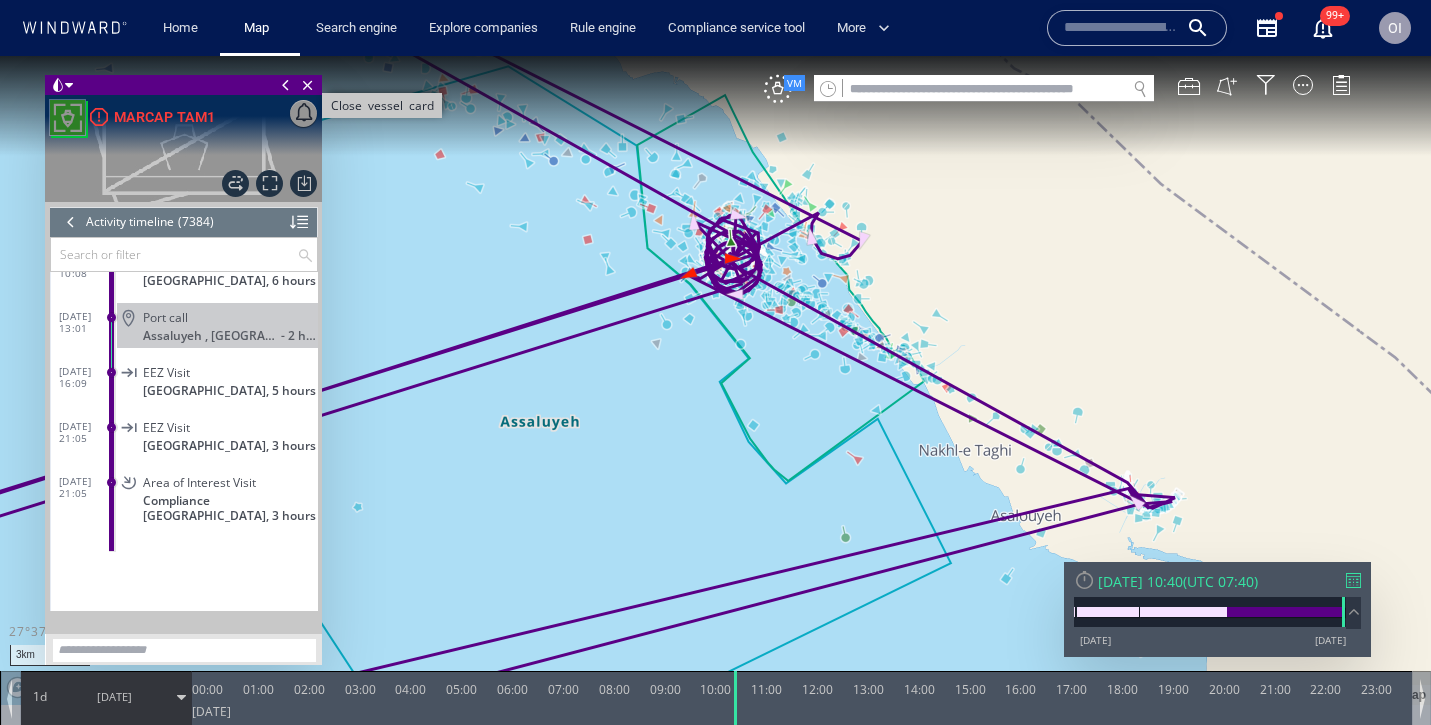 click on "Close vessel card" at bounding box center (308, 85) 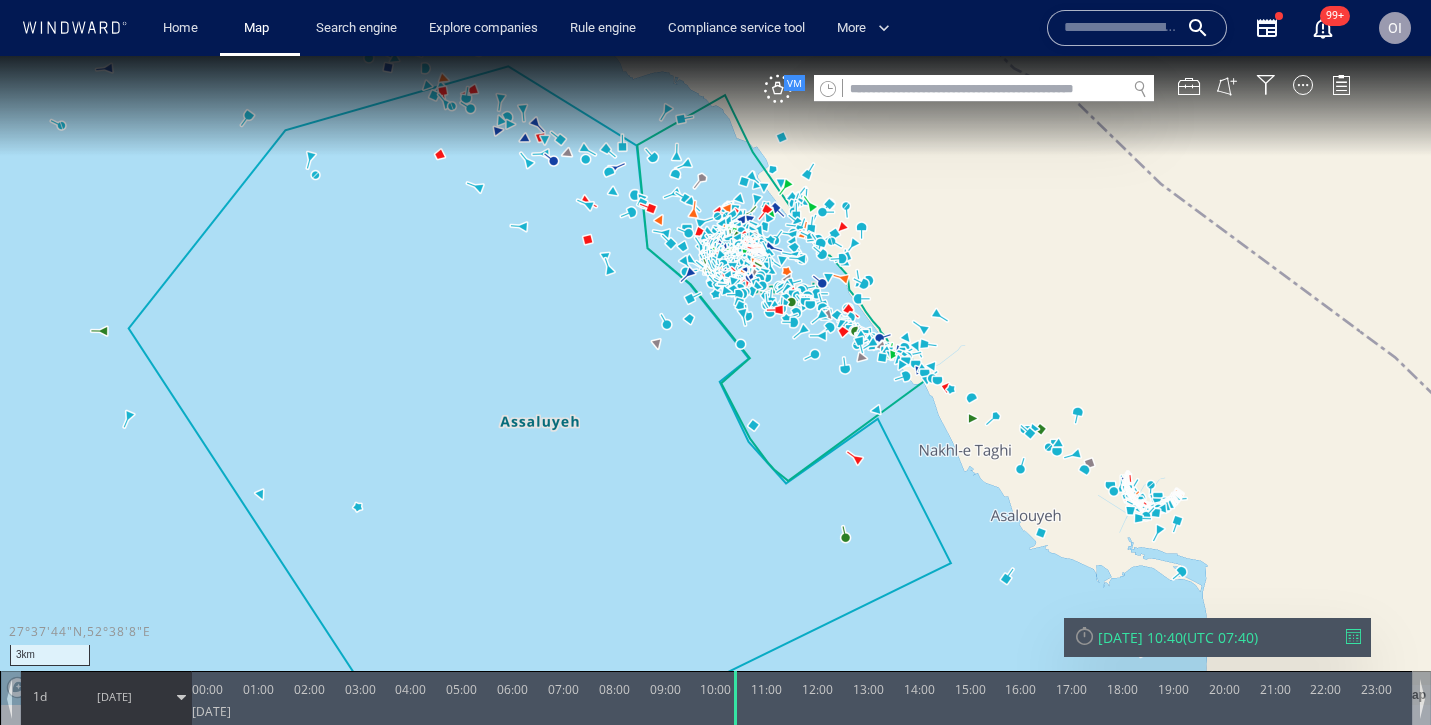 click at bounding box center [984, 101] 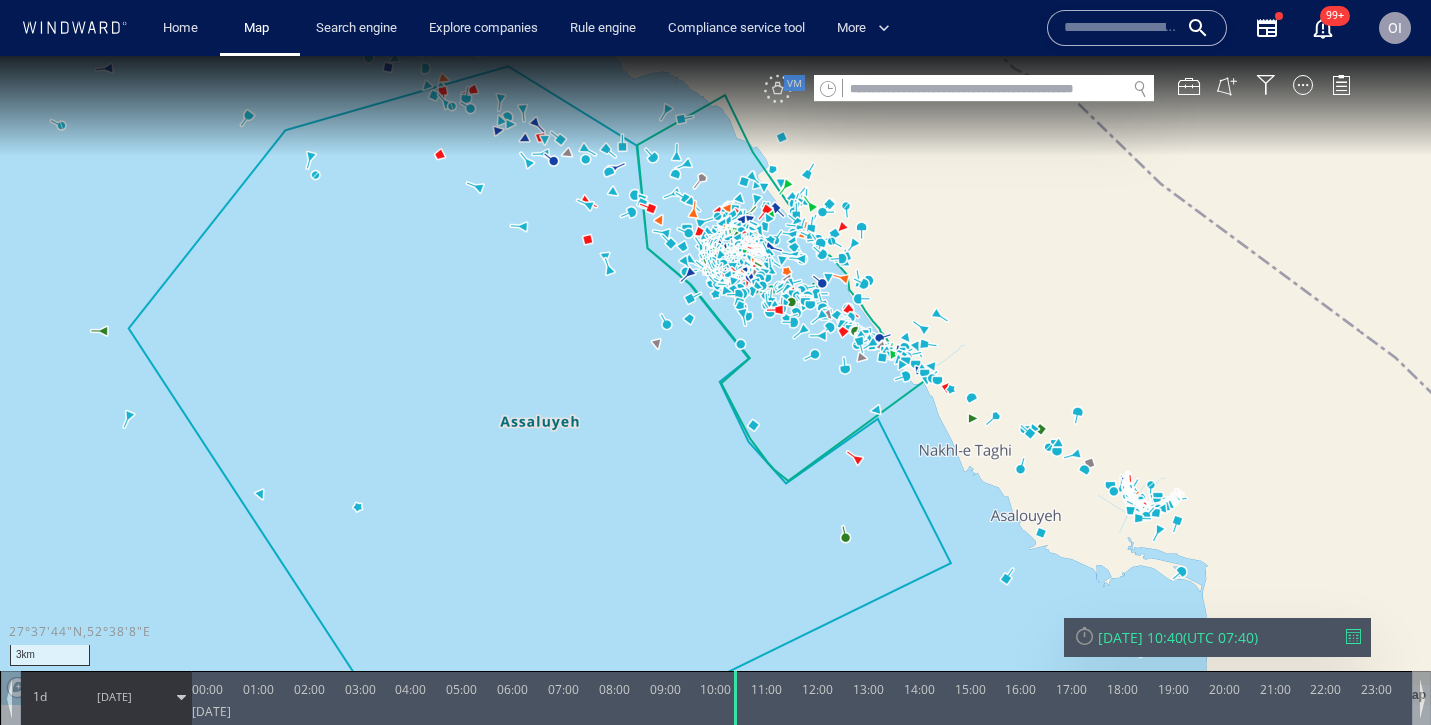 click on "VM" at bounding box center (778, 89) 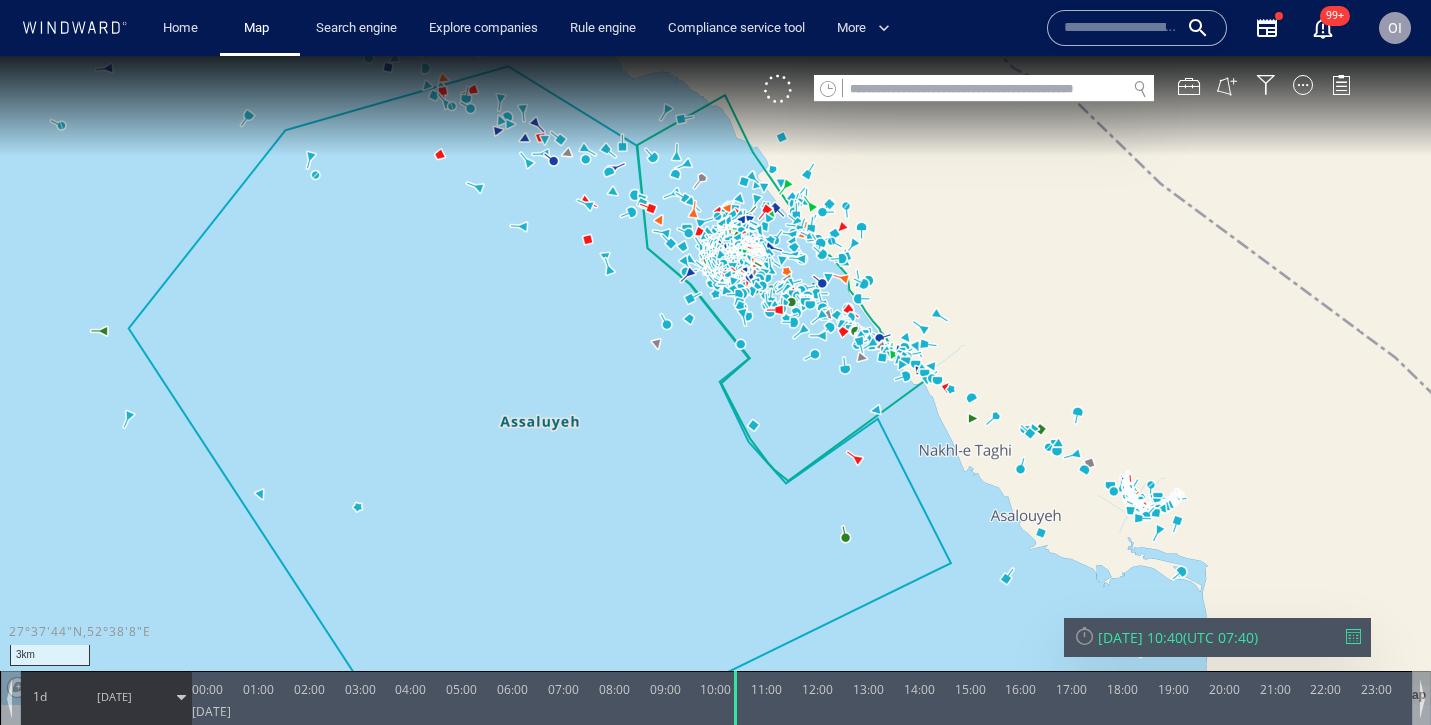 click 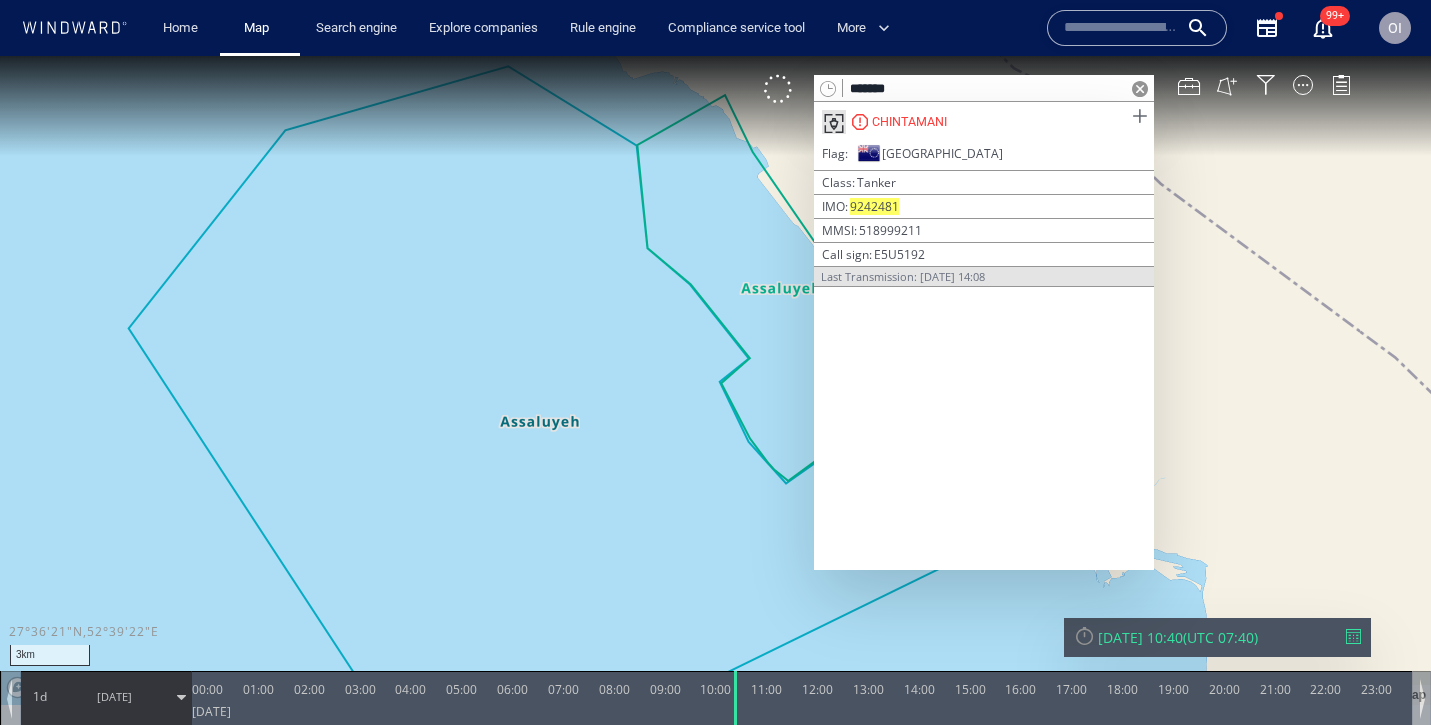 type on "*******" 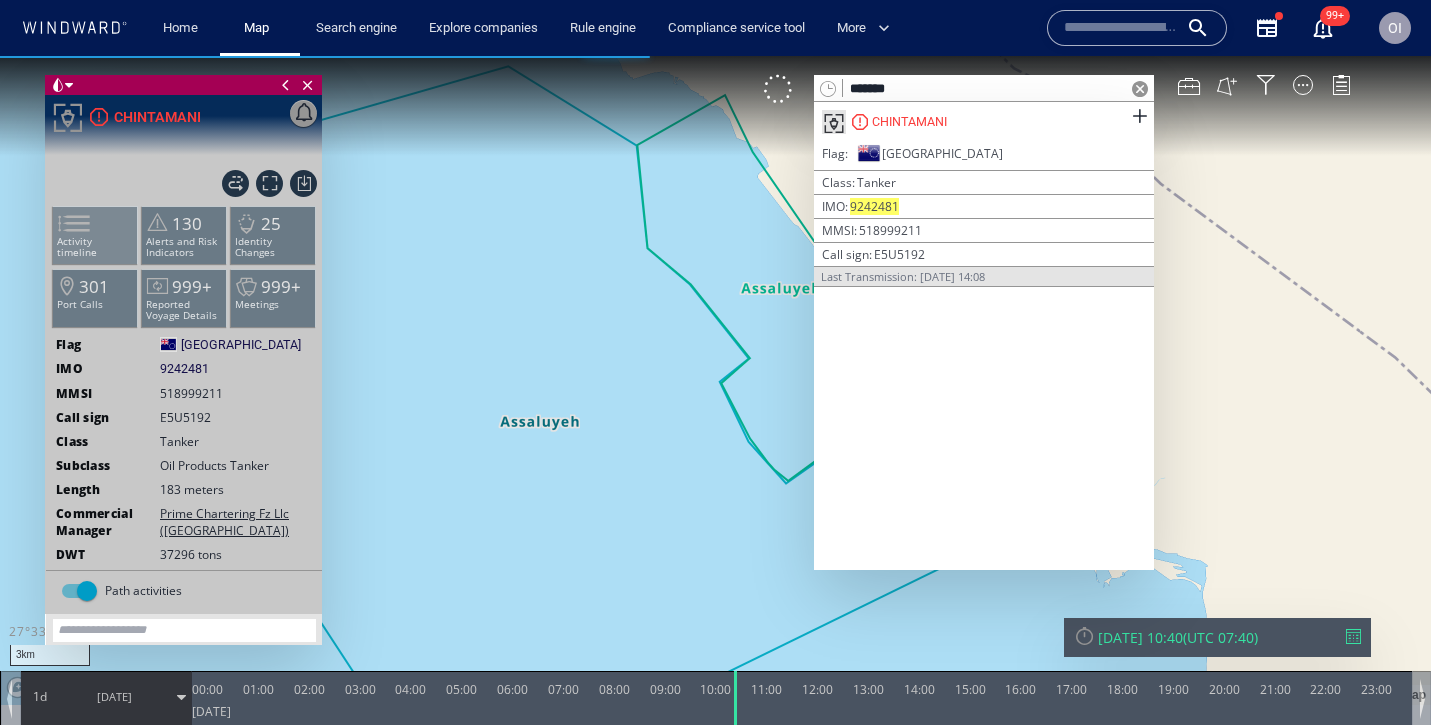 click on "Activity timeline" at bounding box center [95, 247] 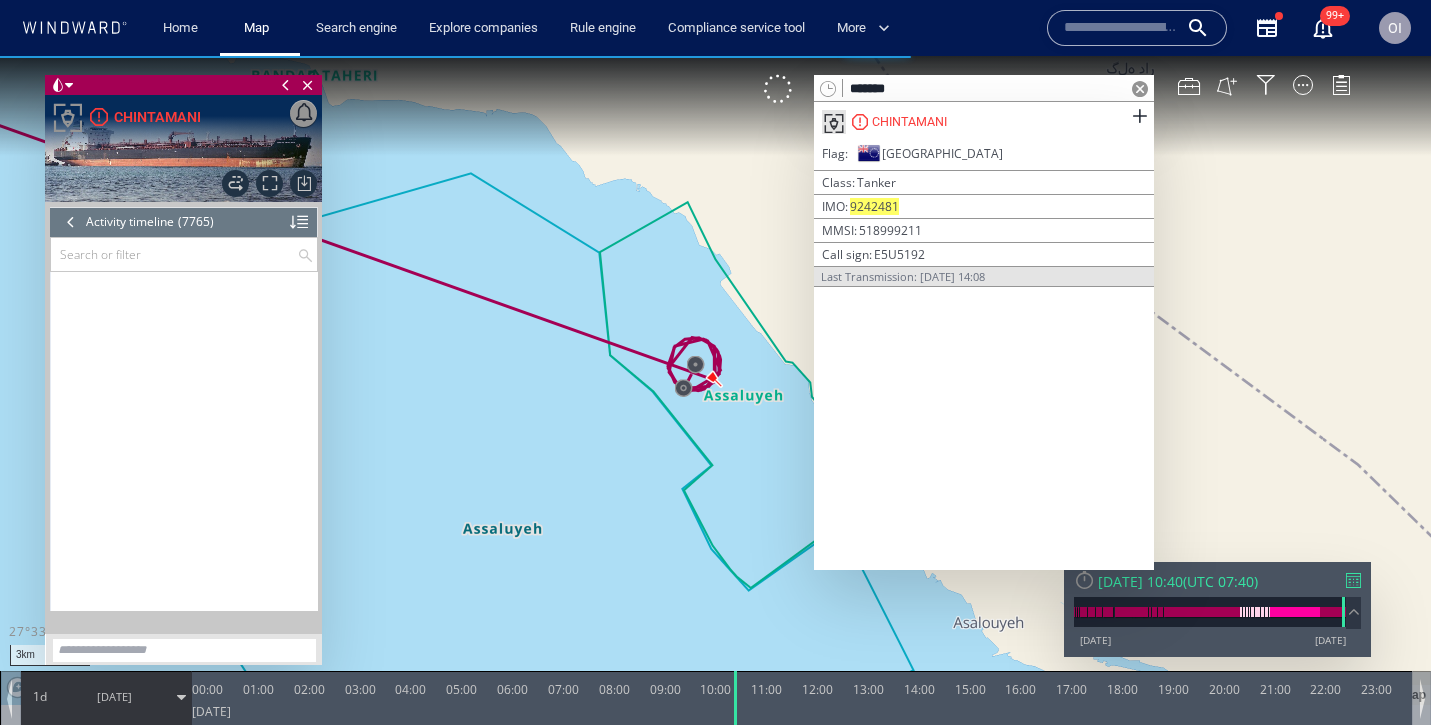 scroll, scrollTop: 425425, scrollLeft: 0, axis: vertical 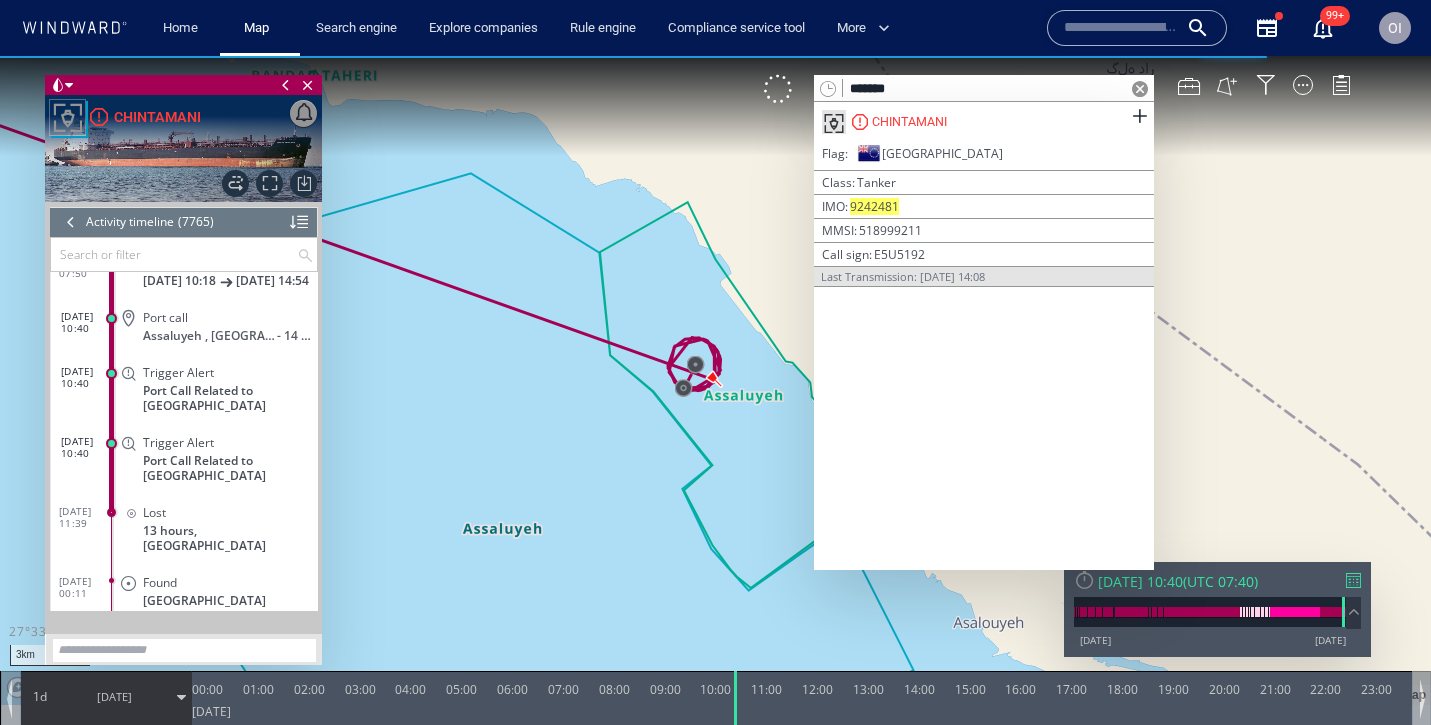 click on "- 14 hours" 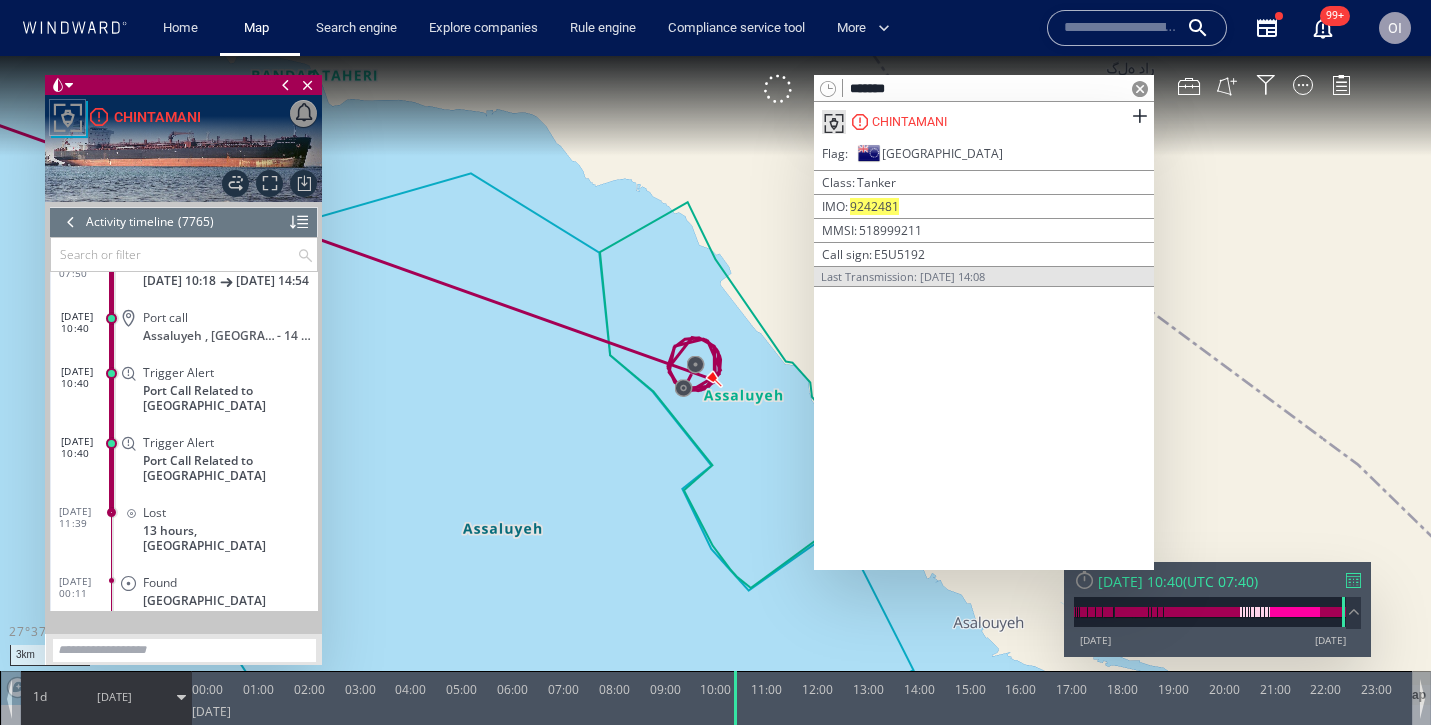 click at bounding box center (1140, 89) 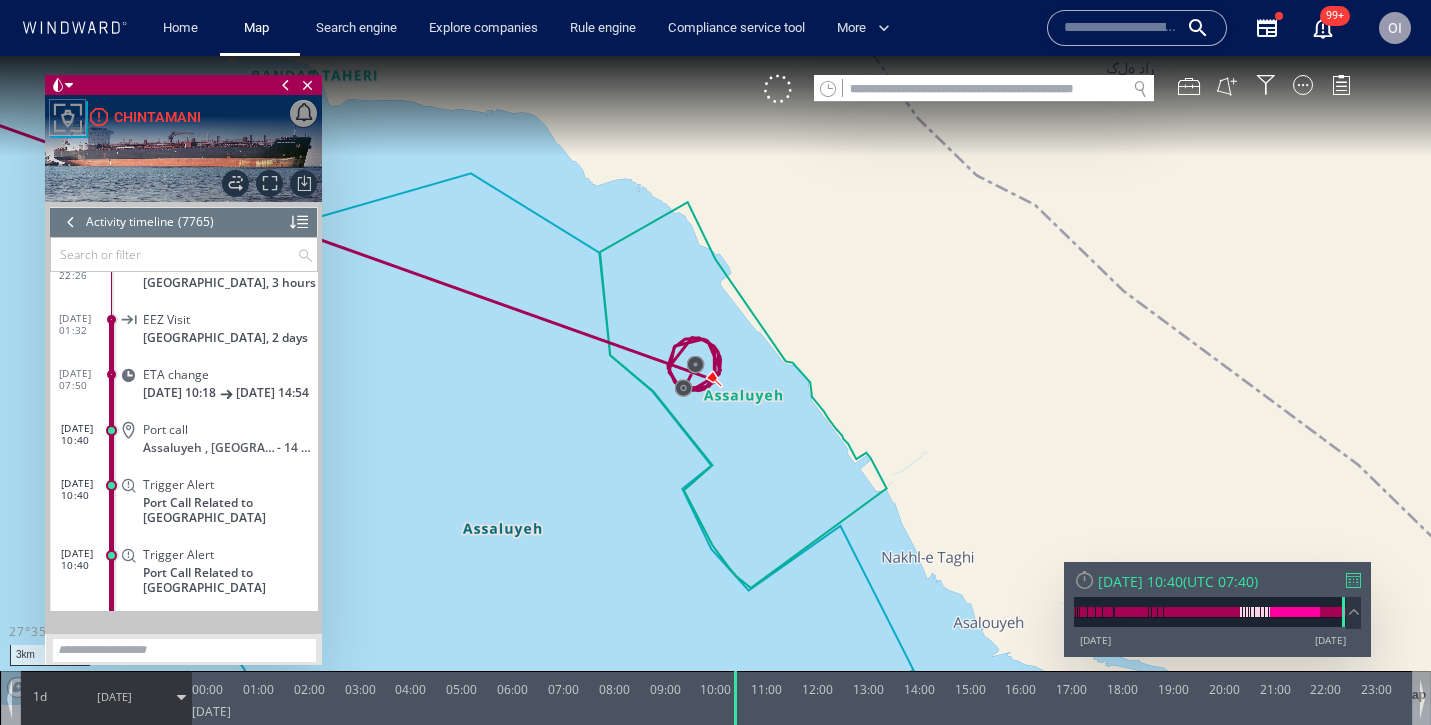 scroll, scrollTop: 425289, scrollLeft: 0, axis: vertical 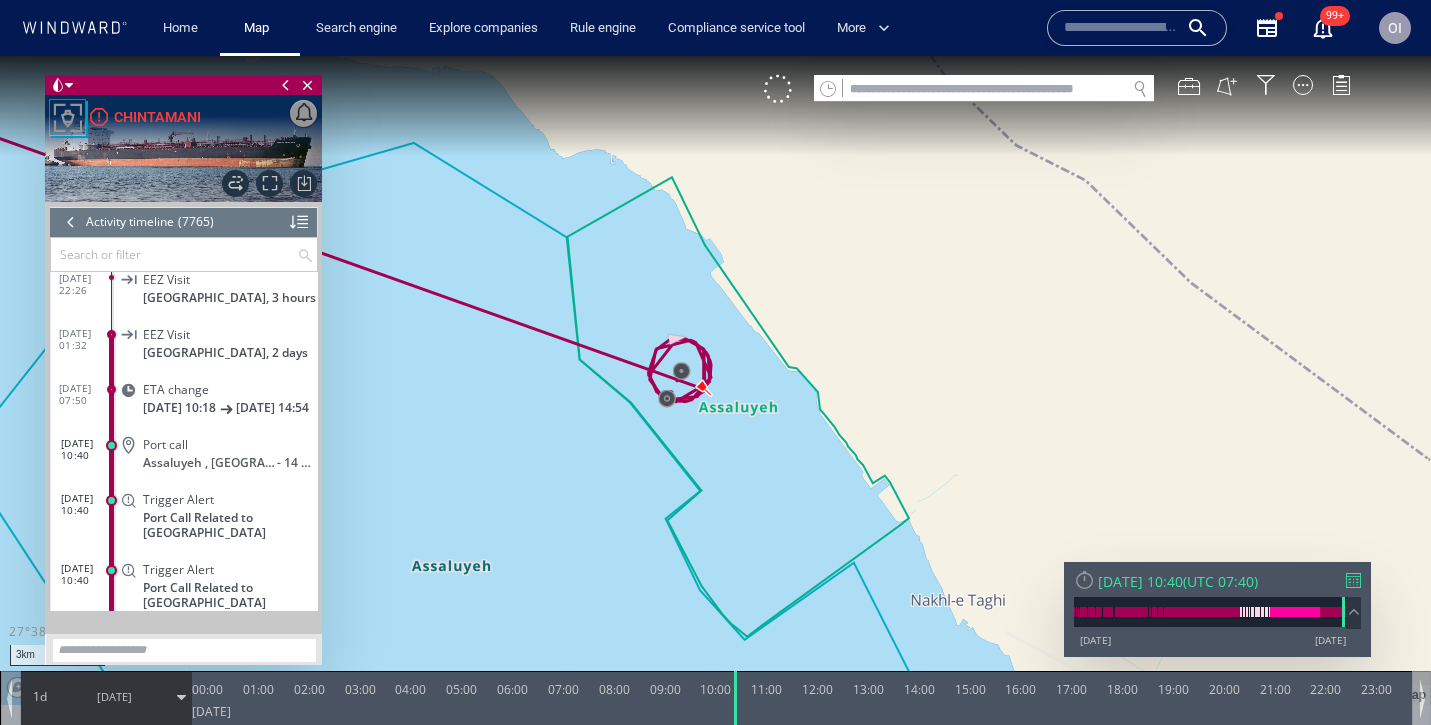 click on "Loading vessel activities... Activity timeline (7765) (Still Loading...) Search or filter 22/06/25 19:56 EEZ Visit Iraq, 2 hours 22/06/25 20:59 Area of Interest Visit Compliance Persian Gulf, 2 days 22/06/25 21:52 Area of Interest Visit Basra, an hour 22/06/25 22:26 EEZ Visit Kuwait, 3 hours 23/06/25 01:32 EEZ Visit Iran, 2 days 23/06/25 07:50 ETA change 25/06/25 10:18 25/06/25 14:54 23/06/25 10:40 Port call Assaluyeh , Iran - 14 hours 23/06/25 10:40 Trigger Alert Port Call Related to Iran 23/06/25 10:40 Trigger Alert Port Call Related to Iran 23/06/25 11:39 Lost 13 hours, Iran 24/06/25 00:11 Found Iran 24/06/25 20:10 Strait Passage Hormuz, 2 hours 24/06/25 21:06 EEZ Visit Oman, 9 hours" at bounding box center (184, 406) 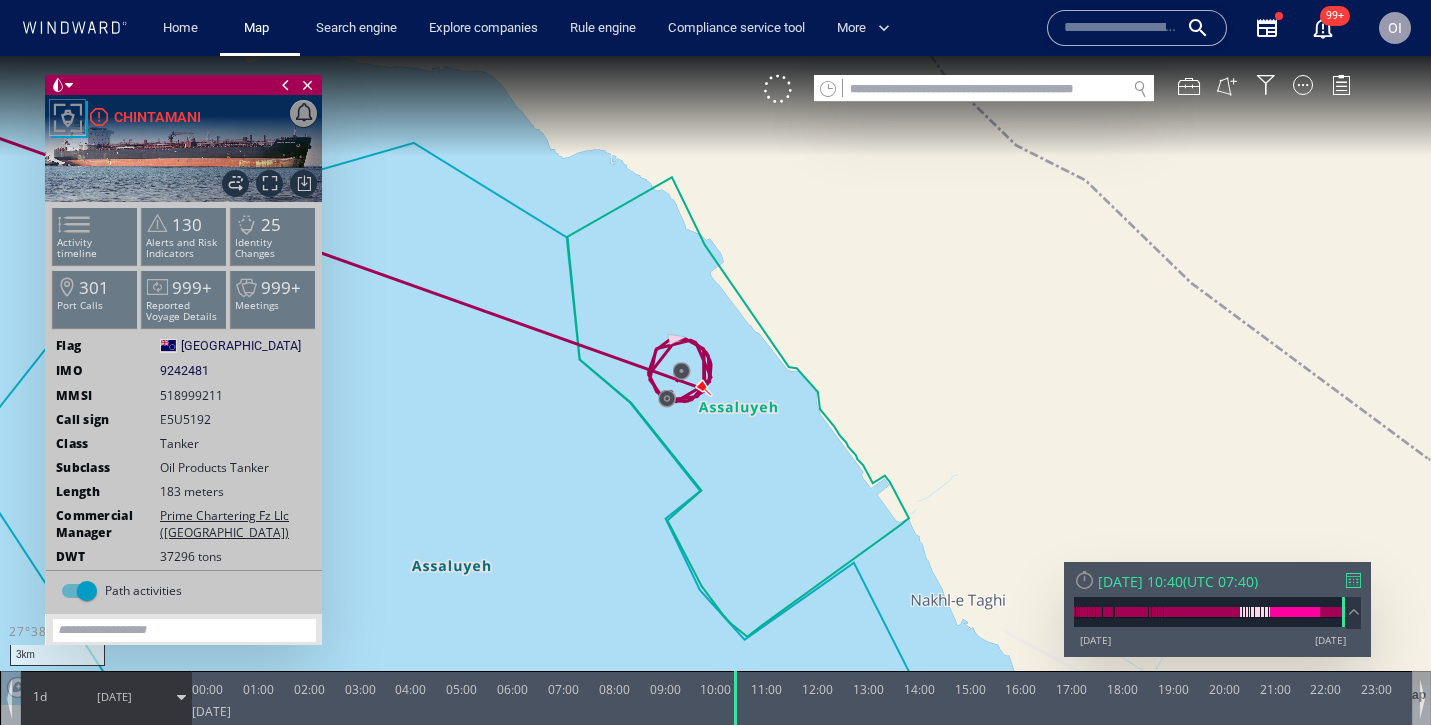 click on "9242481" 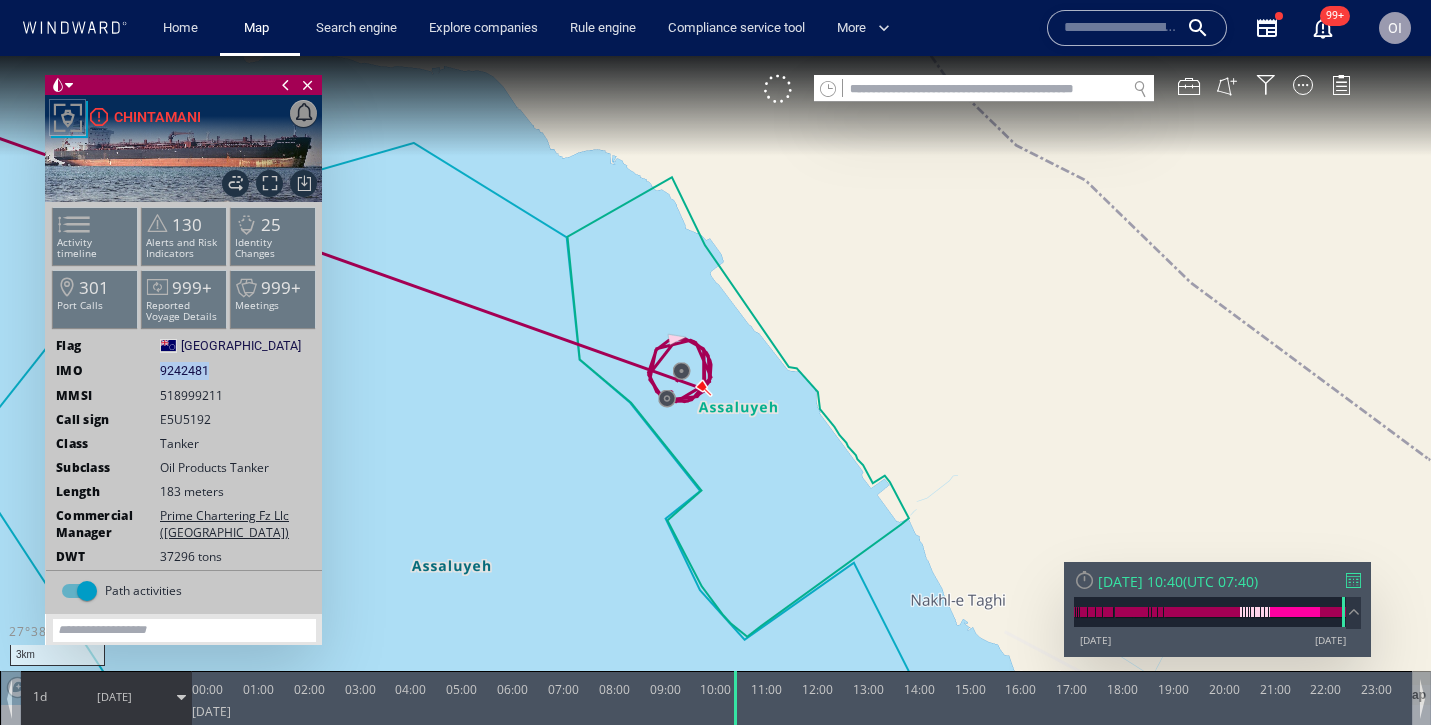 click on "9242481" 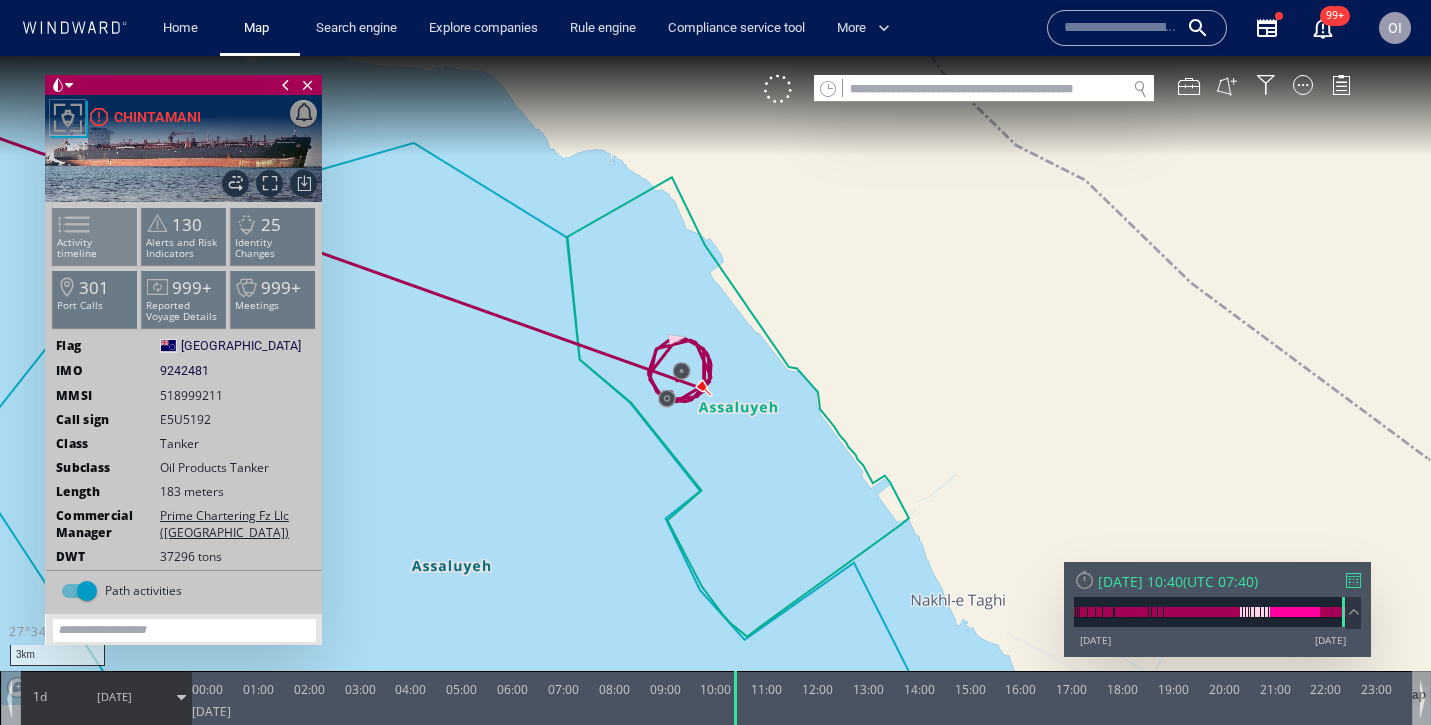 click on "Activity timeline" at bounding box center (95, 248) 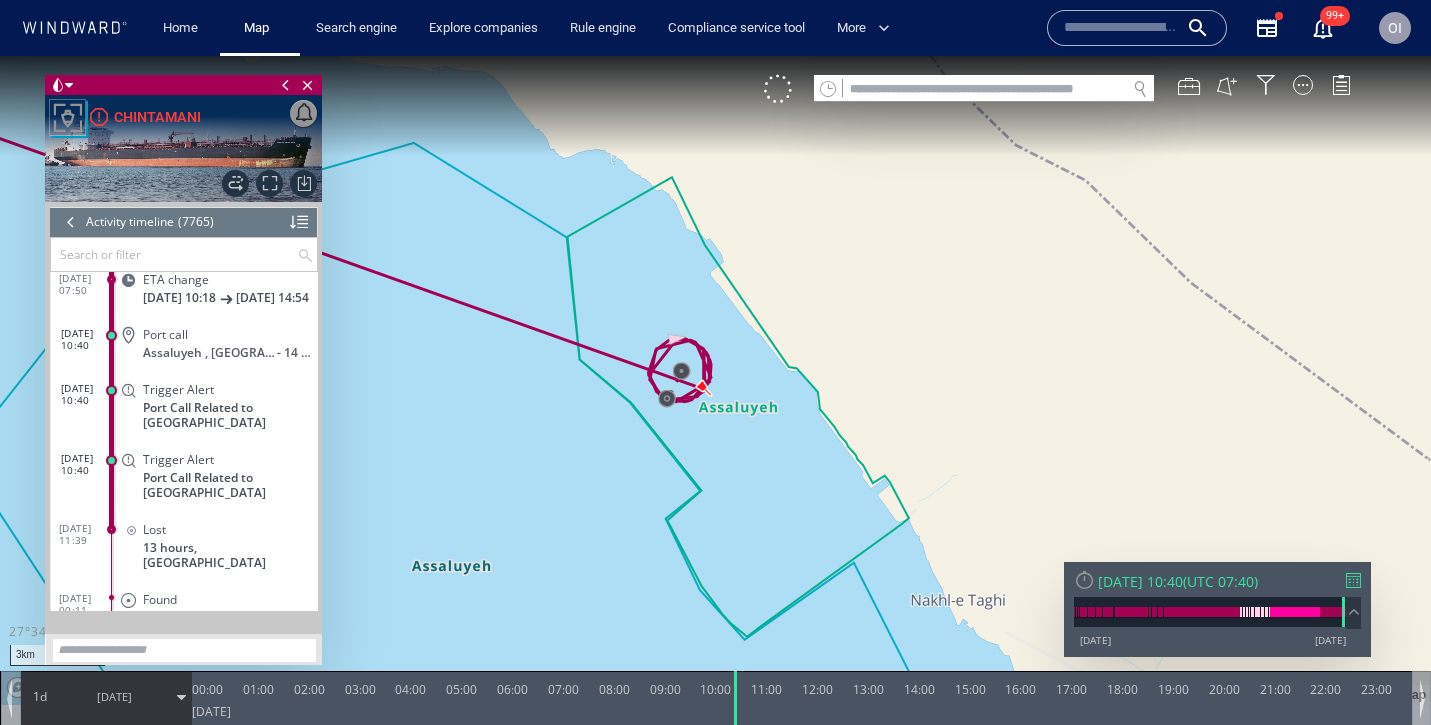 scroll, scrollTop: 425383, scrollLeft: 0, axis: vertical 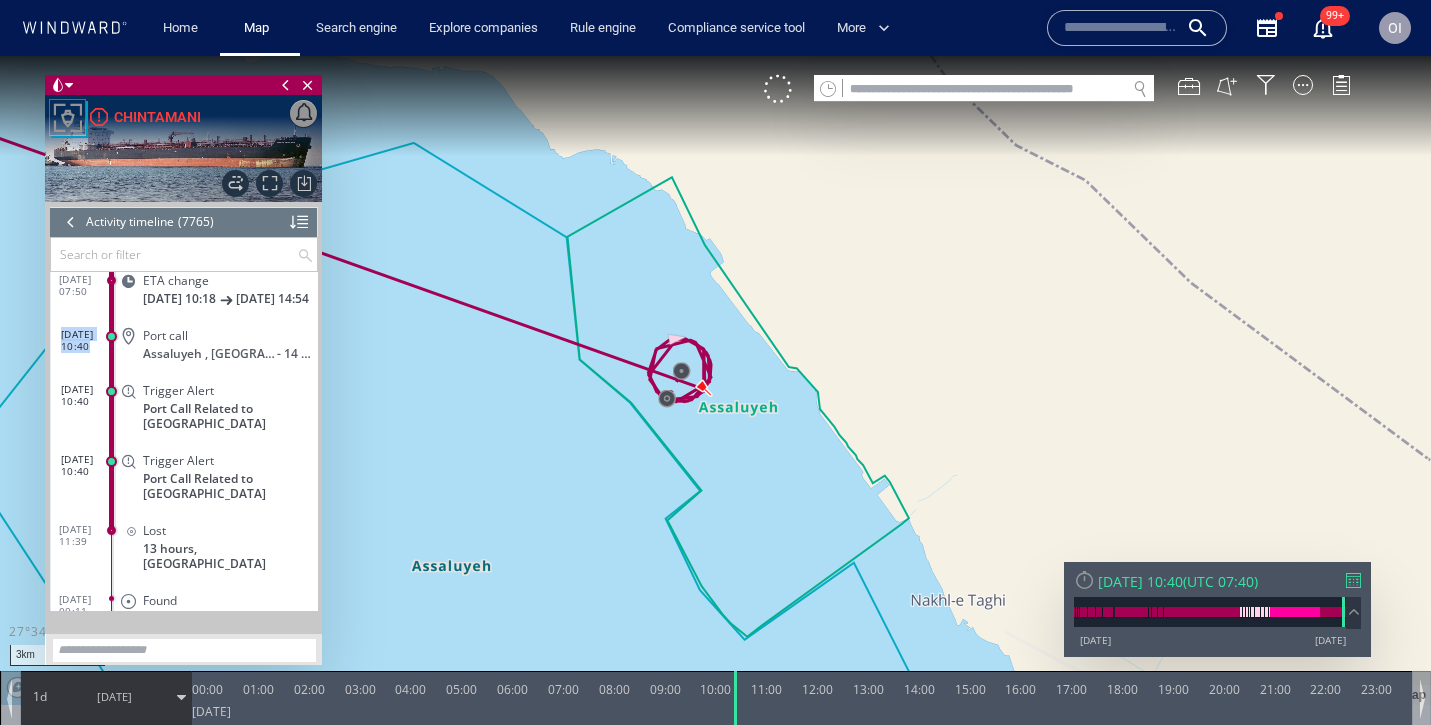 drag, startPoint x: 59, startPoint y: 347, endPoint x: 115, endPoint y: 357, distance: 56.88585 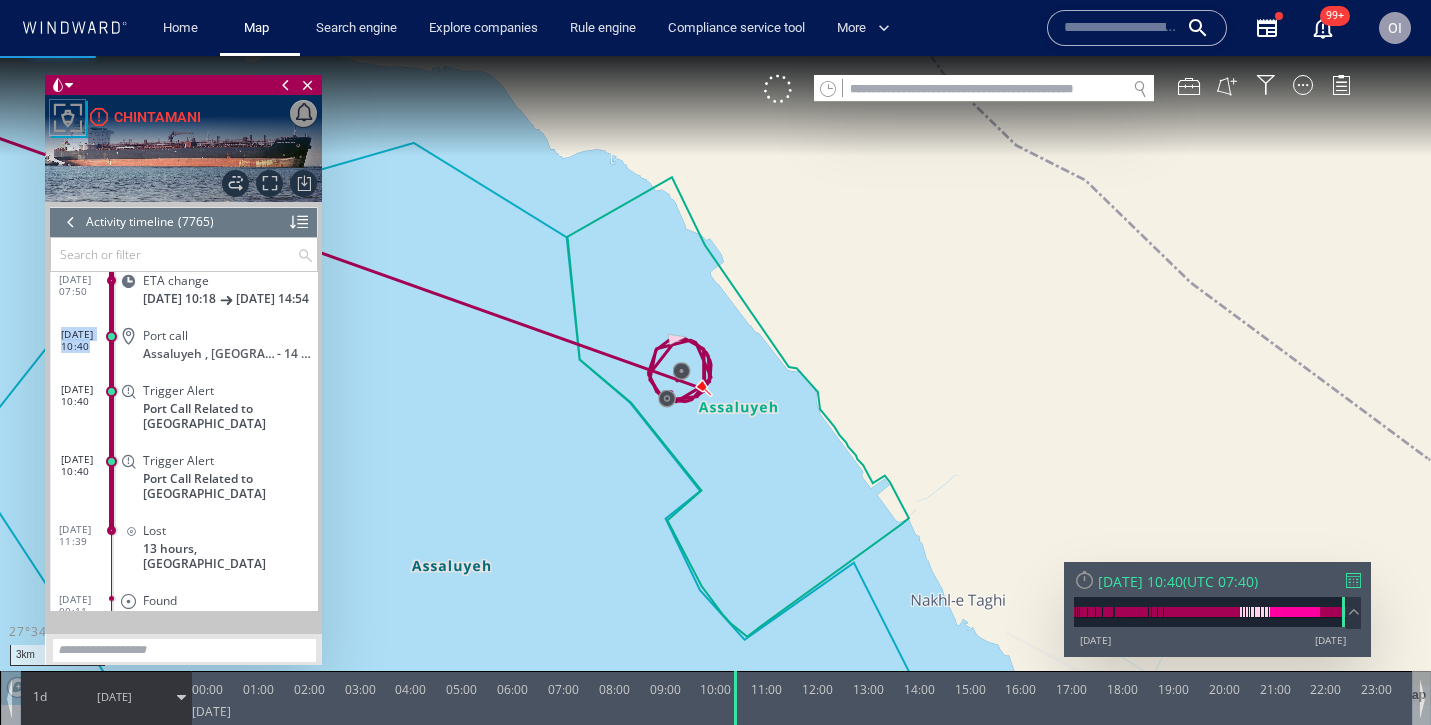 copy on "23/06/25 10:40" 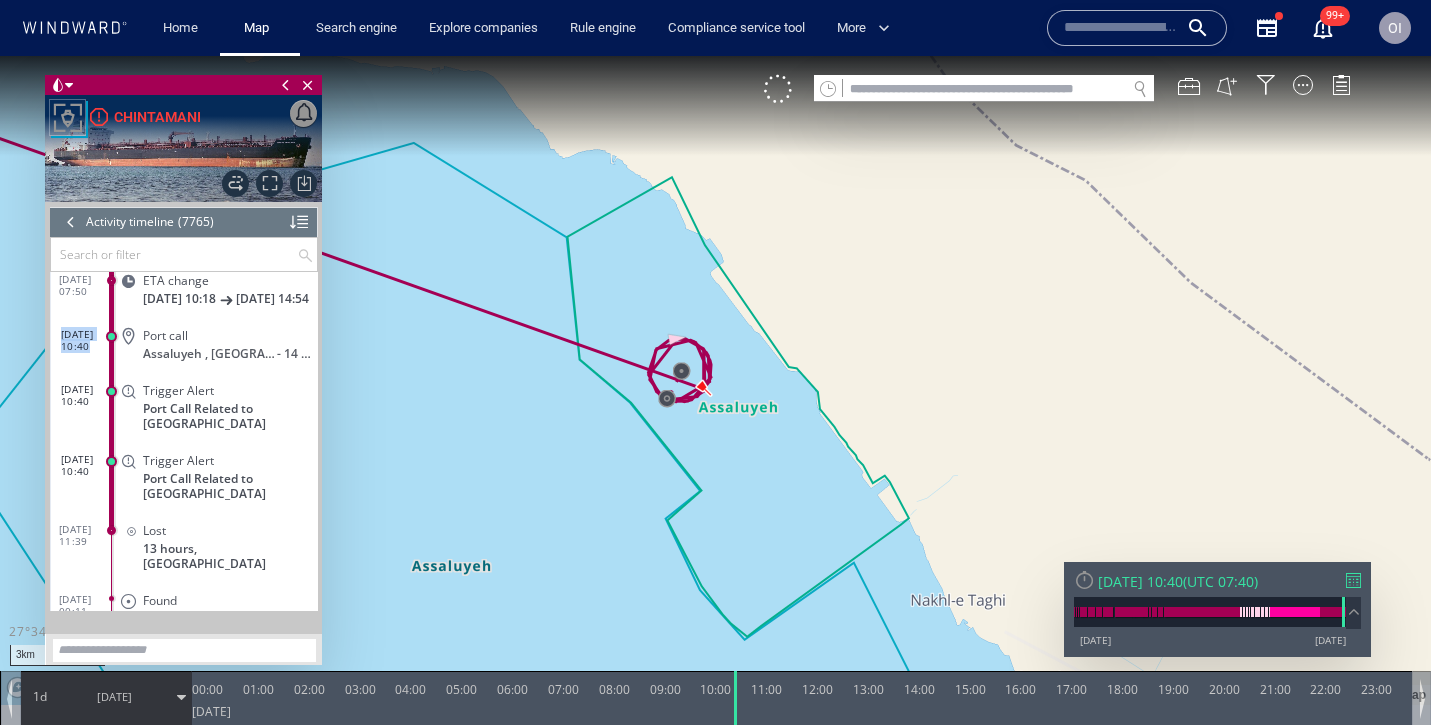 click at bounding box center [715, 380] 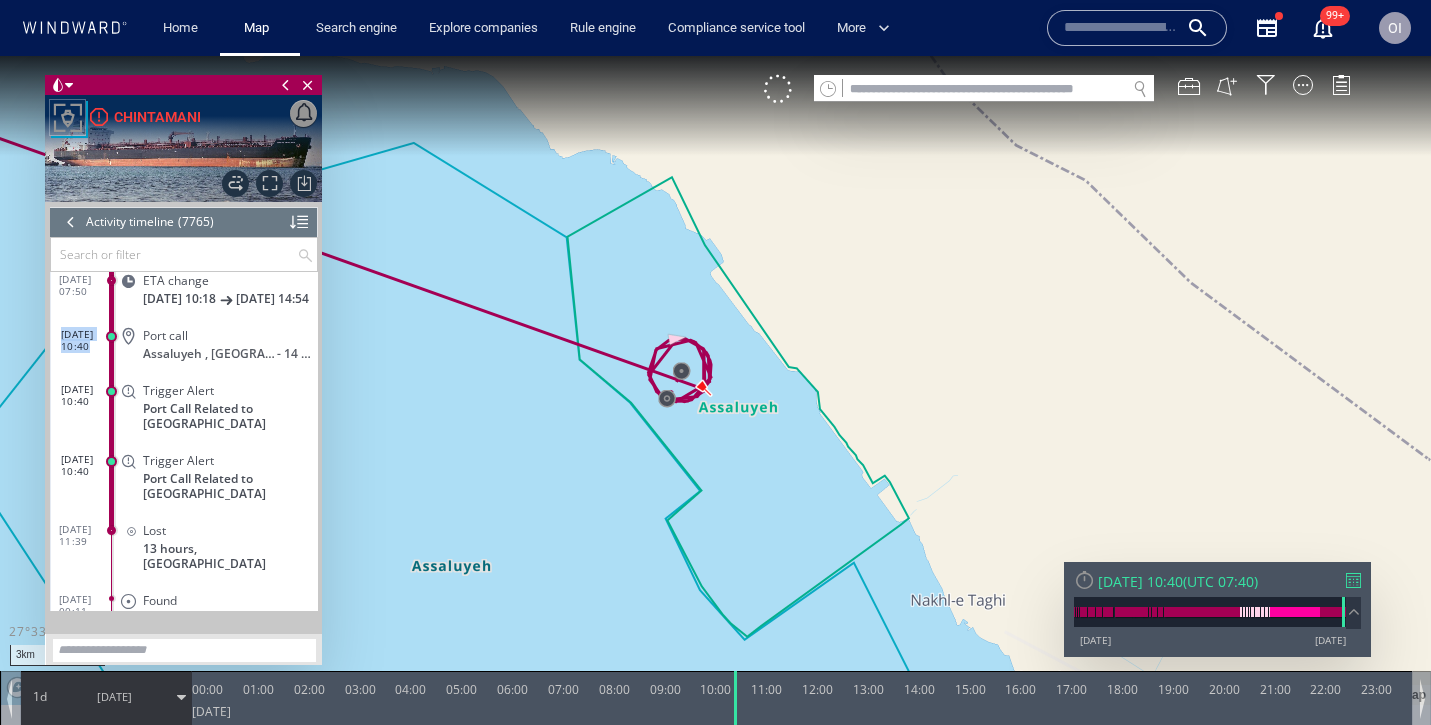 click at bounding box center (715, 380) 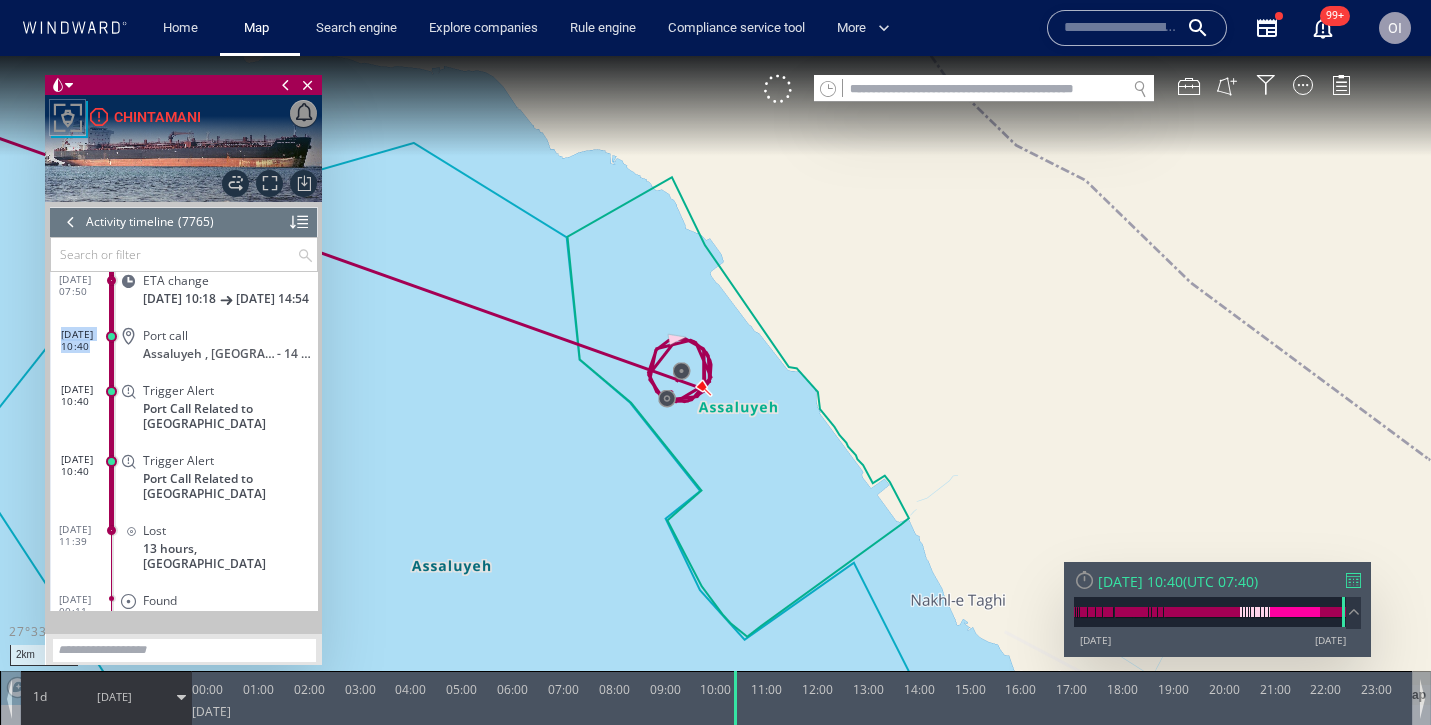 click at bounding box center (715, 380) 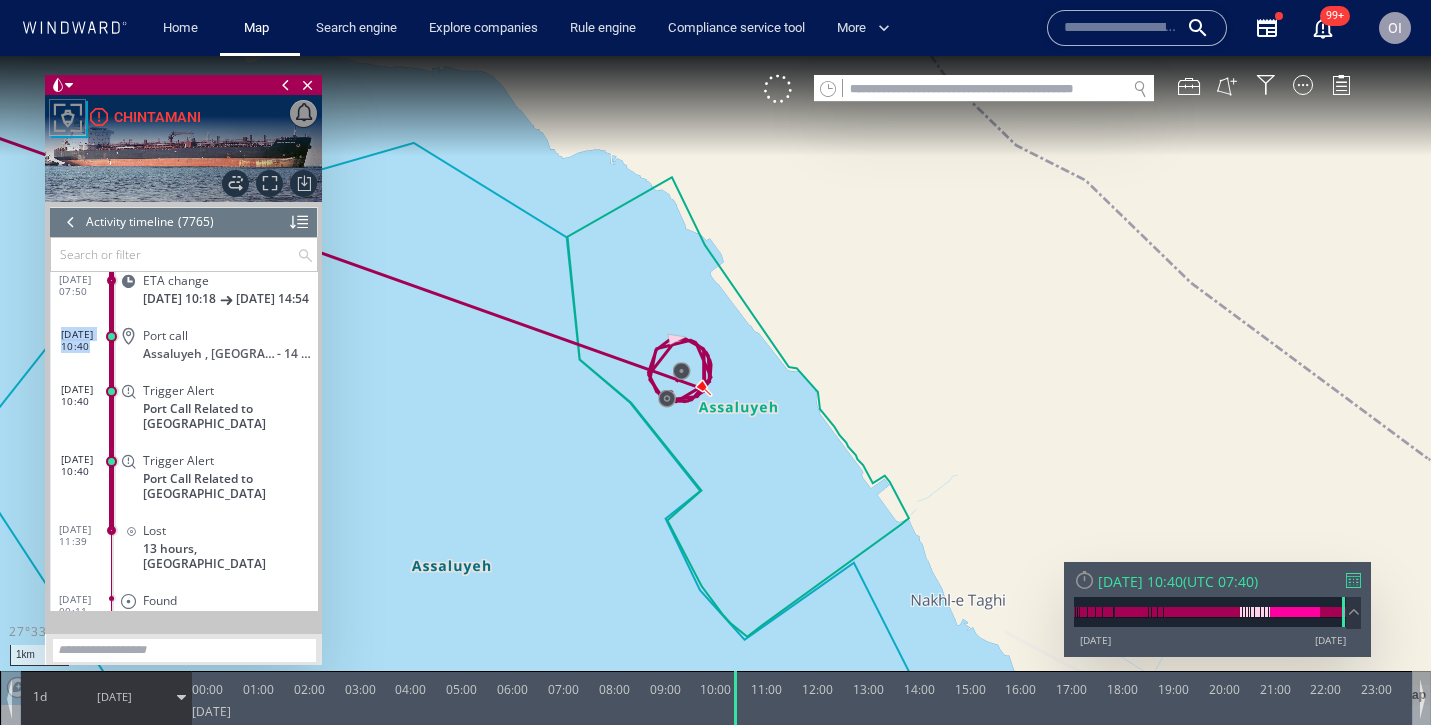click at bounding box center [715, 380] 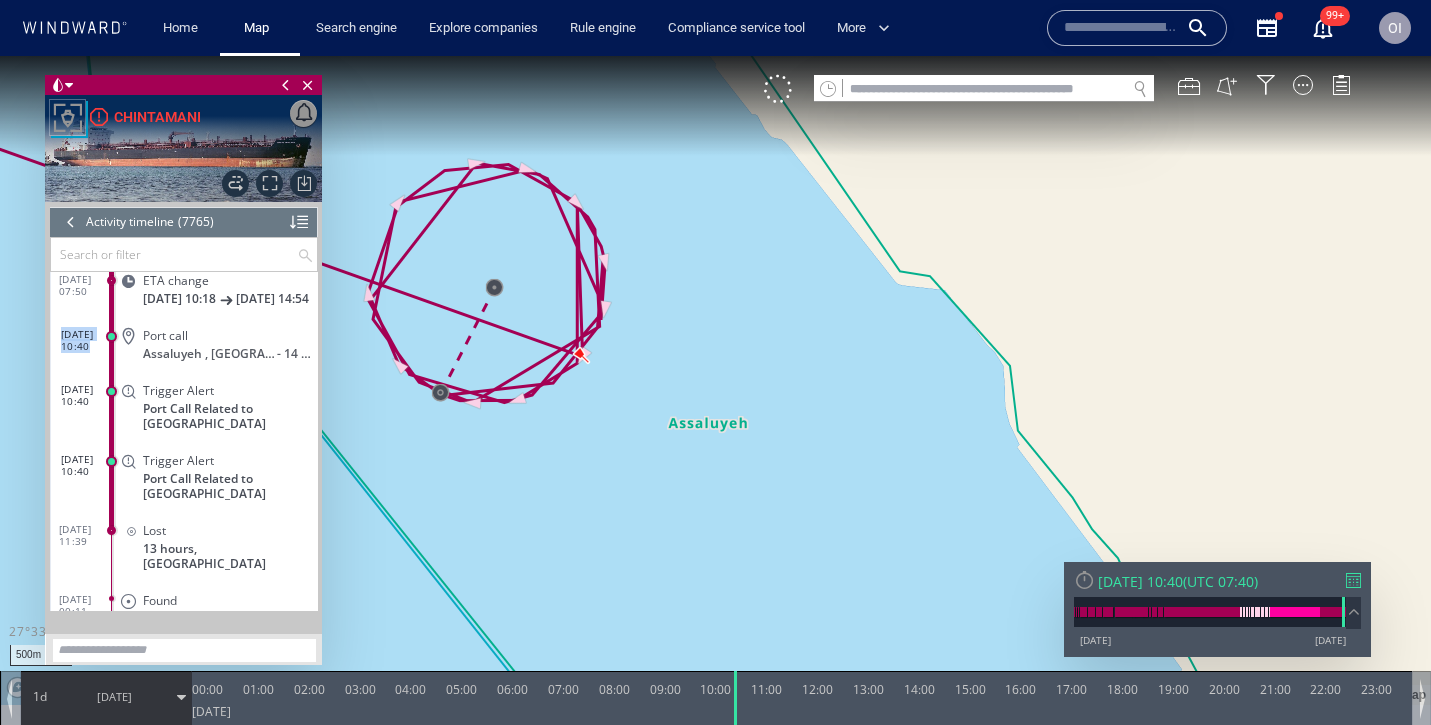 drag, startPoint x: 729, startPoint y: 437, endPoint x: 669, endPoint y: 437, distance: 60 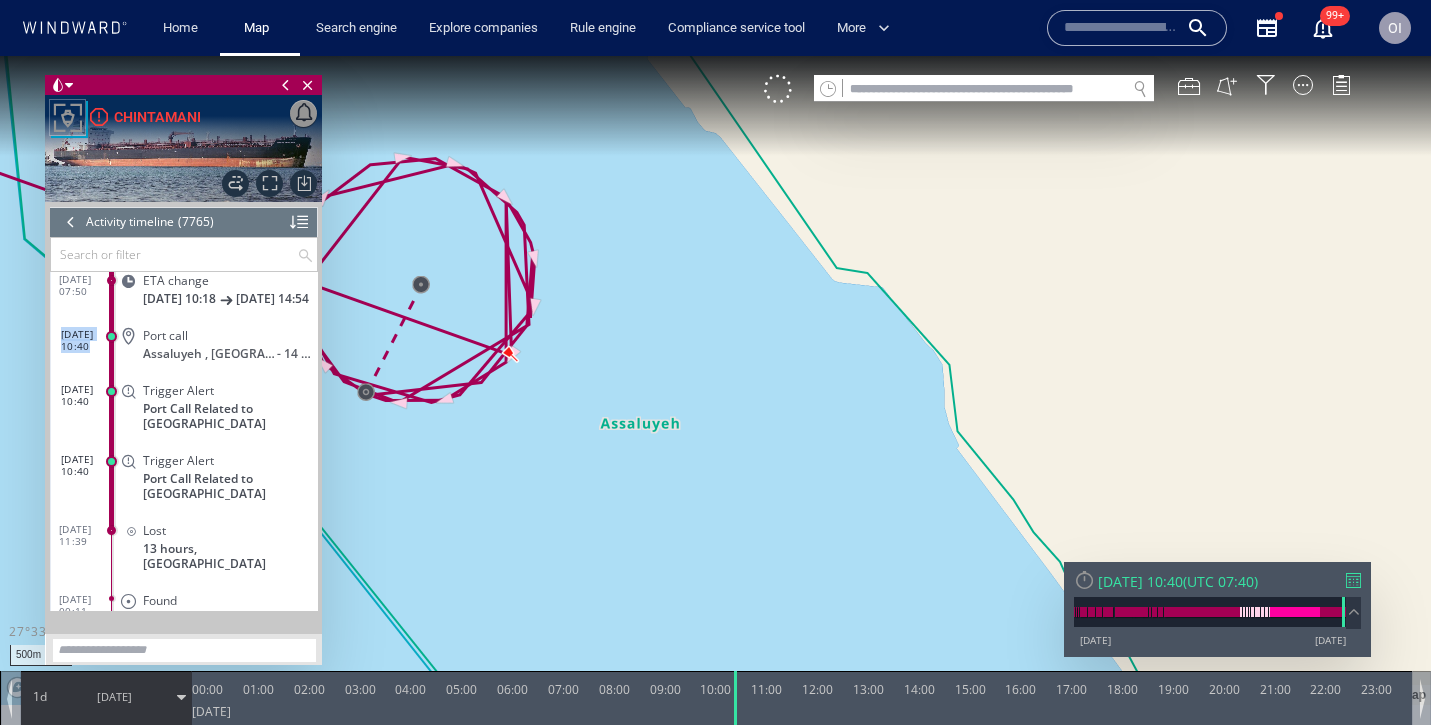 drag, startPoint x: 697, startPoint y: 420, endPoint x: 811, endPoint y: 370, distance: 124.48293 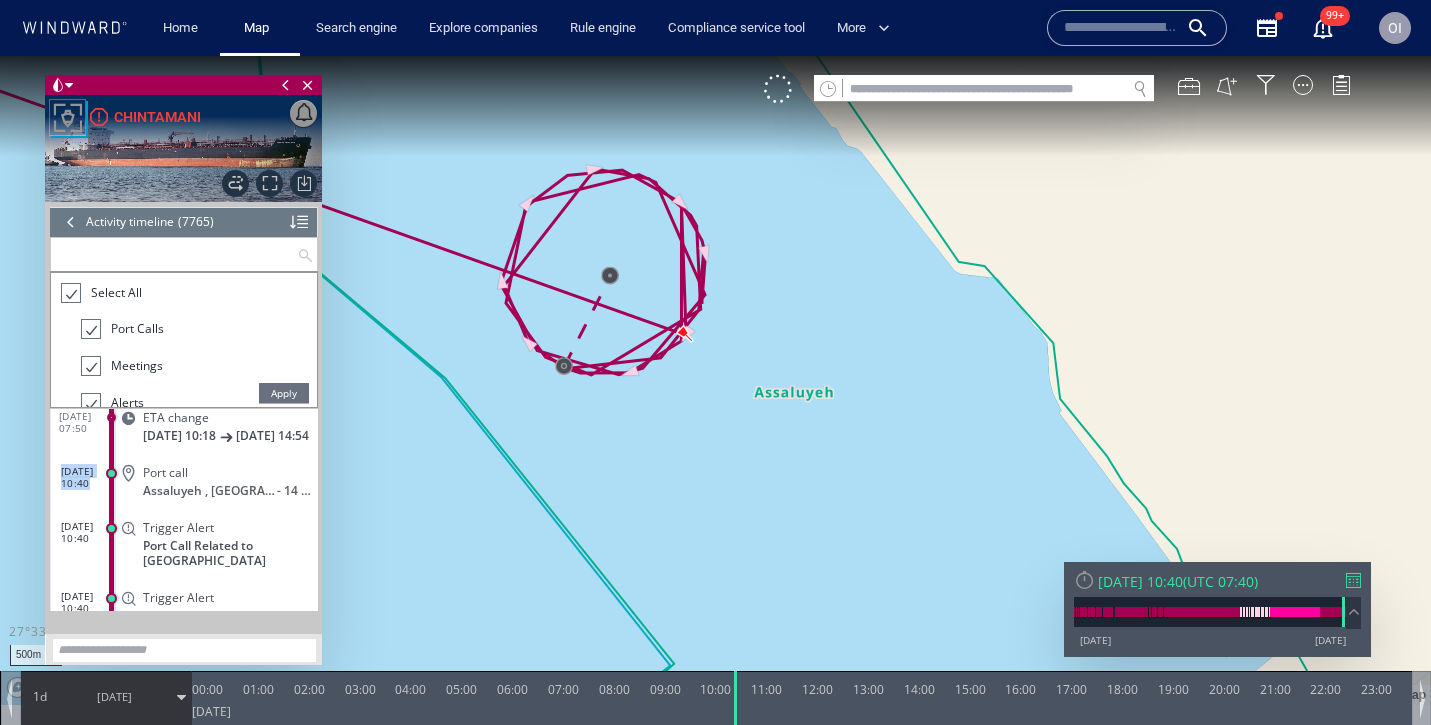 click at bounding box center [174, 254] 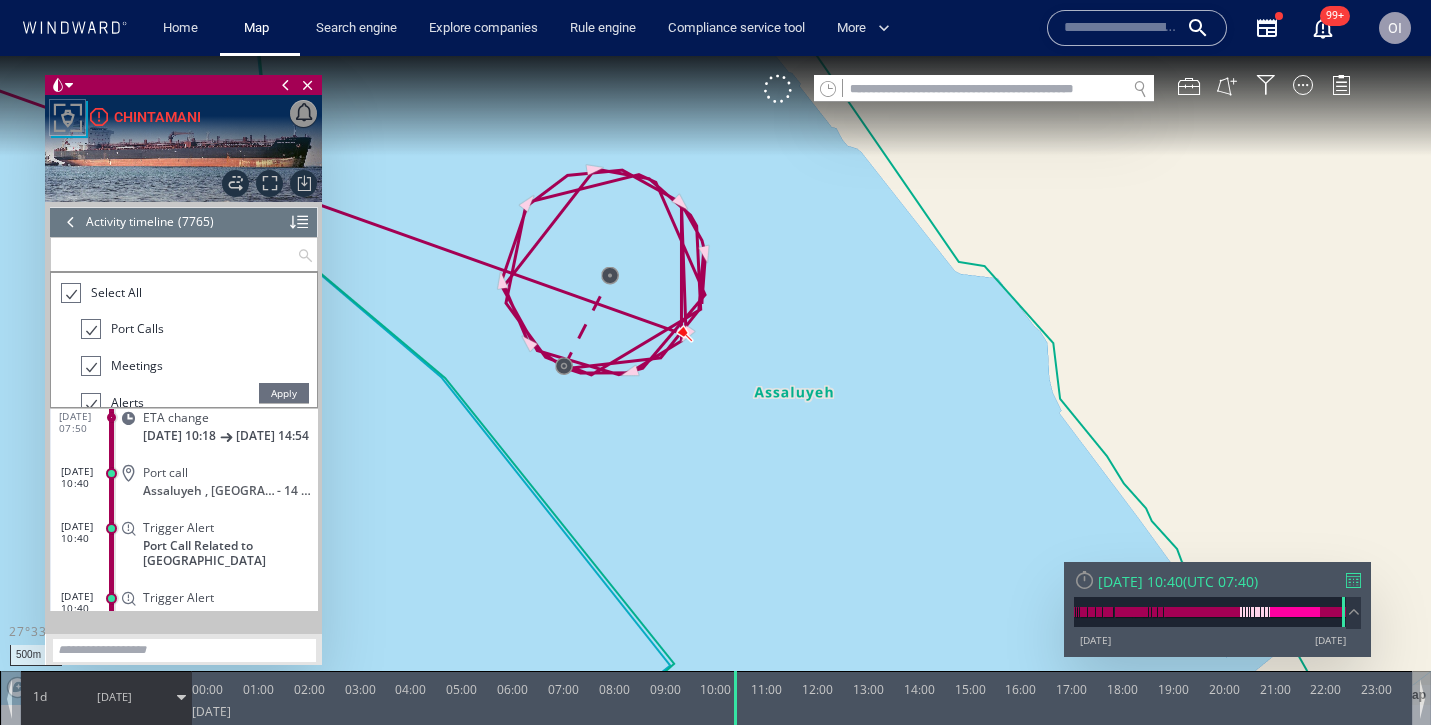 type on "*" 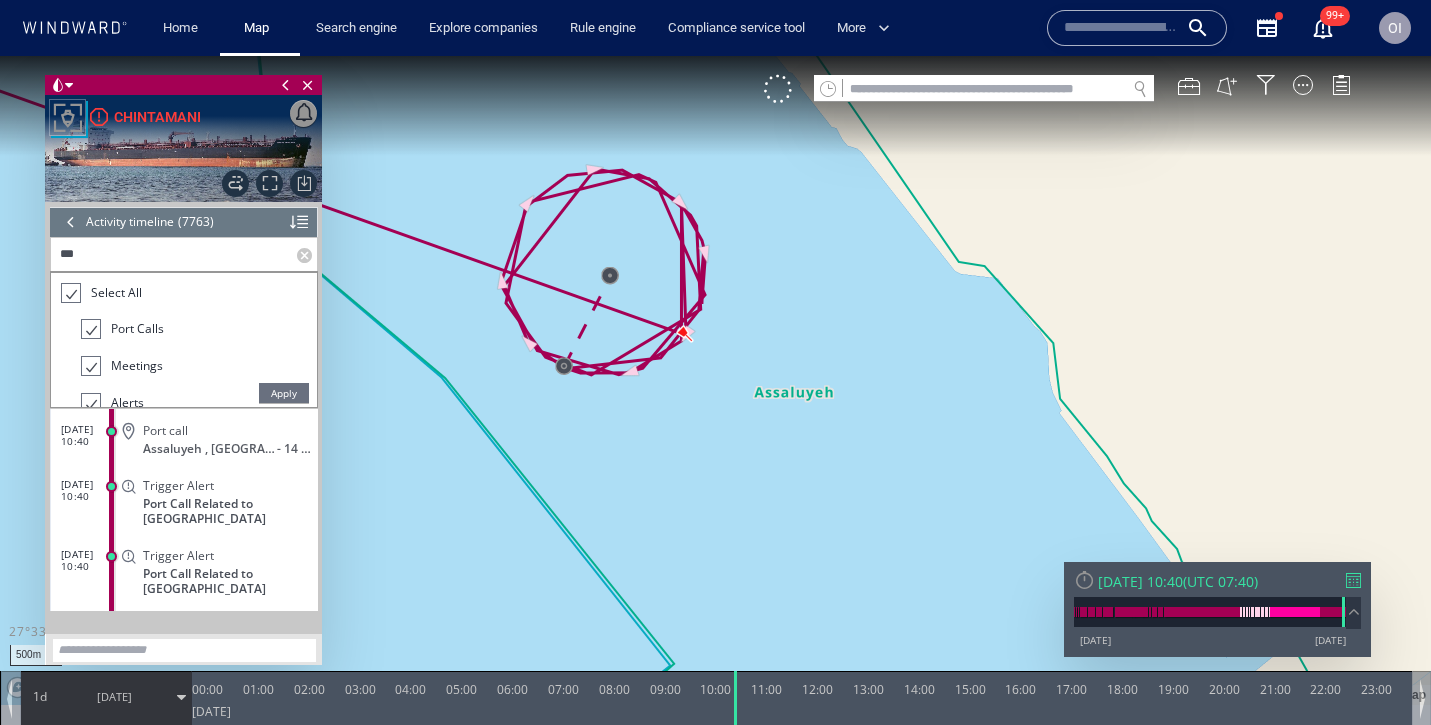 scroll, scrollTop: 0, scrollLeft: 0, axis: both 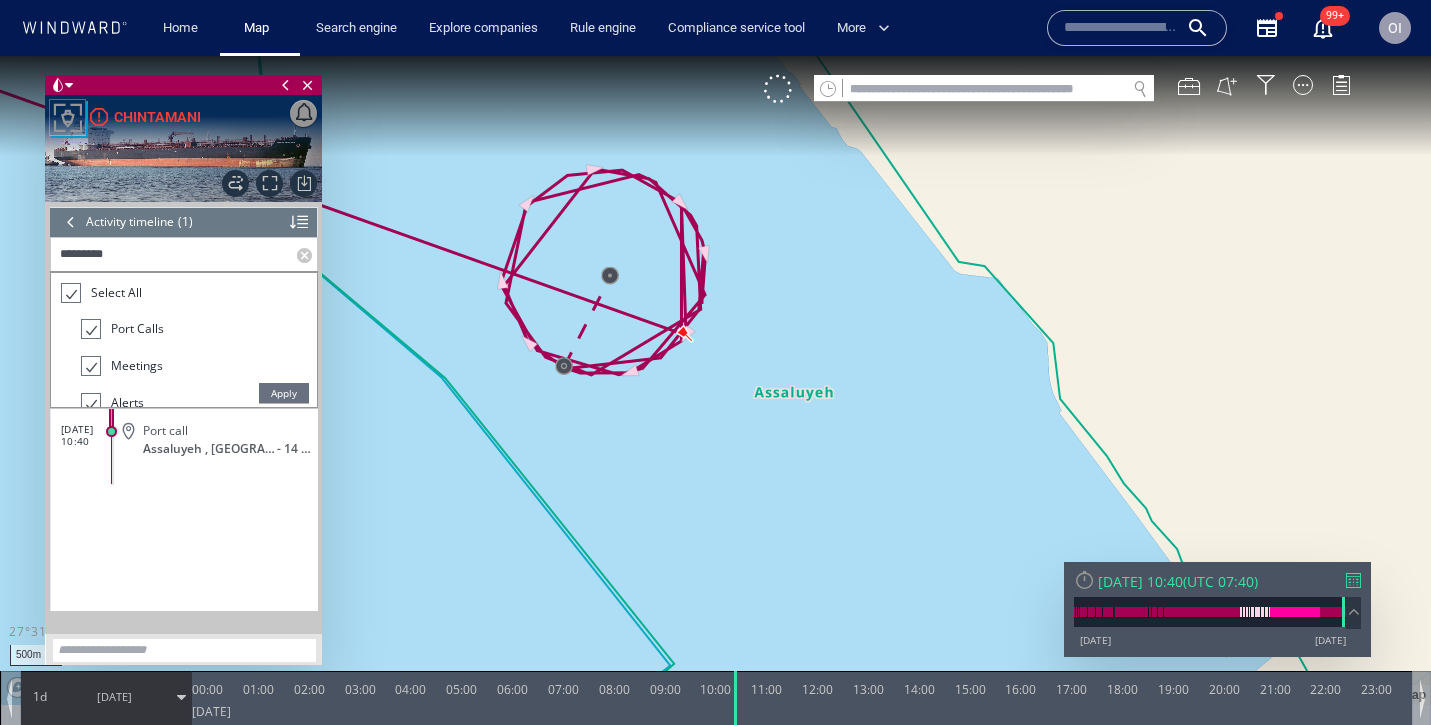 type on "*********" 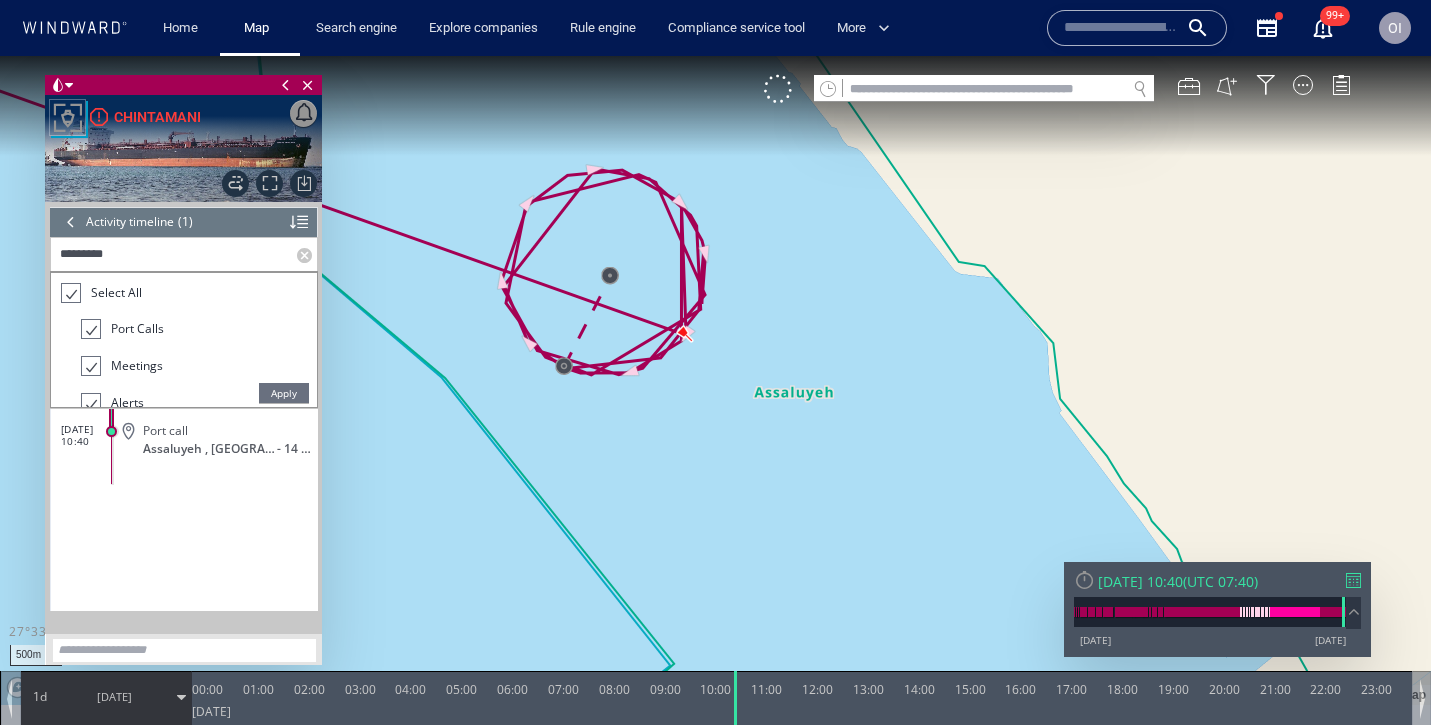 click at bounding box center [71, 222] 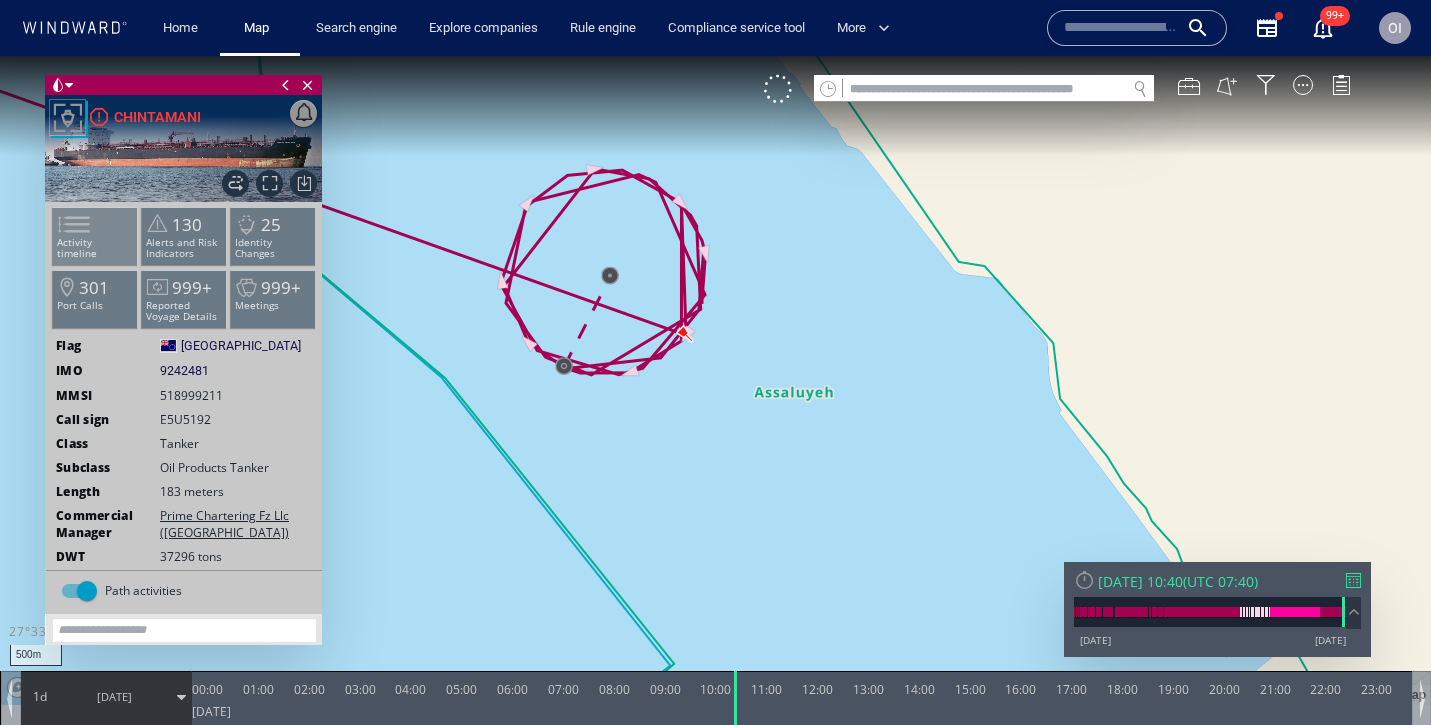 click at bounding box center [62, 224] 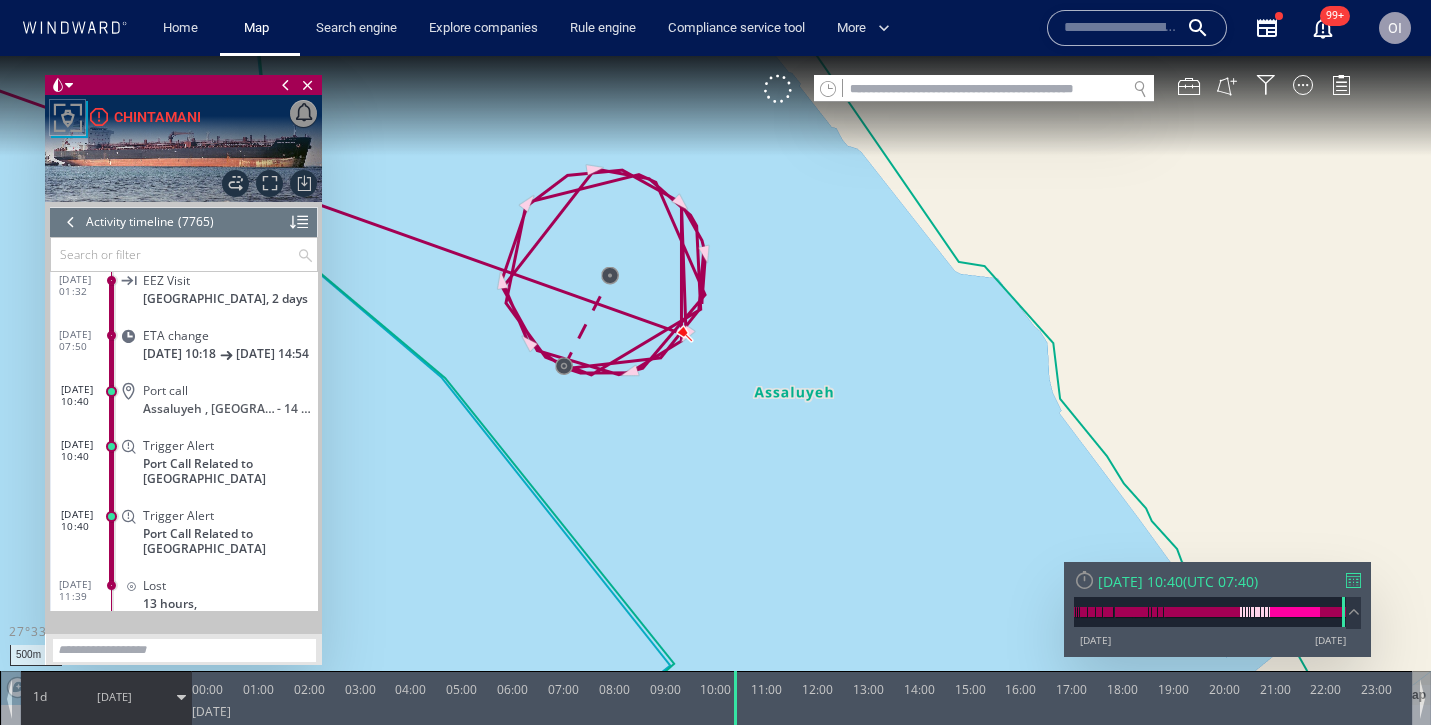 scroll, scrollTop: 425340, scrollLeft: 0, axis: vertical 